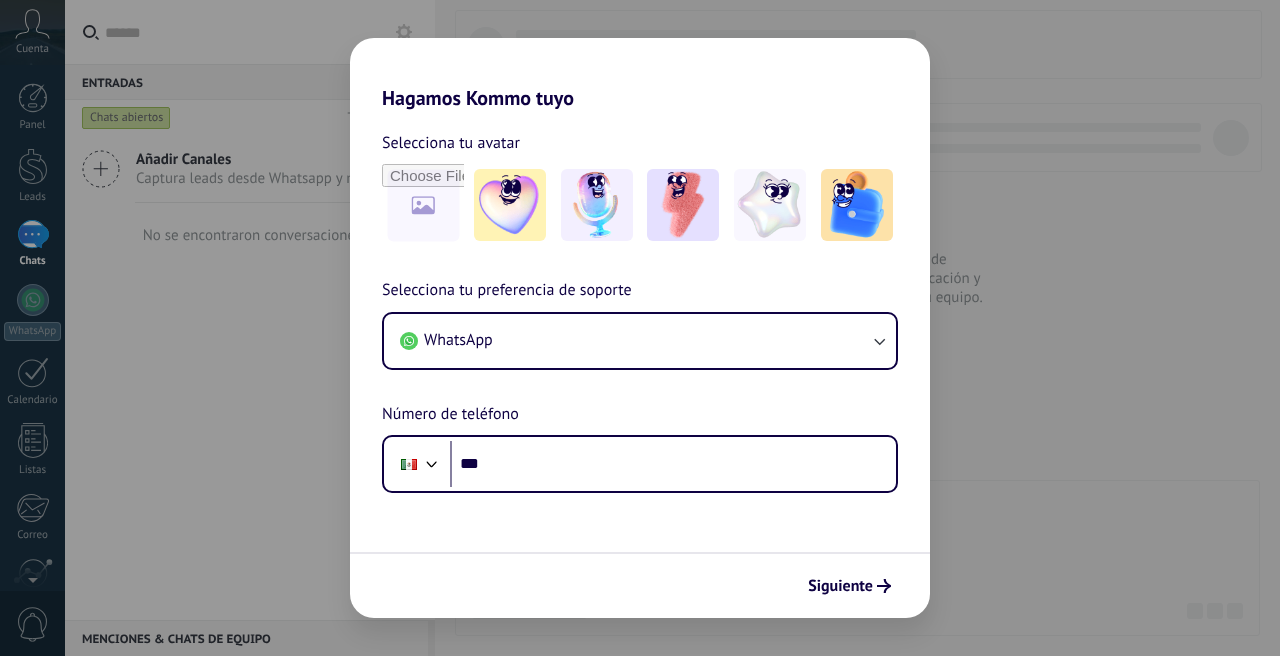scroll, scrollTop: 0, scrollLeft: 0, axis: both 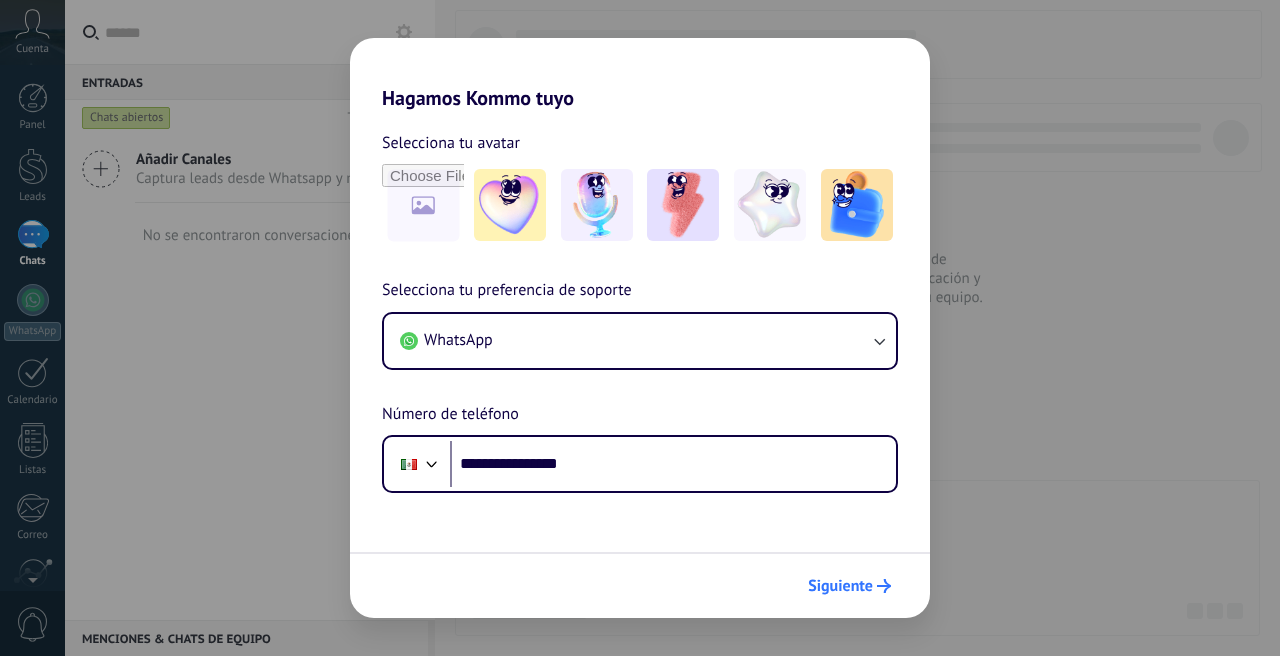 type on "**********" 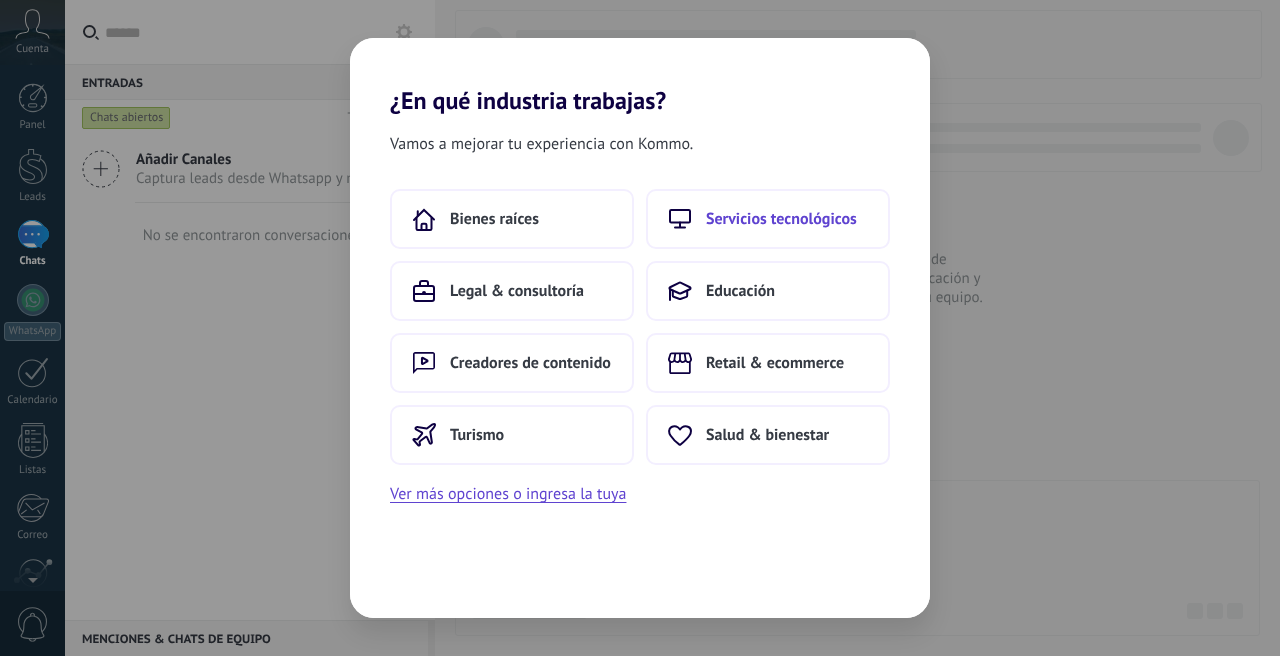 click on "Servicios tecnológicos" at bounding box center (781, 219) 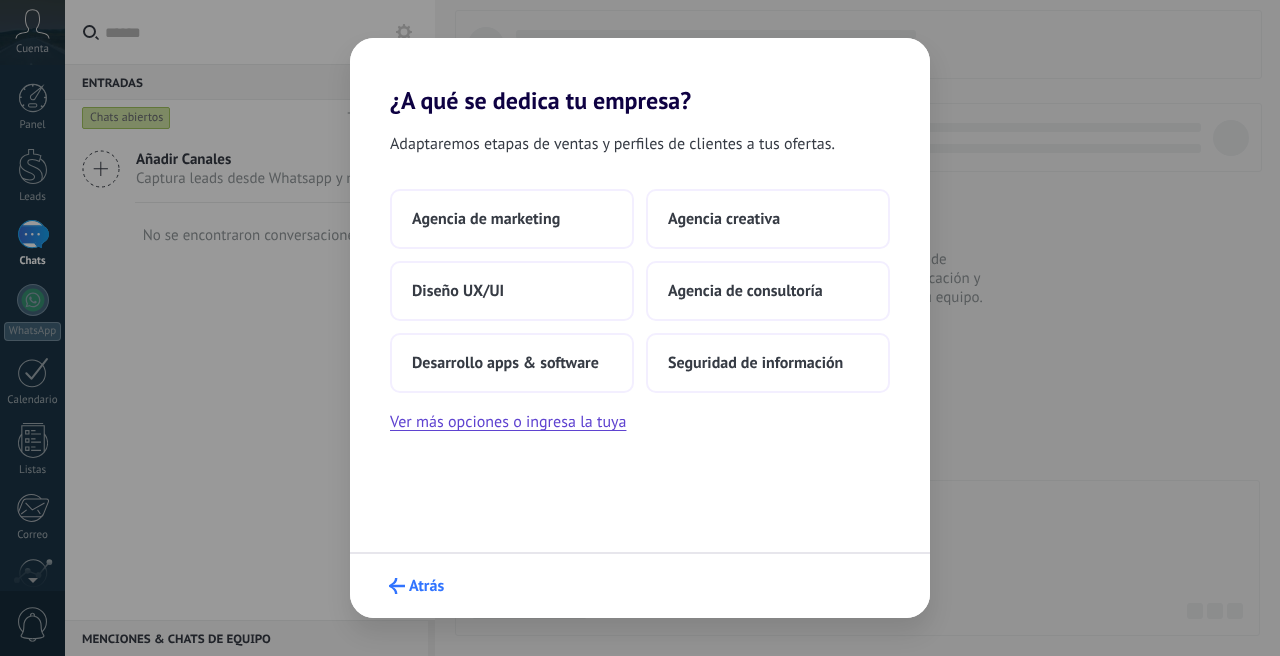 click on "Atrás" at bounding box center [416, 586] 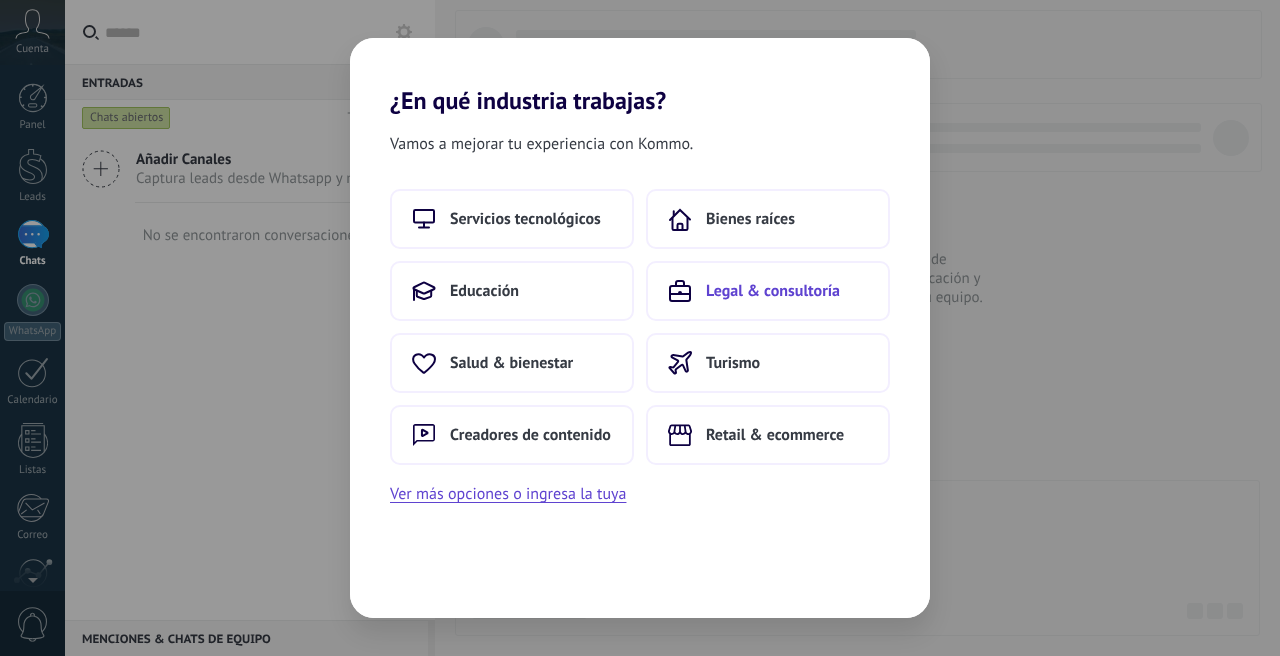 click on "Legal & consultoría" at bounding box center [773, 291] 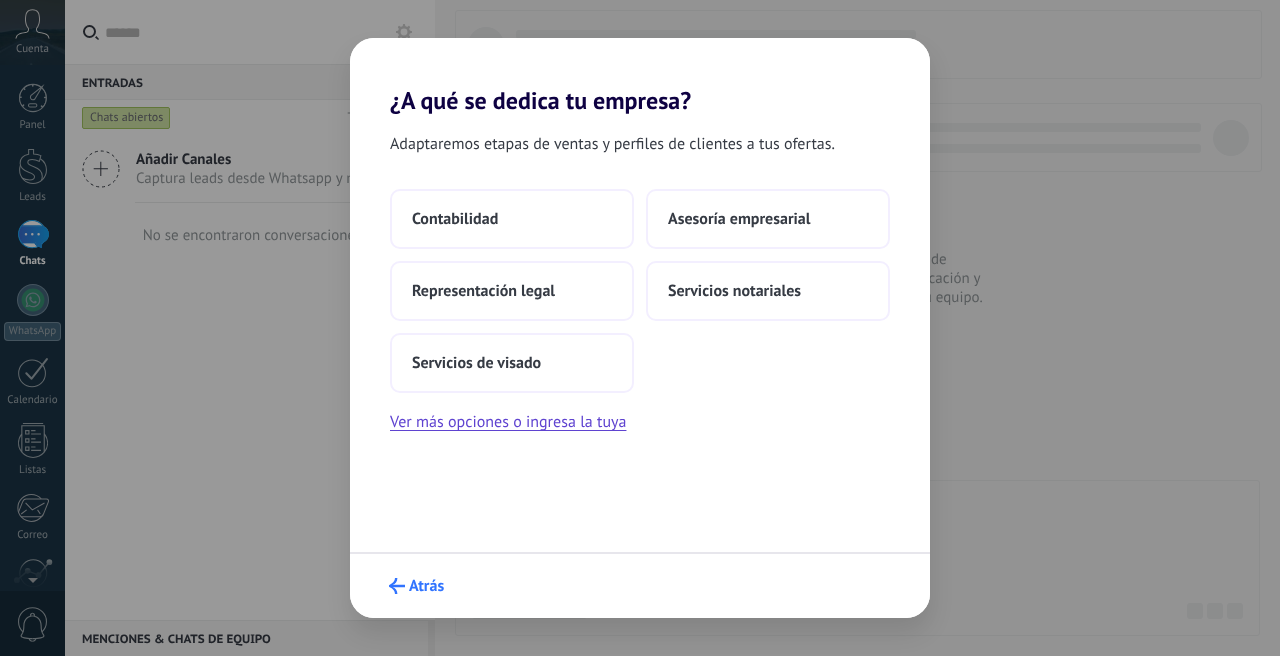 click on "Atrás" at bounding box center [416, 586] 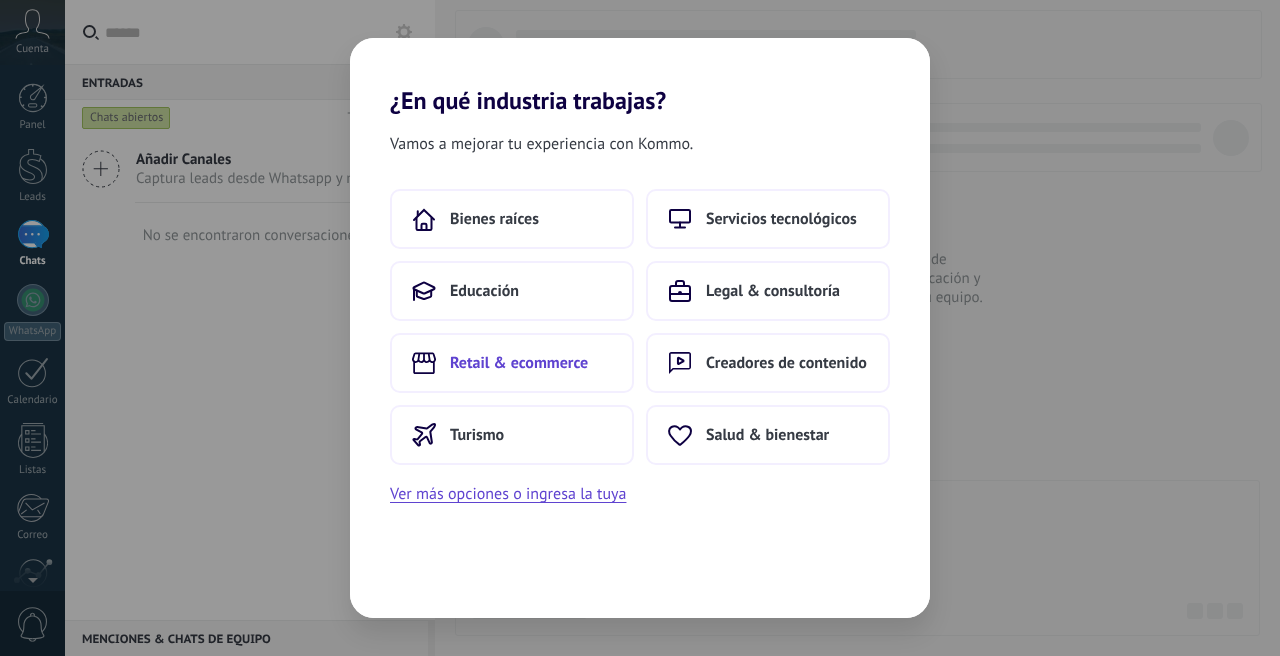 click on "Retail & ecommerce" at bounding box center [519, 363] 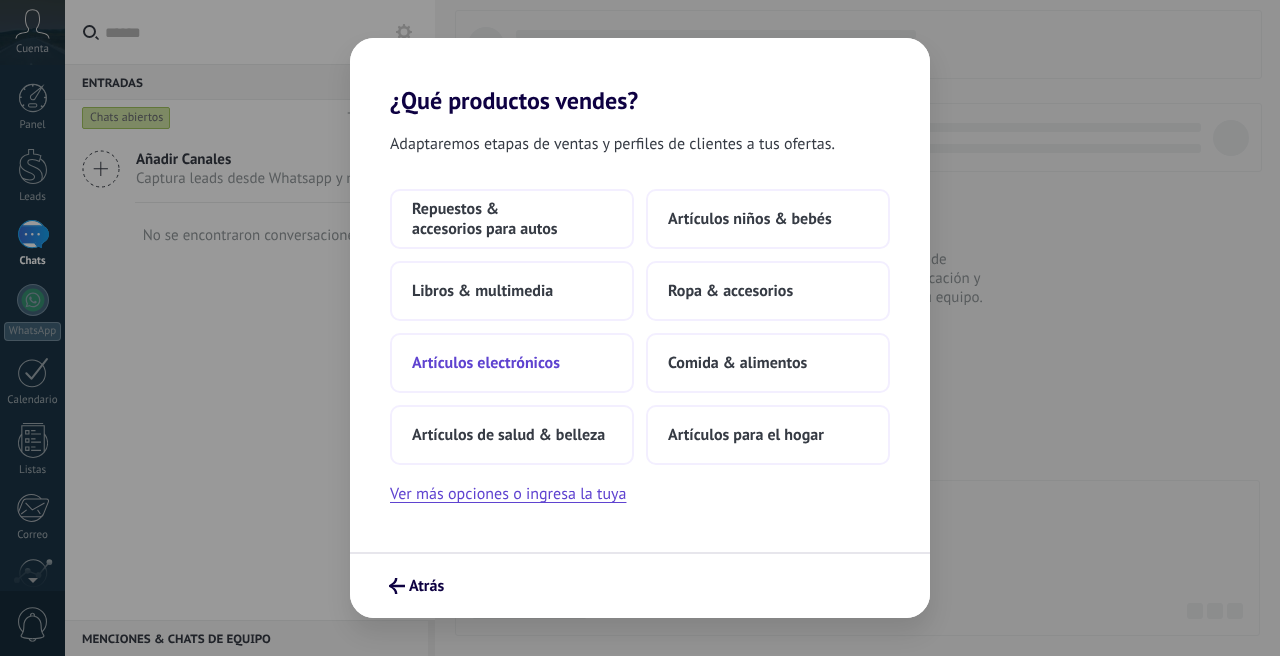 click on "Artículos electrónicos" at bounding box center (486, 363) 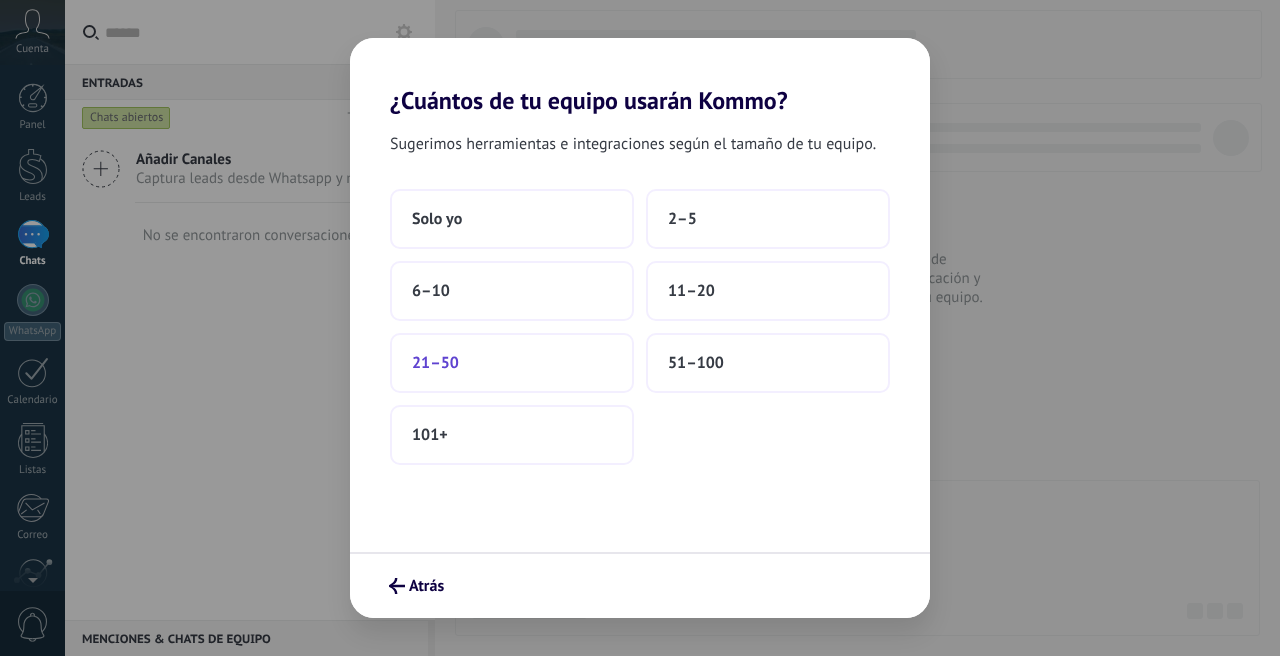 click on "21–50" at bounding box center (512, 363) 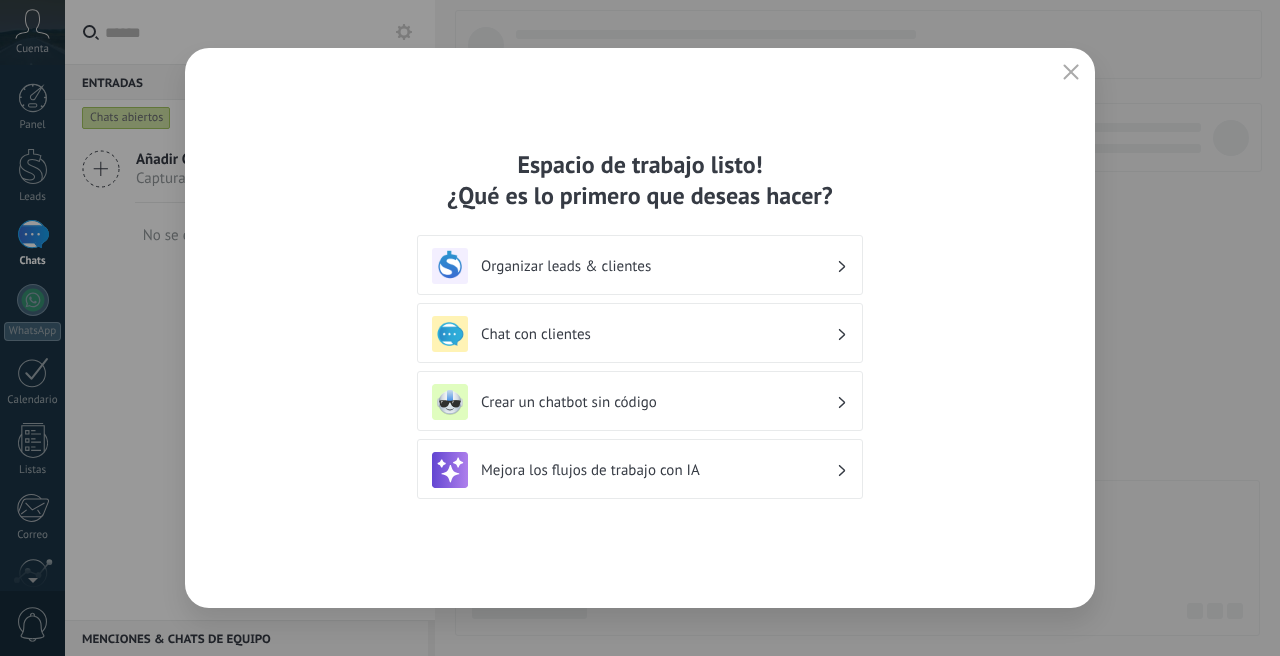 click 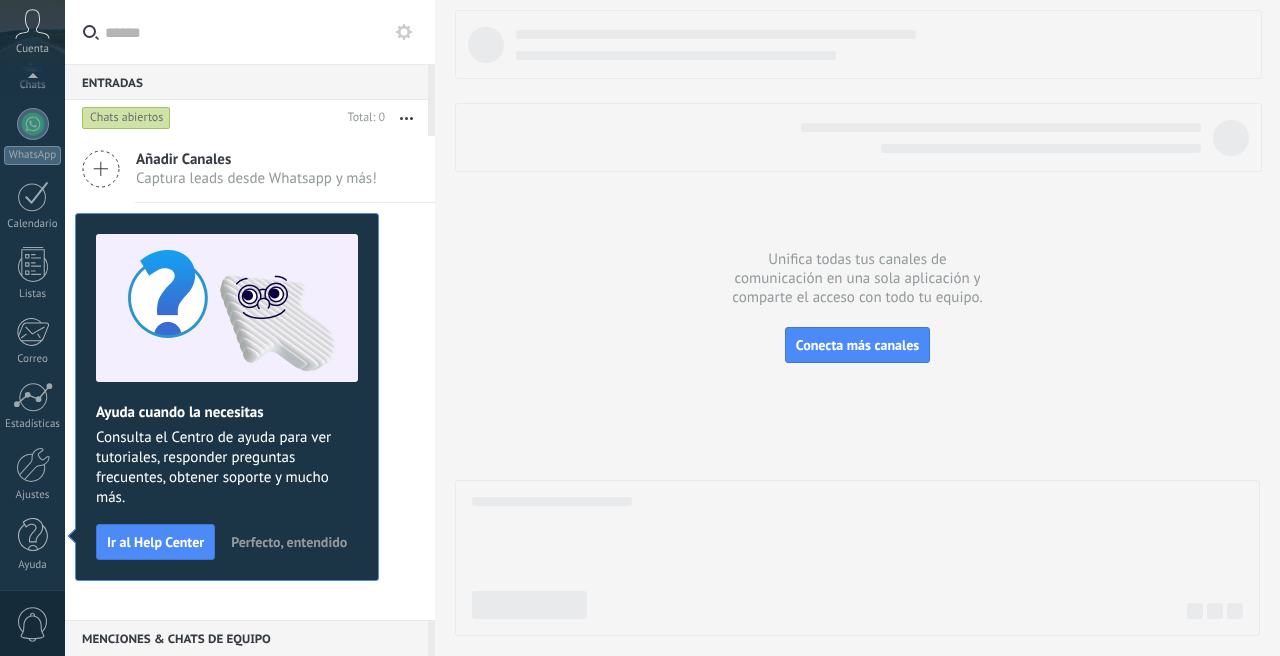 scroll, scrollTop: 0, scrollLeft: 0, axis: both 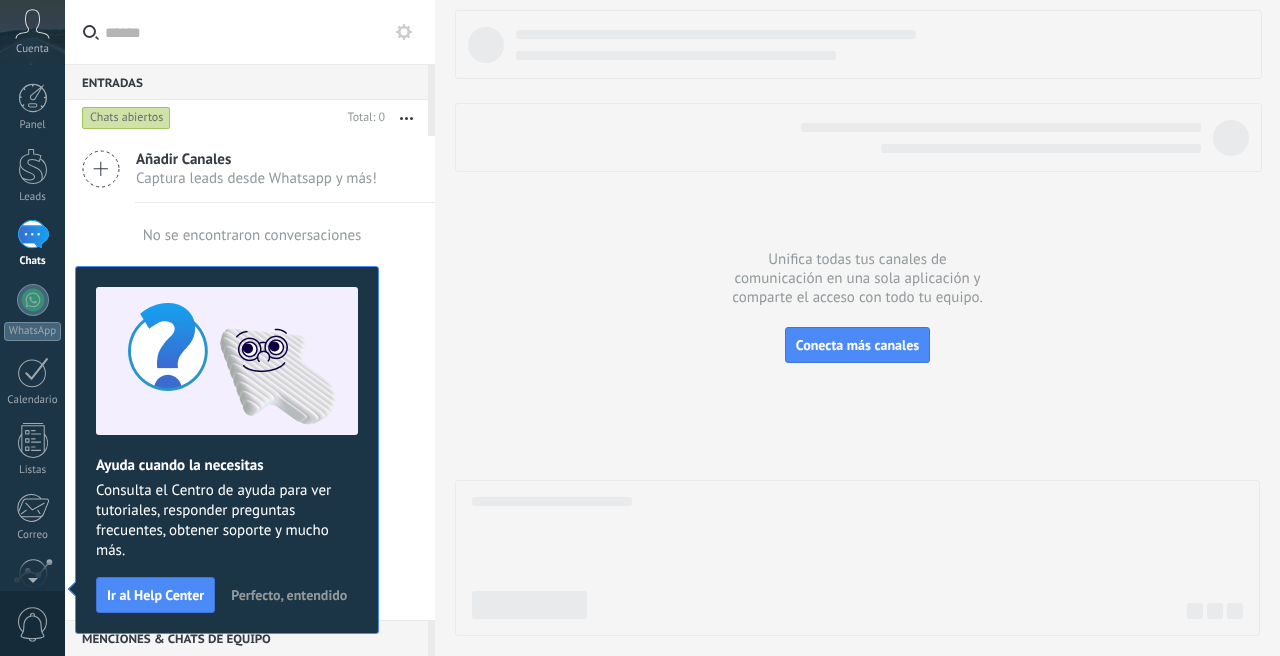 click on "Cuenta" at bounding box center (32, 32) 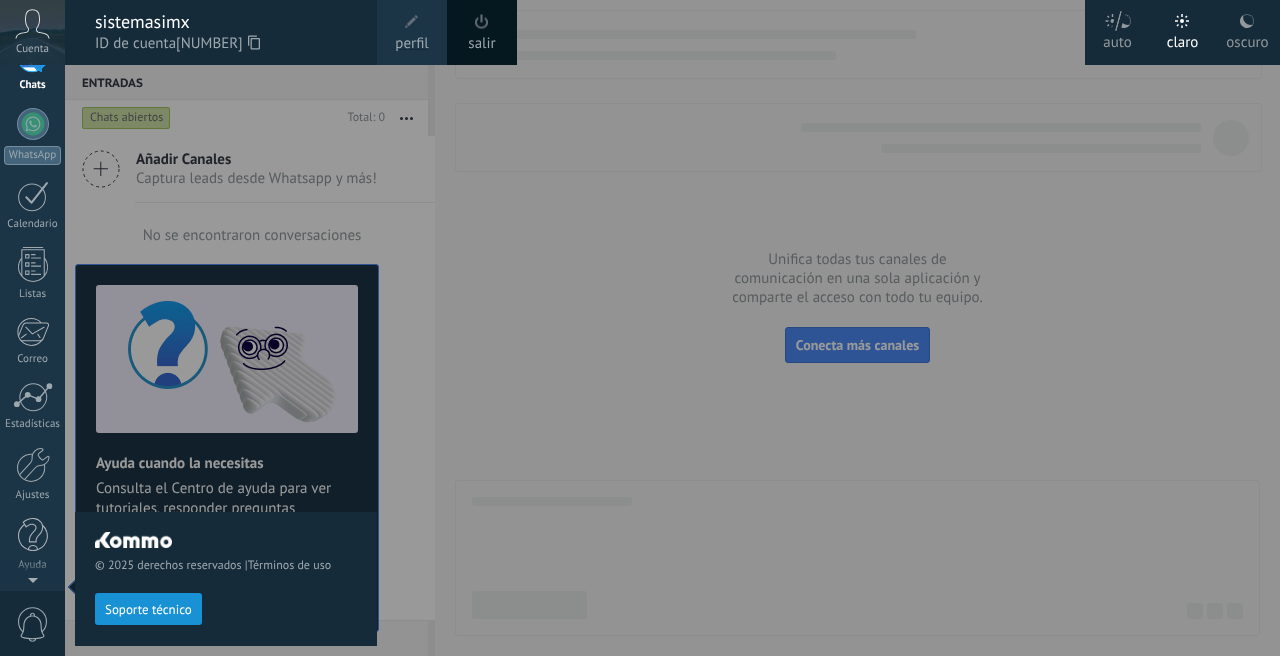 scroll, scrollTop: 0, scrollLeft: 0, axis: both 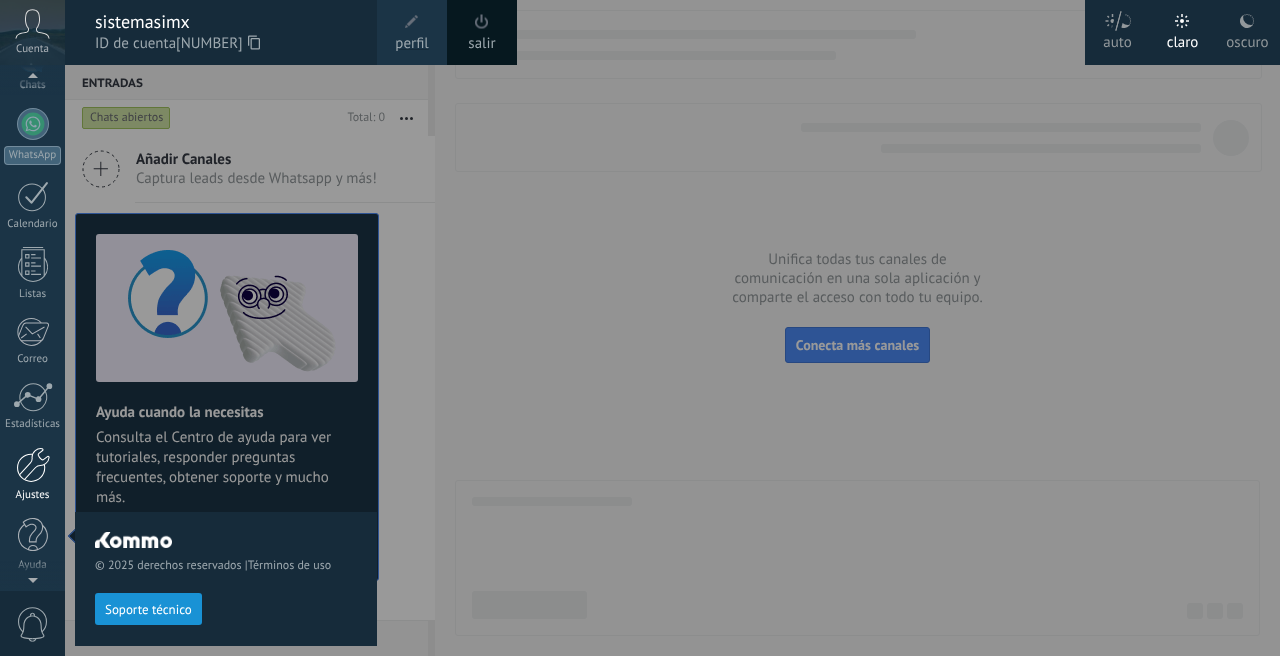 click at bounding box center (33, 465) 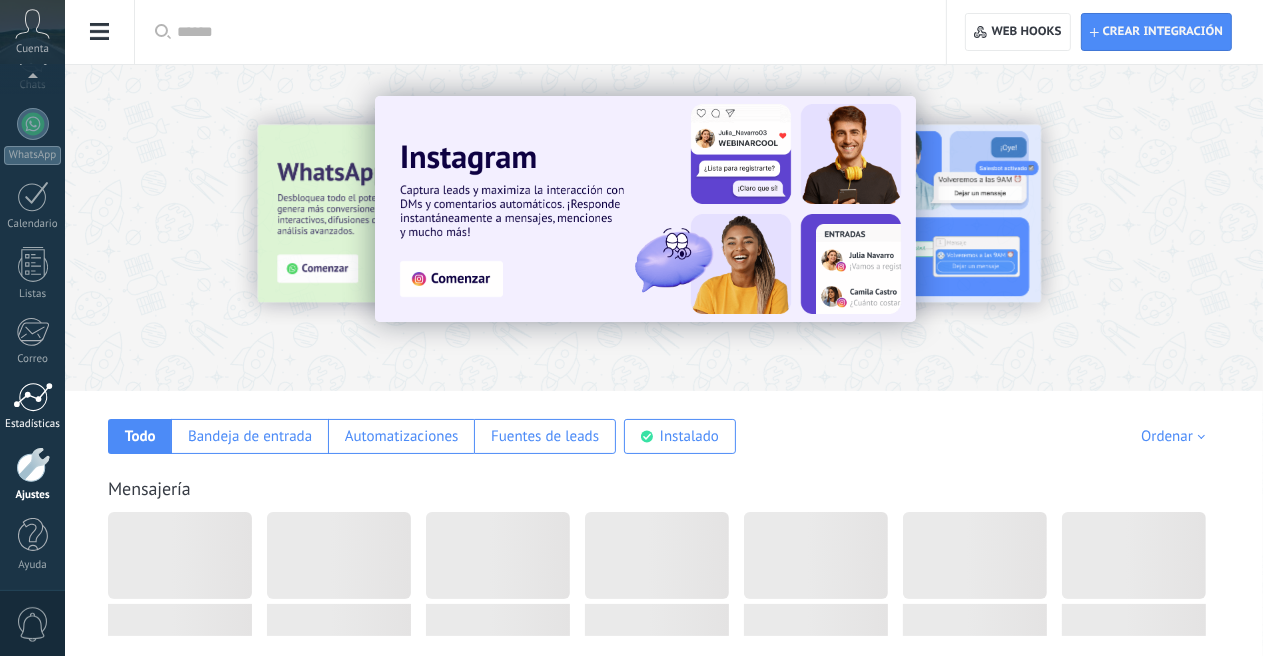 scroll, scrollTop: 176, scrollLeft: 0, axis: vertical 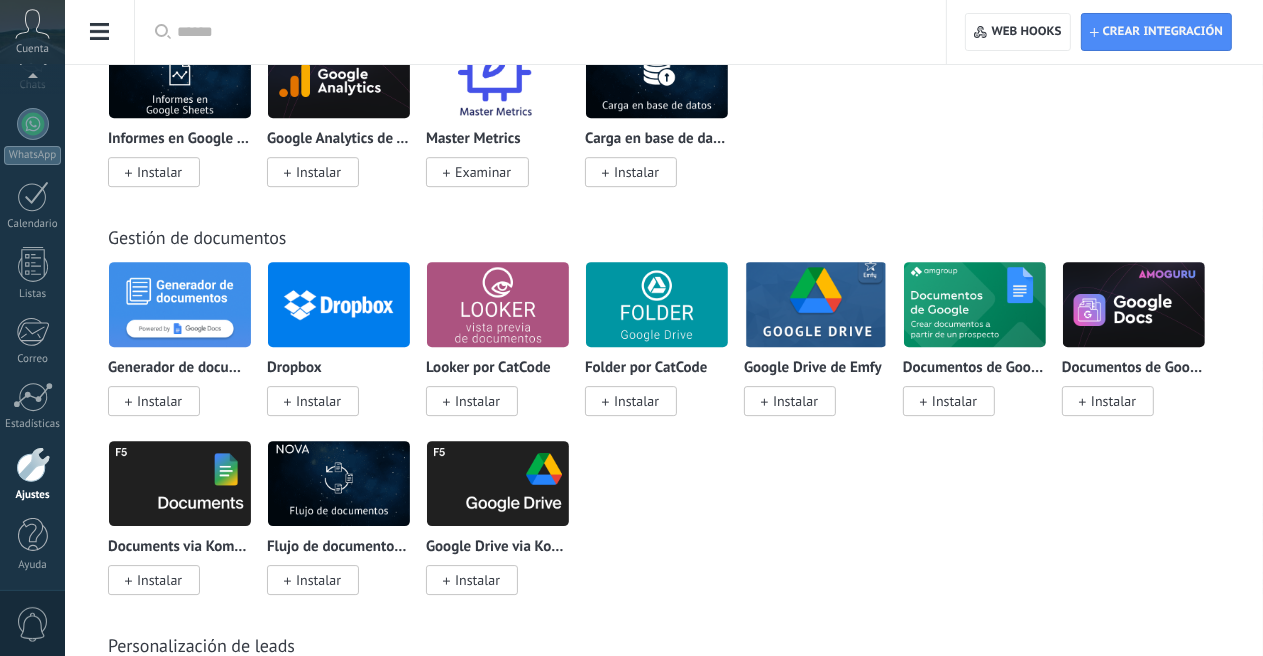 click on "Instalar" at bounding box center [159, -823] 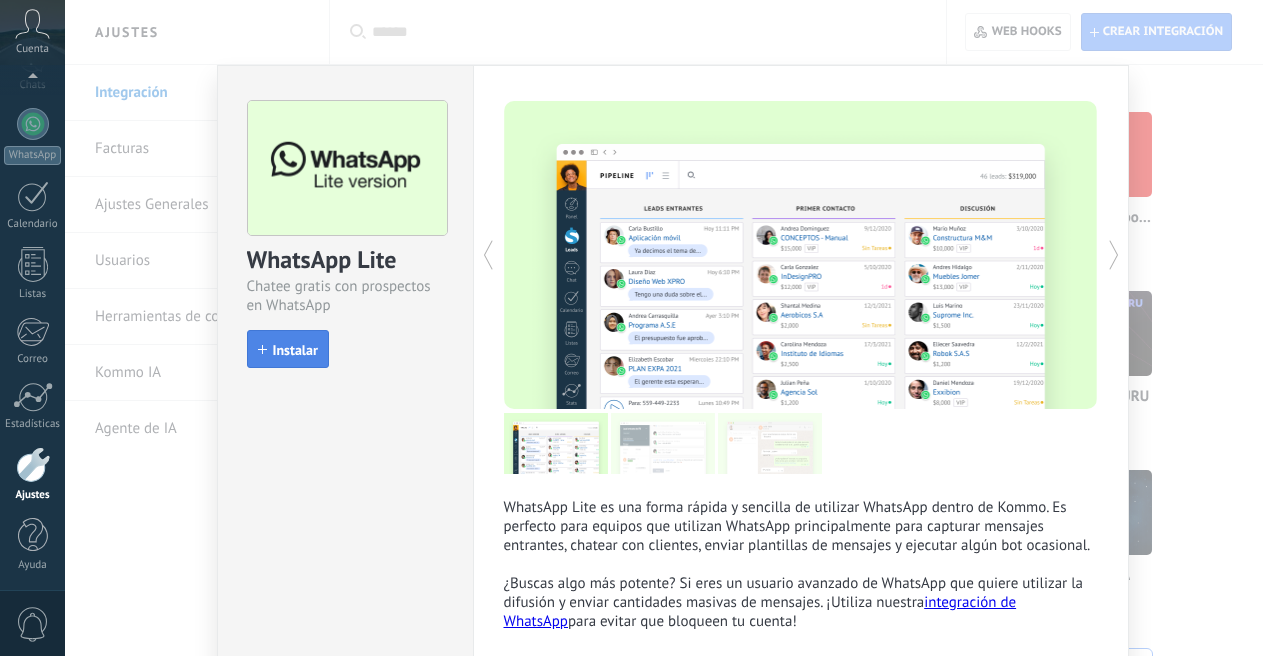 click on "Instalar" at bounding box center [295, 350] 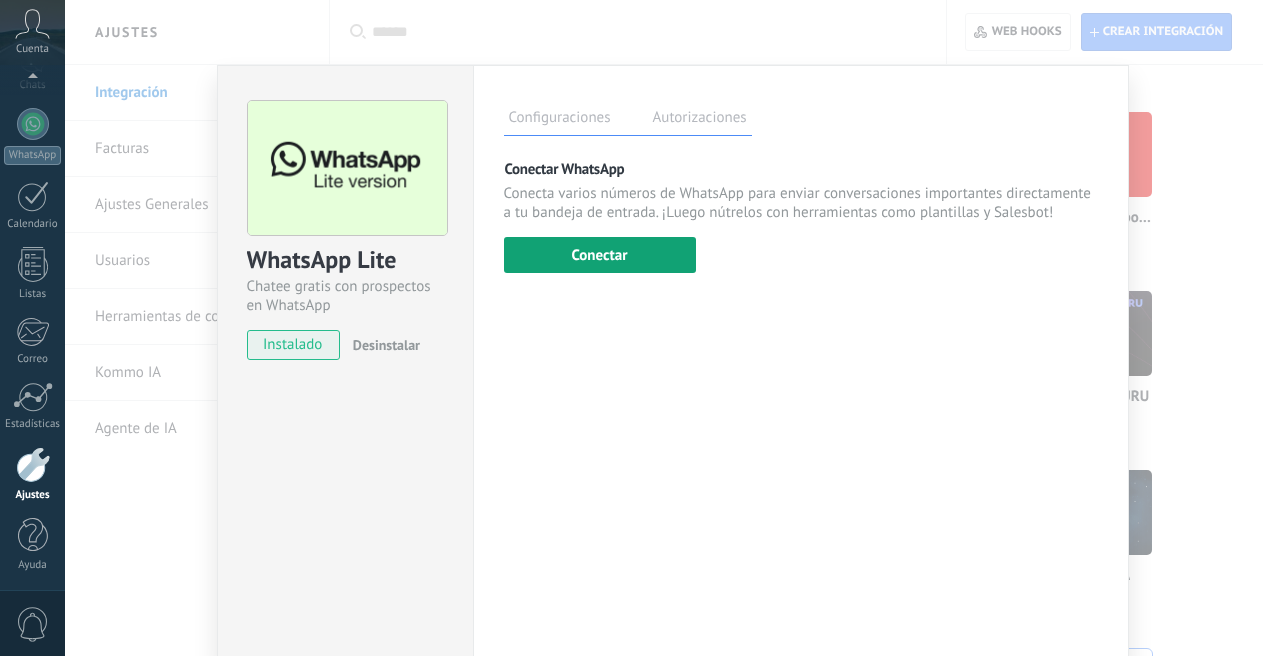 click on "Conectar" at bounding box center [600, 255] 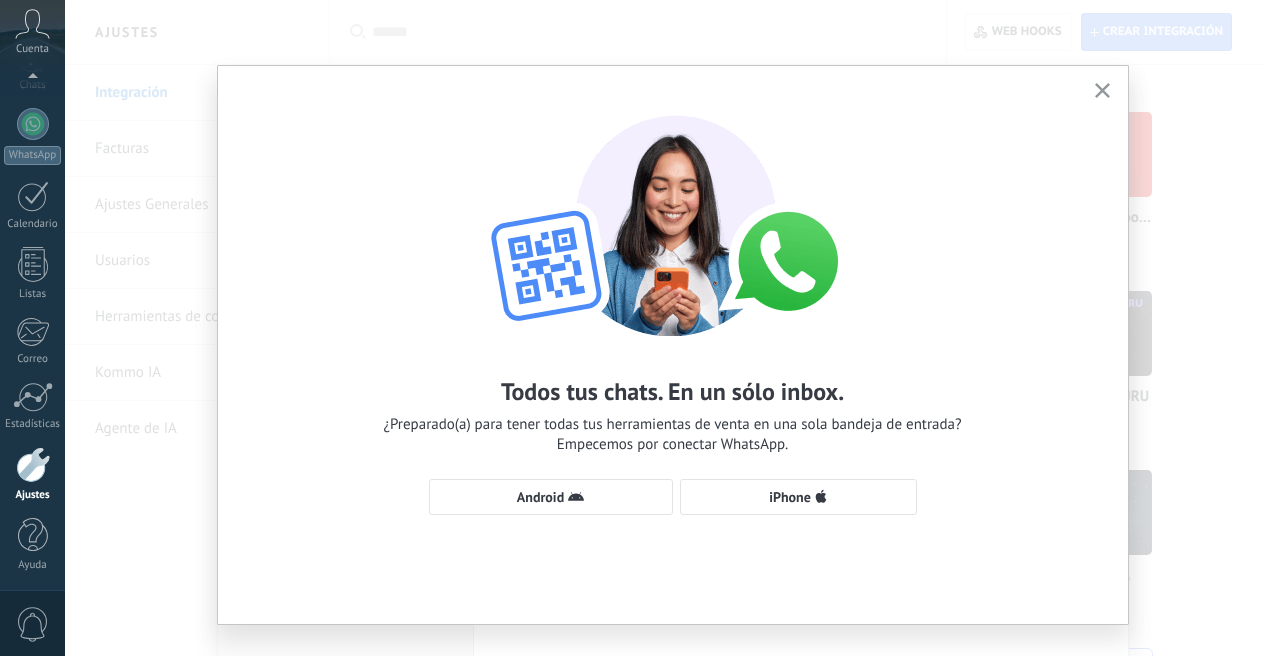click on "Todos tus chats. En un sólo inbox. ¿Preparado(a) para tener todas tus herramientas de venta en una sola bandeja de entrada?   Empecemos por conectar WhatsApp. Android iPhone" at bounding box center (673, 305) 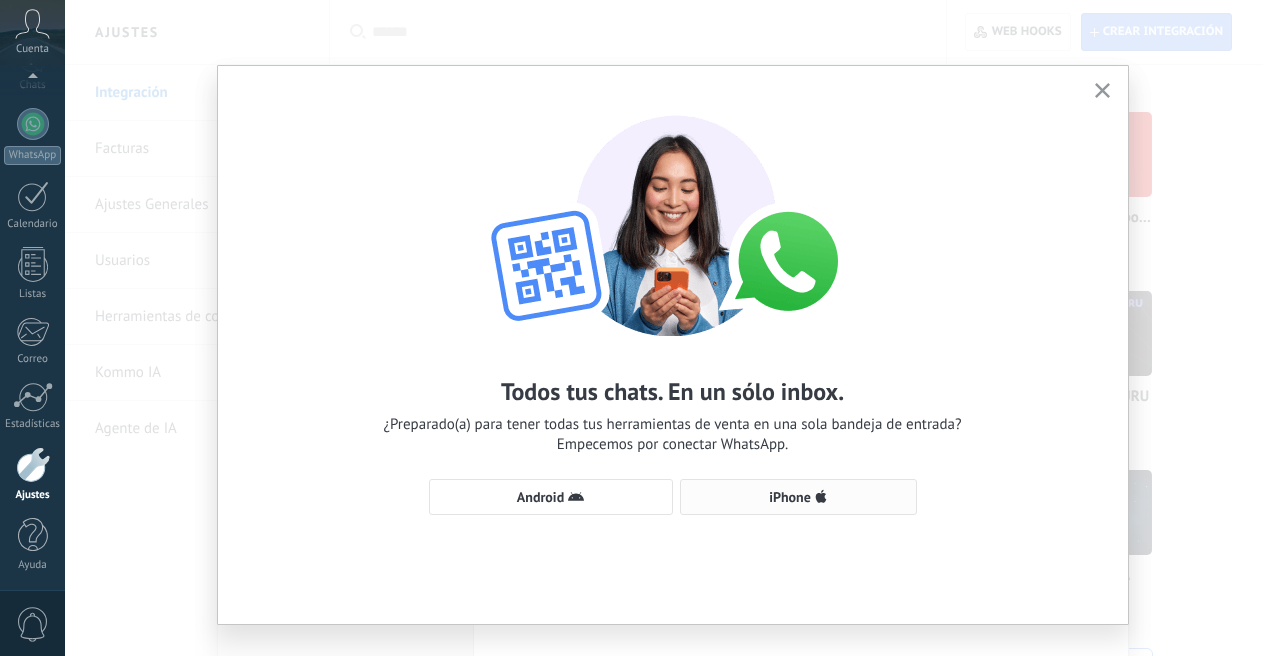 click on "iPhone" at bounding box center (790, 497) 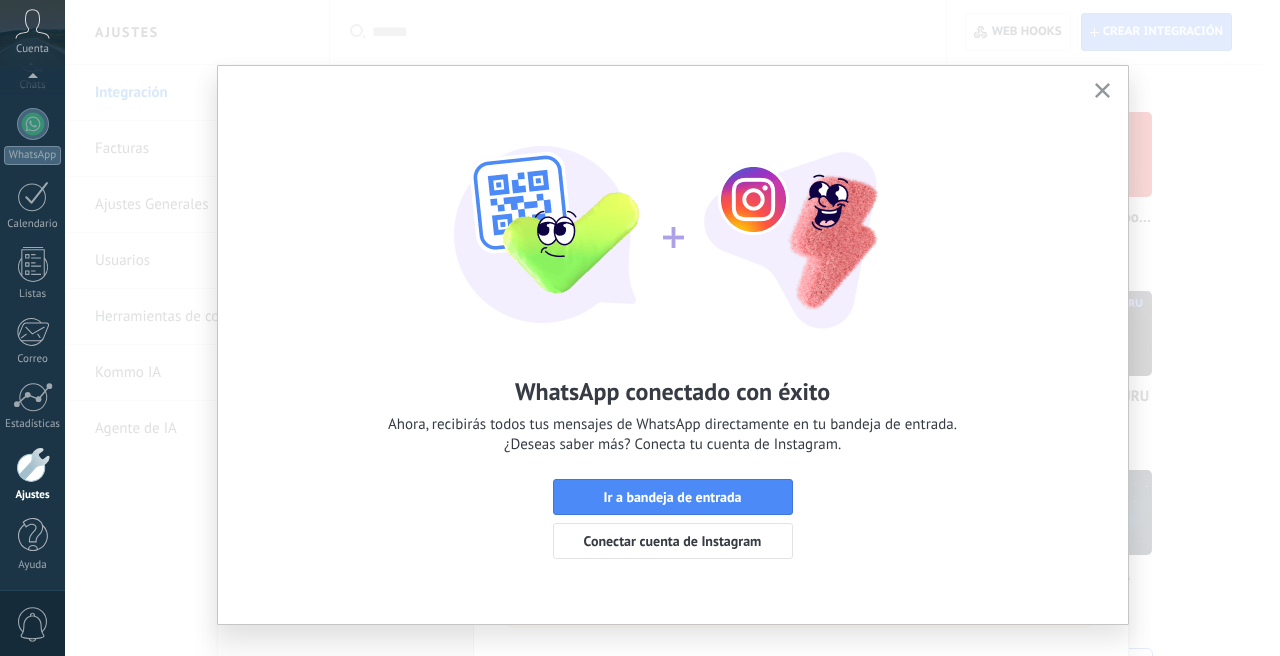 click on "Ir a bandeja de entrada" at bounding box center [672, 497] 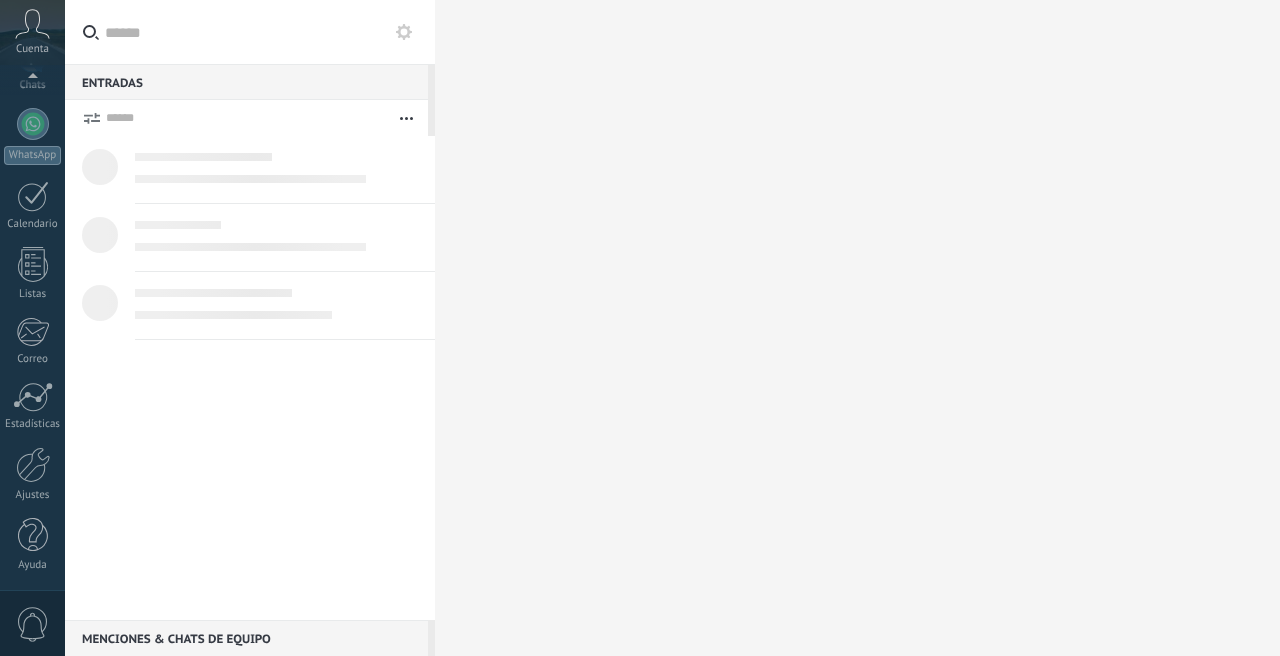 scroll, scrollTop: 0, scrollLeft: 0, axis: both 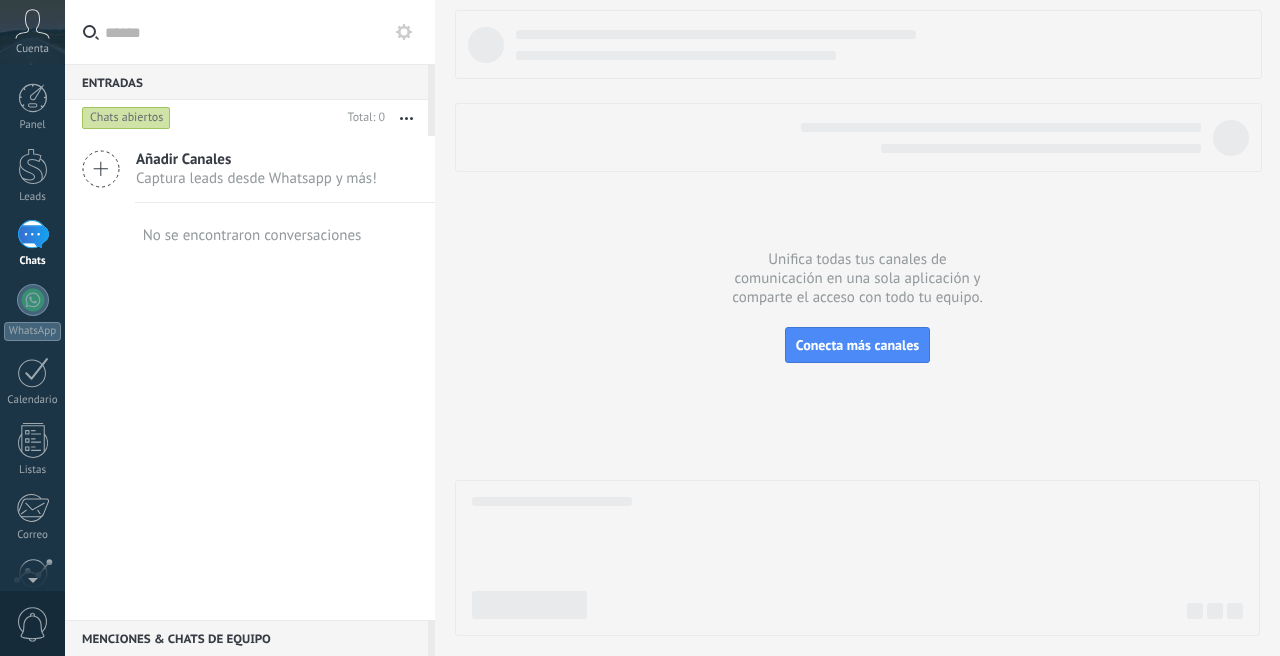 click on "No se encontraron conversaciones" at bounding box center (252, 235) 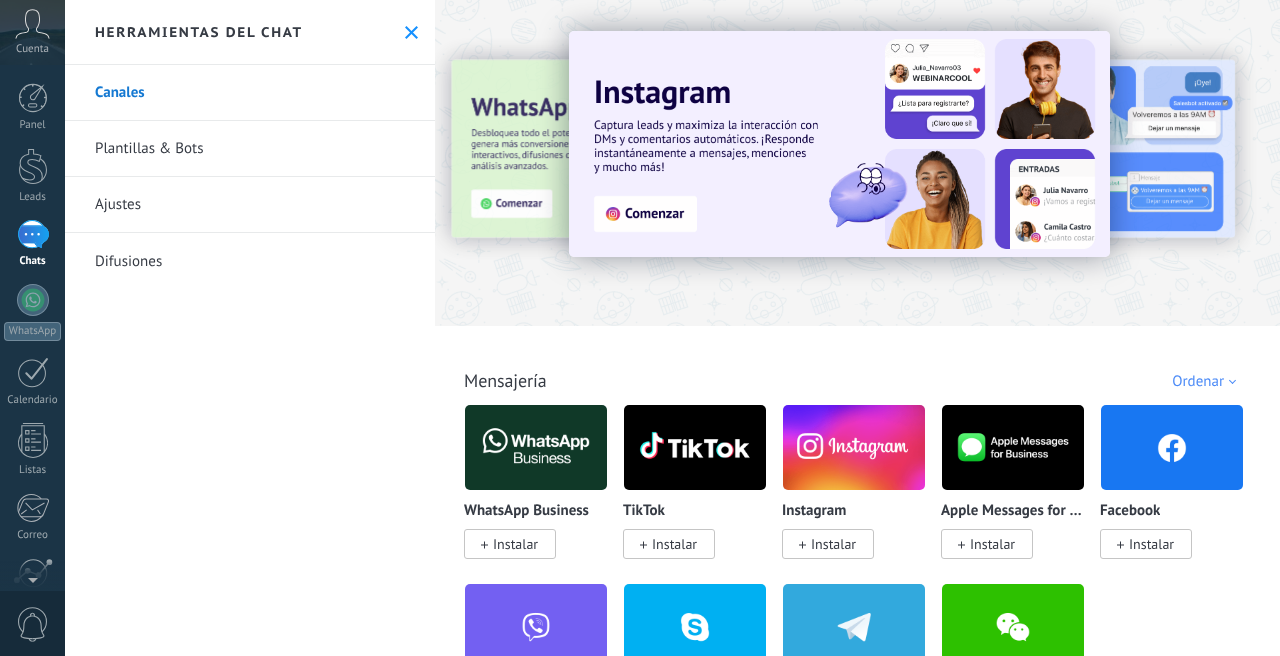 click on "Herramientas del chat" at bounding box center [250, 32] 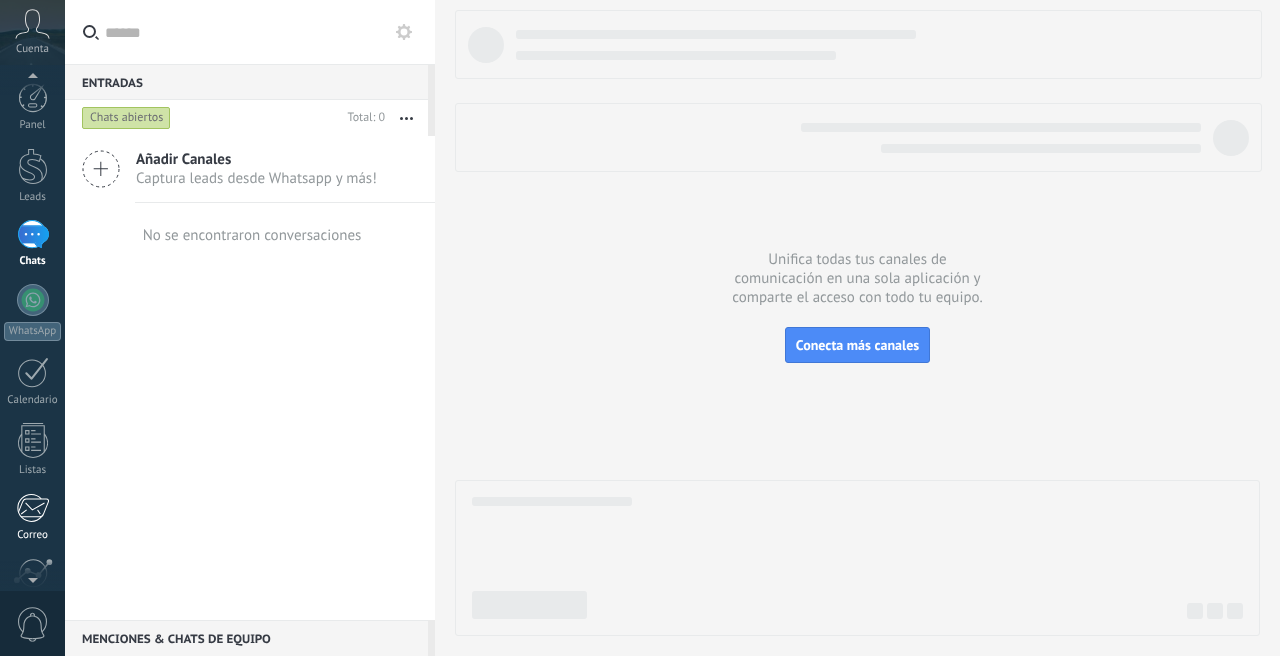 scroll, scrollTop: 176, scrollLeft: 0, axis: vertical 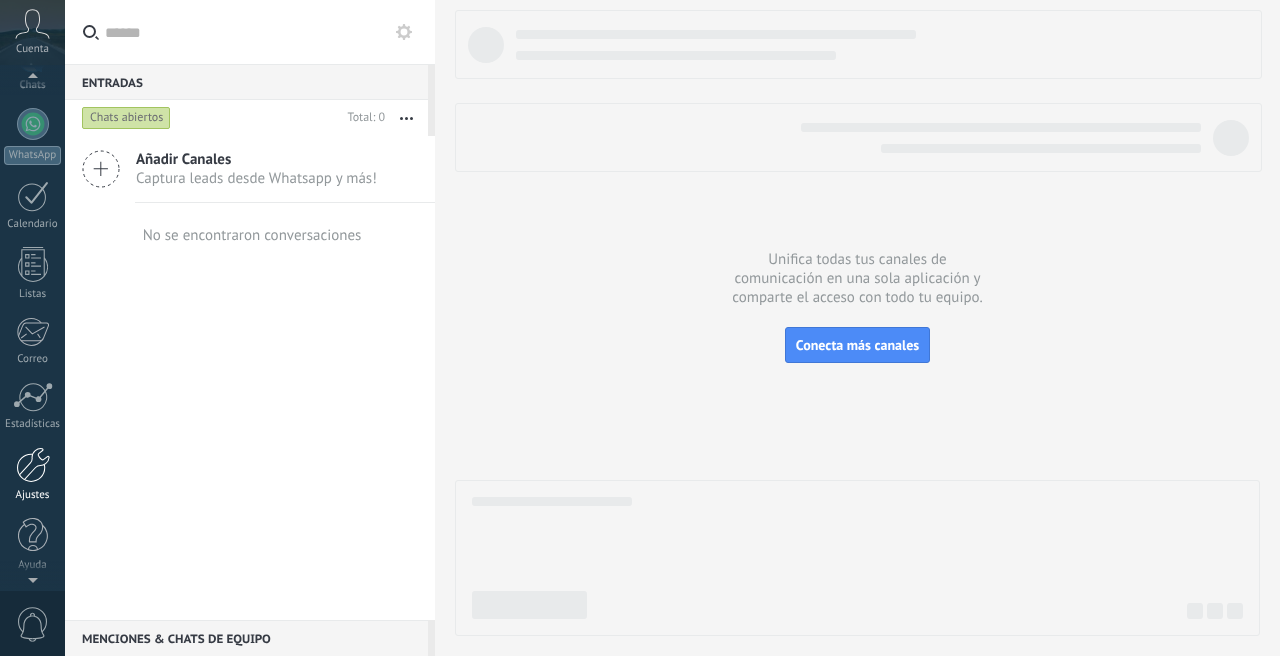 click at bounding box center (33, 465) 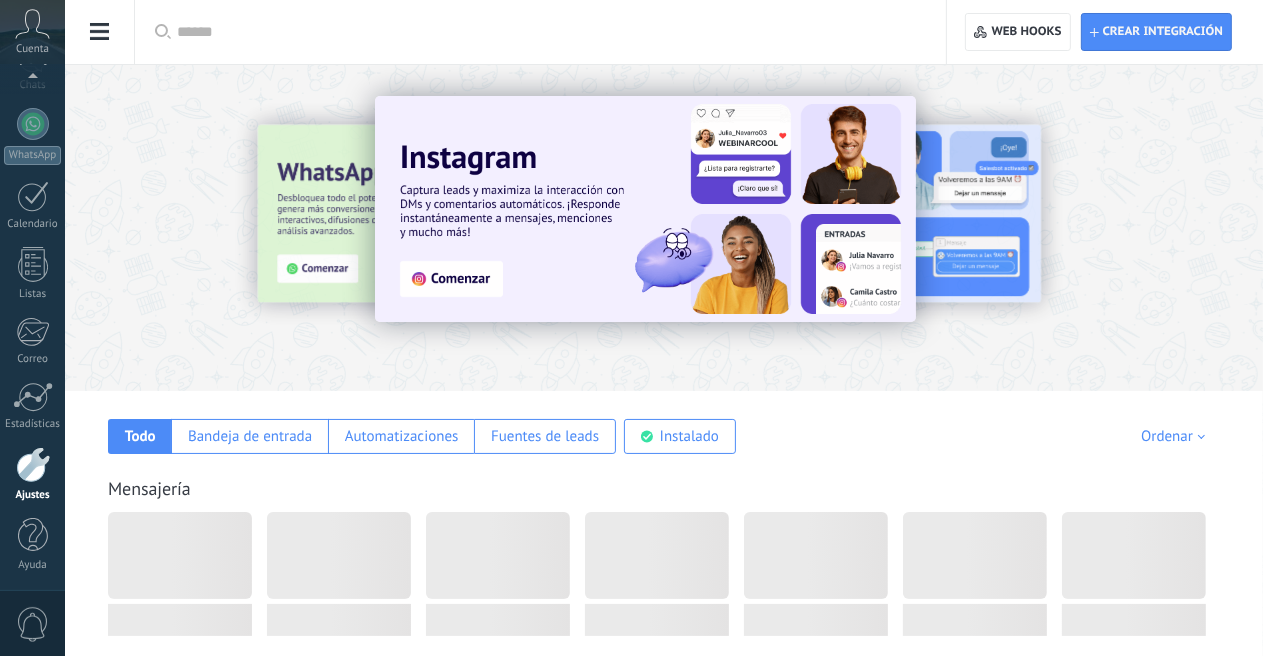 scroll, scrollTop: 176, scrollLeft: 0, axis: vertical 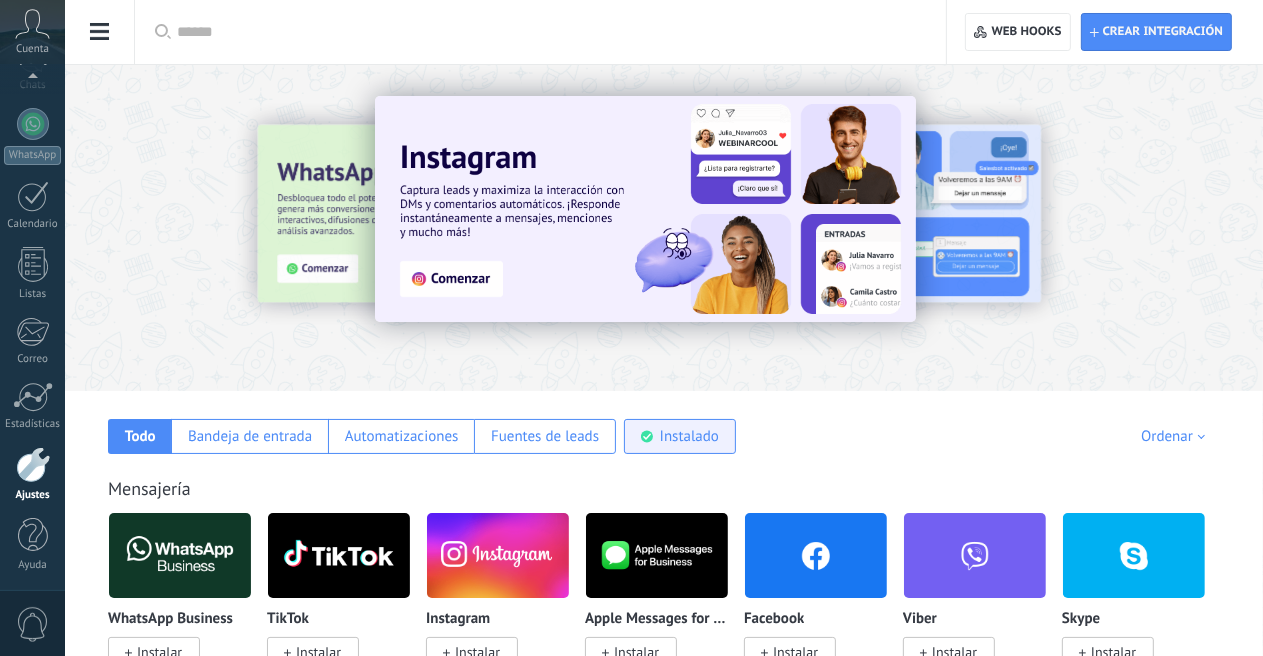 click on "Instalado" at bounding box center [680, 436] 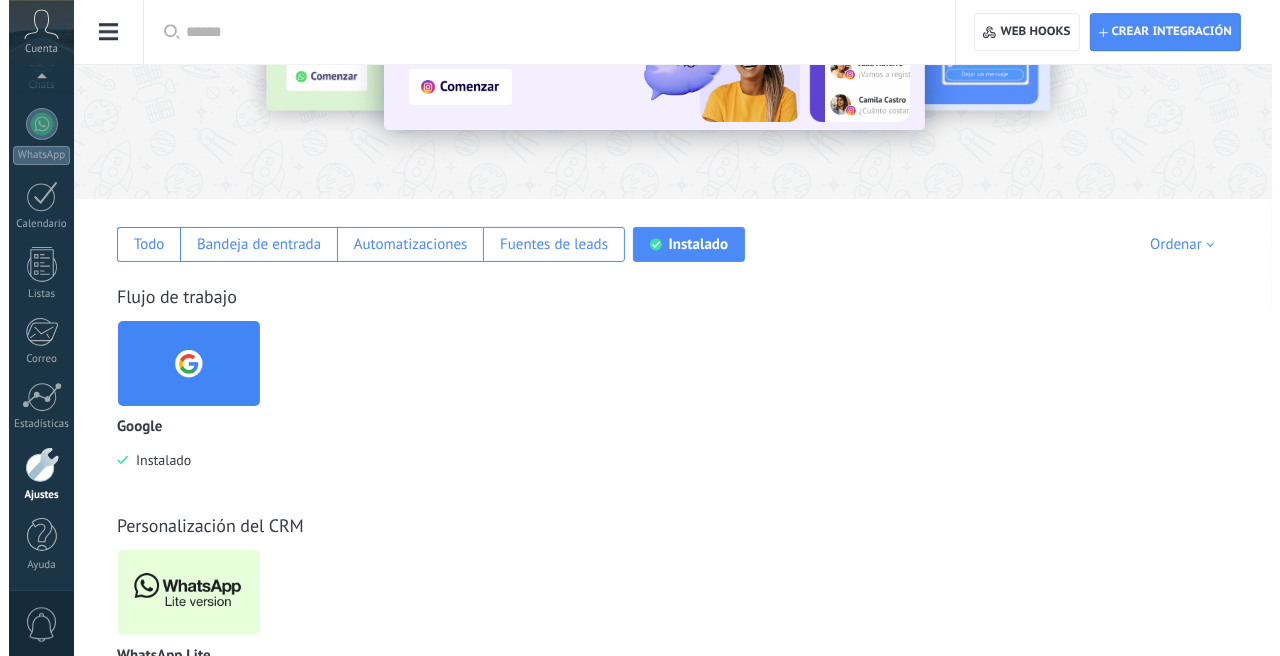 scroll, scrollTop: 289, scrollLeft: 0, axis: vertical 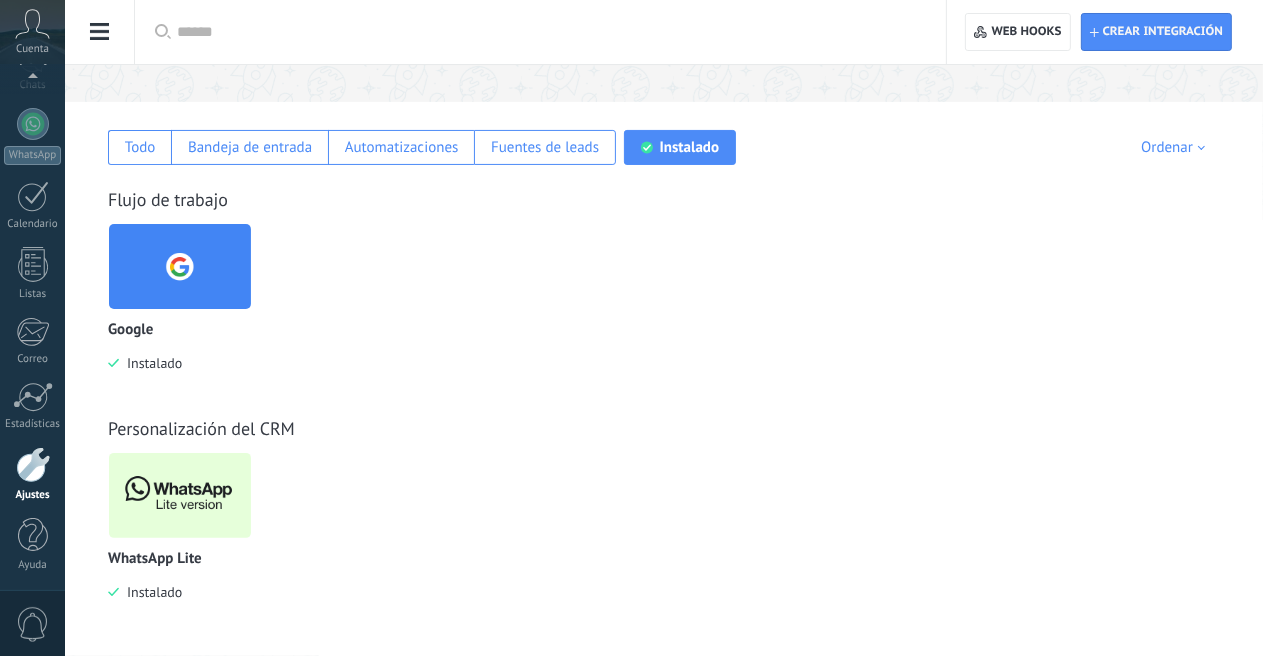 click at bounding box center [180, 495] 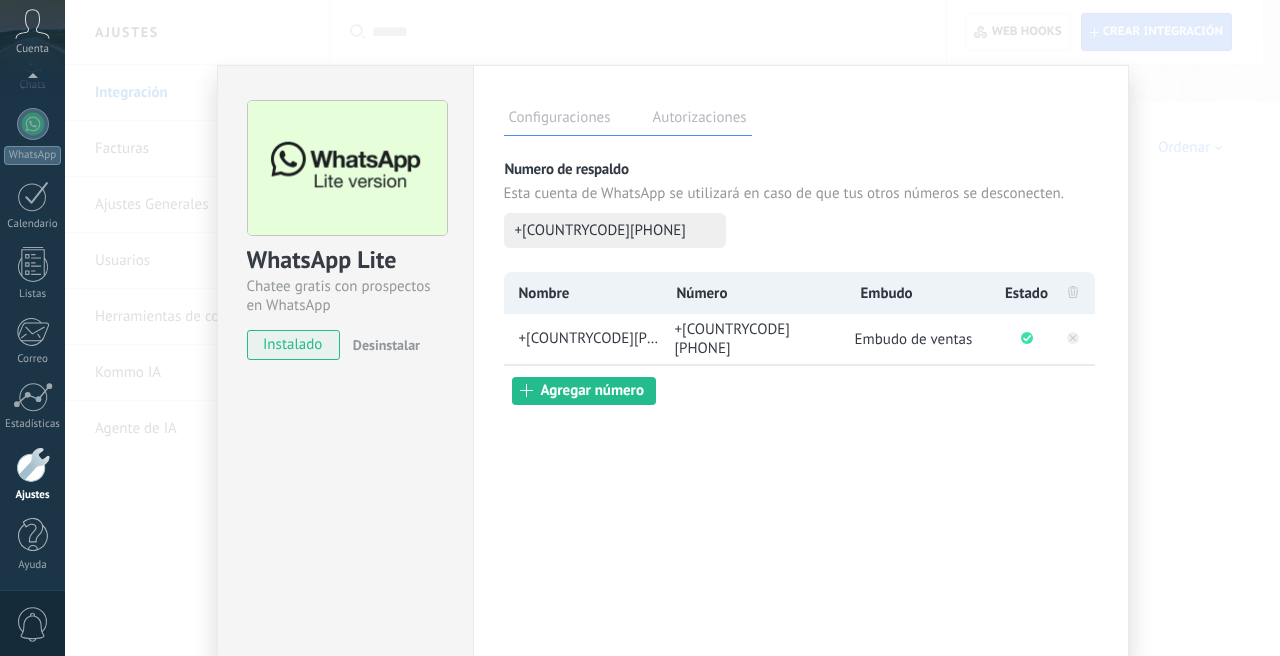 click on "WhatsApp Lite Chatee gratis con prospectos en WhatsApp instalado Desinstalar Configuraciones Autorizaciones Esta pestaña registra a los usuarios que han concedido acceso a las integración a esta cuenta. Si deseas remover la posibilidad que un usuario pueda enviar solicitudes a la cuenta en nombre de esta integración, puedes revocar el acceso. Si el acceso a todos los usuarios es revocado, la integración dejará de funcionar. Esta aplicacion está instalada, pero nadie le ha dado acceso aun. Más de 2 mil millones de personas utilizan activamente WhatsApp para conectarse con amigos, familiares y empresas. Esta integración agrega el chat más popular a tu arsenal de comunicación: captura automáticamente leads desde los mensajes entrantes, comparte el acceso al chat con todo tu equipo y potencia todo con las herramientas integradas de Kommo, como el botón de compromiso y Salesbot. más _:  Guardar Numero de respaldo Esta cuenta de WhatsApp se utilizará en caso de que tus otros números se desconecten." at bounding box center (672, 328) 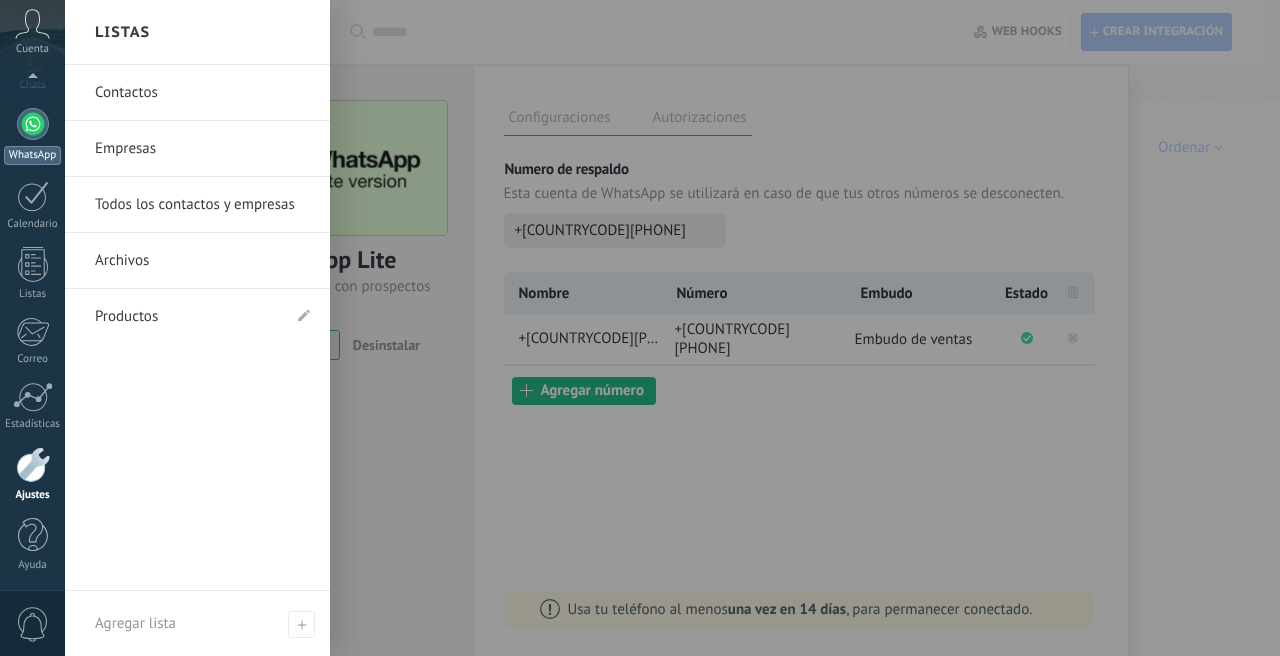 click on "WhatsApp" at bounding box center (32, 155) 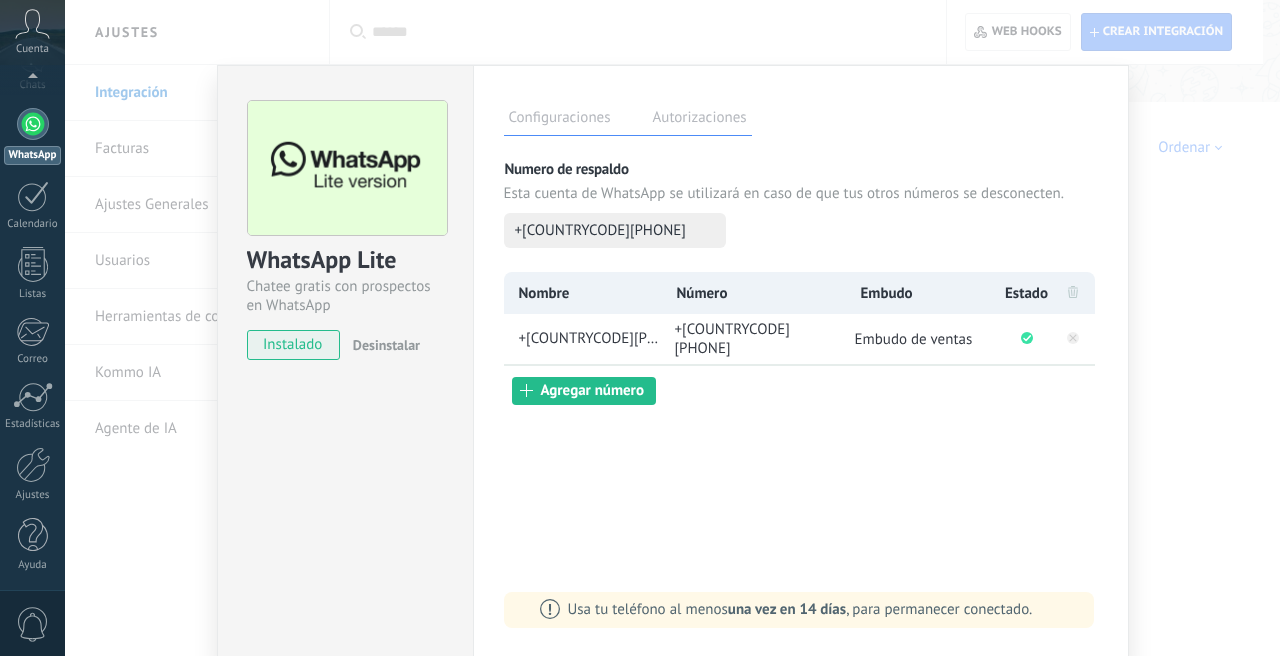 scroll, scrollTop: 0, scrollLeft: 0, axis: both 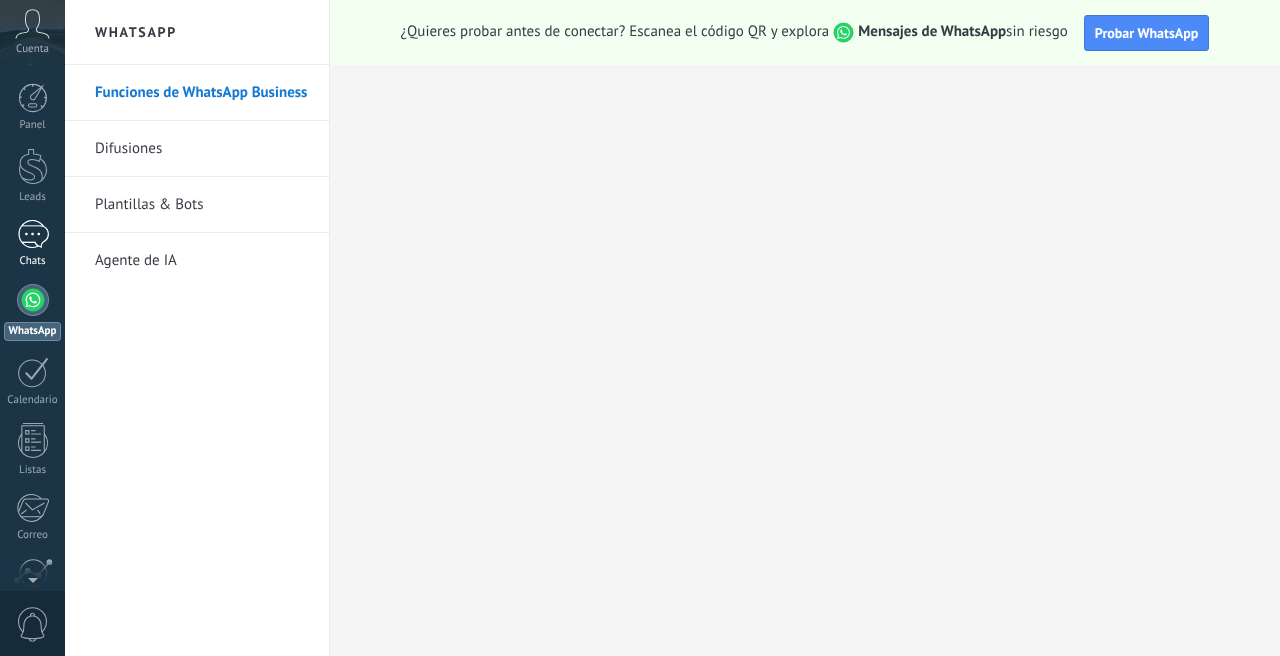 click on "Chats" at bounding box center [32, 244] 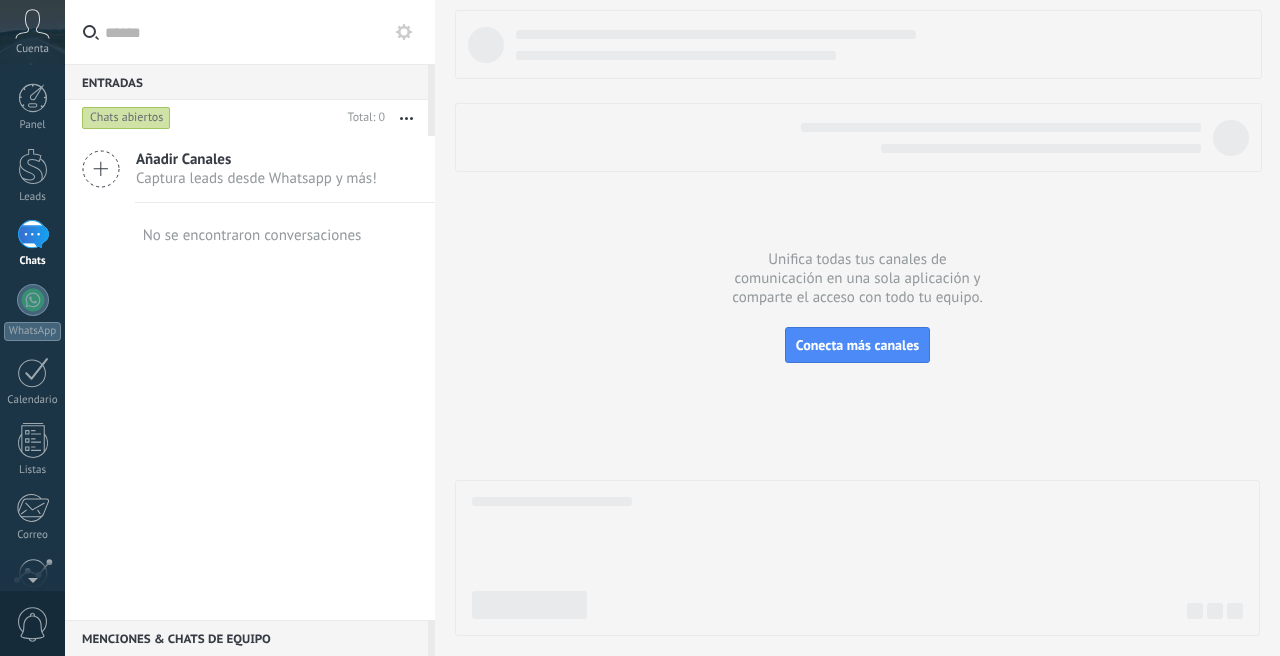 click on "Captura leads desde Whatsapp y más!" at bounding box center [256, 178] 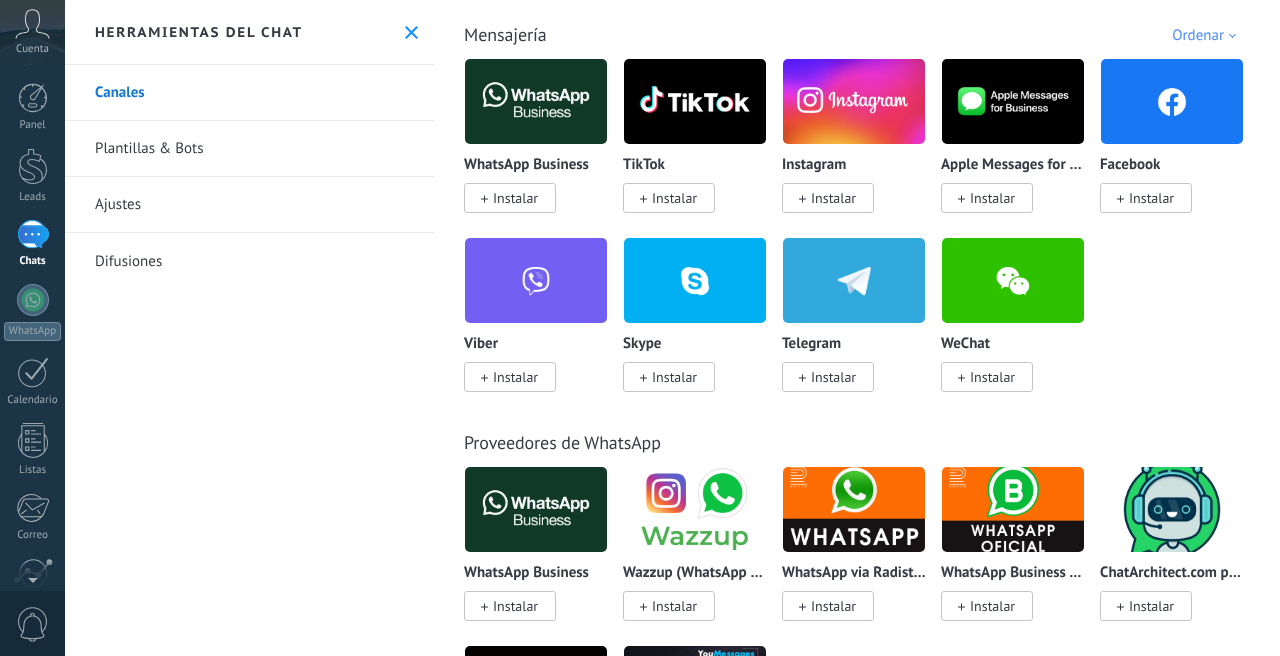 scroll, scrollTop: 0, scrollLeft: 0, axis: both 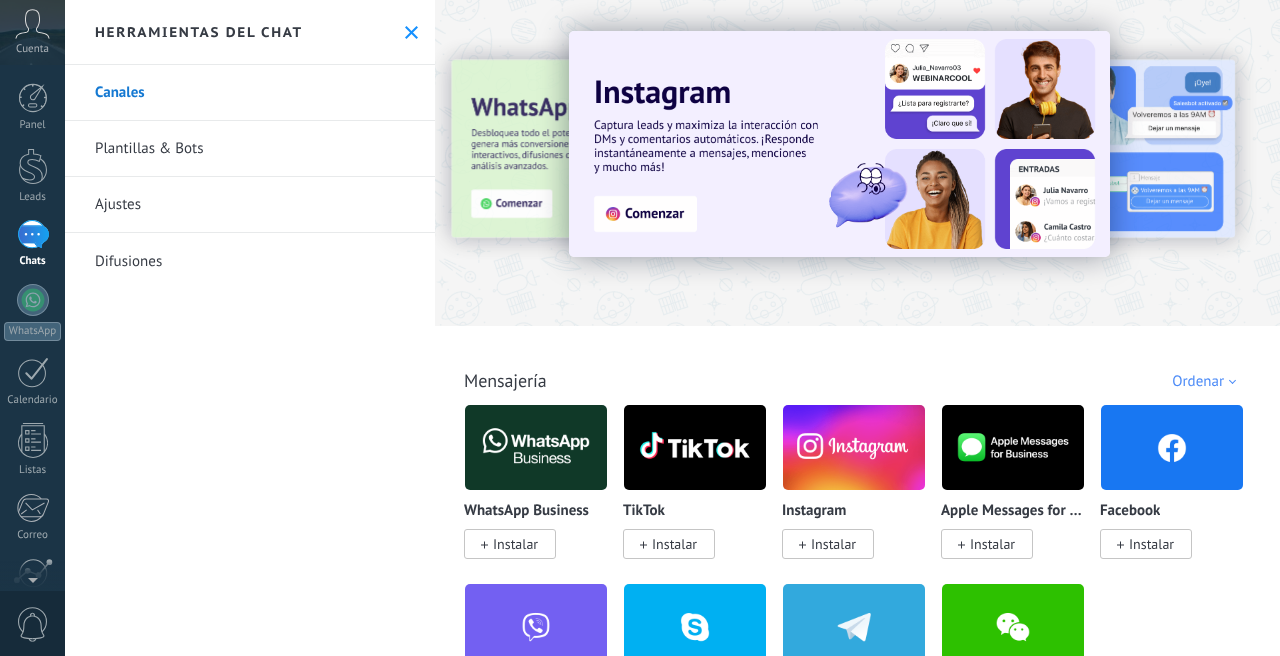 click on "Plantillas & Bots" at bounding box center [250, 149] 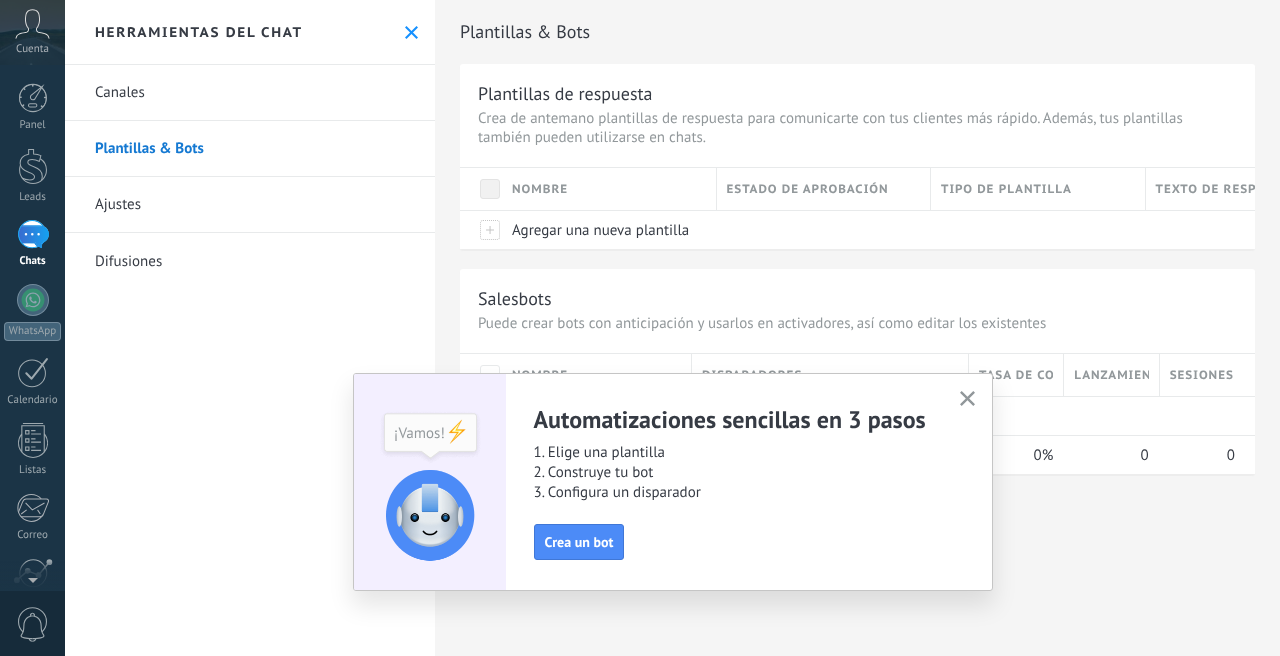 click on "Ajustes" at bounding box center (250, 205) 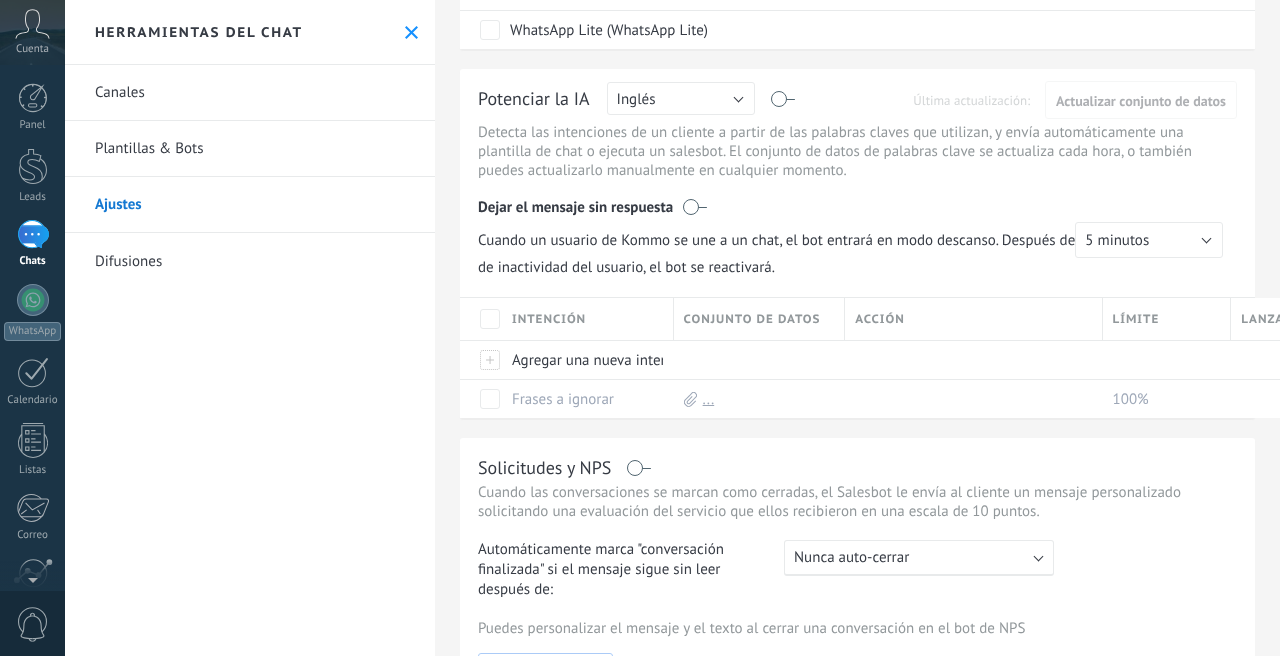 scroll, scrollTop: 346, scrollLeft: 0, axis: vertical 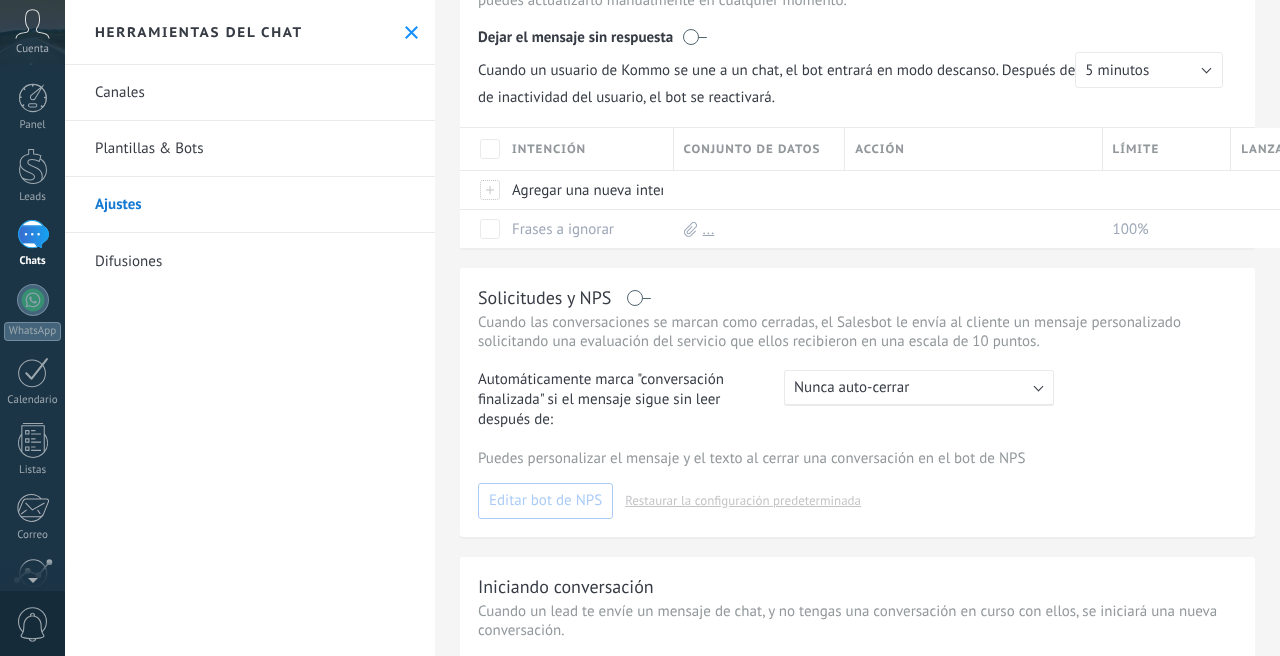 click on "Difusiones" at bounding box center (250, 261) 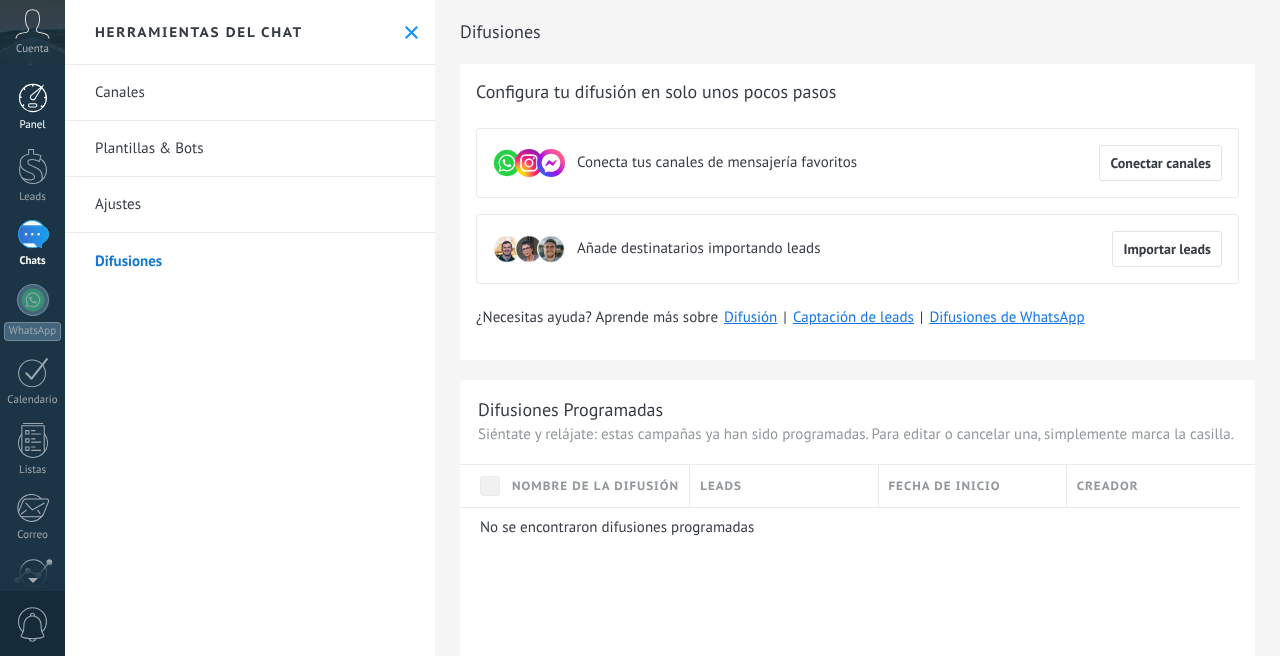 click on "Panel" at bounding box center [33, 125] 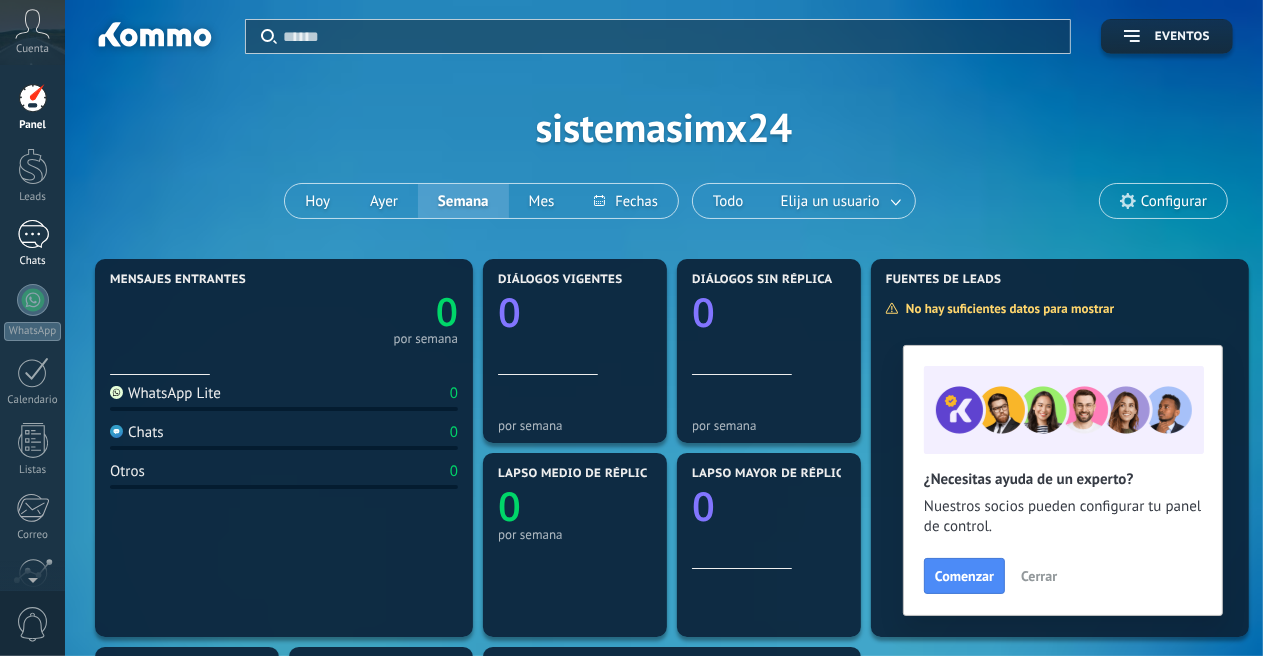 click at bounding box center [33, 234] 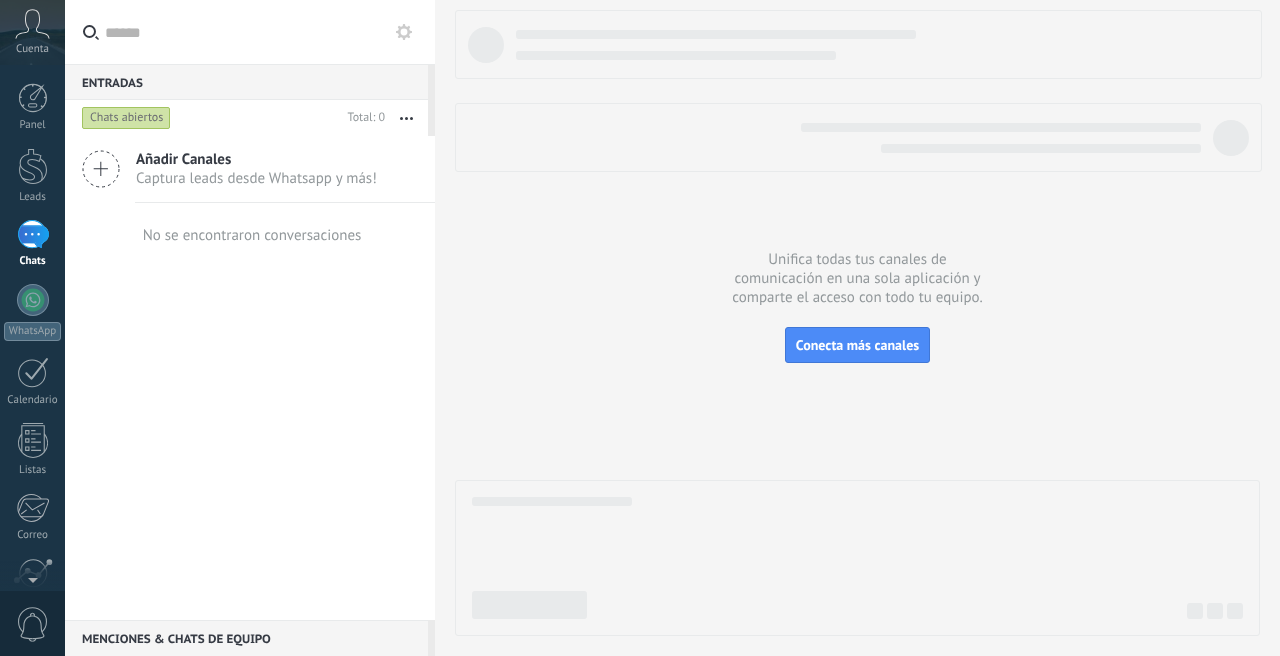click on "Añadir Canales
Captura leads desde Whatsapp y más!" at bounding box center [250, 169] 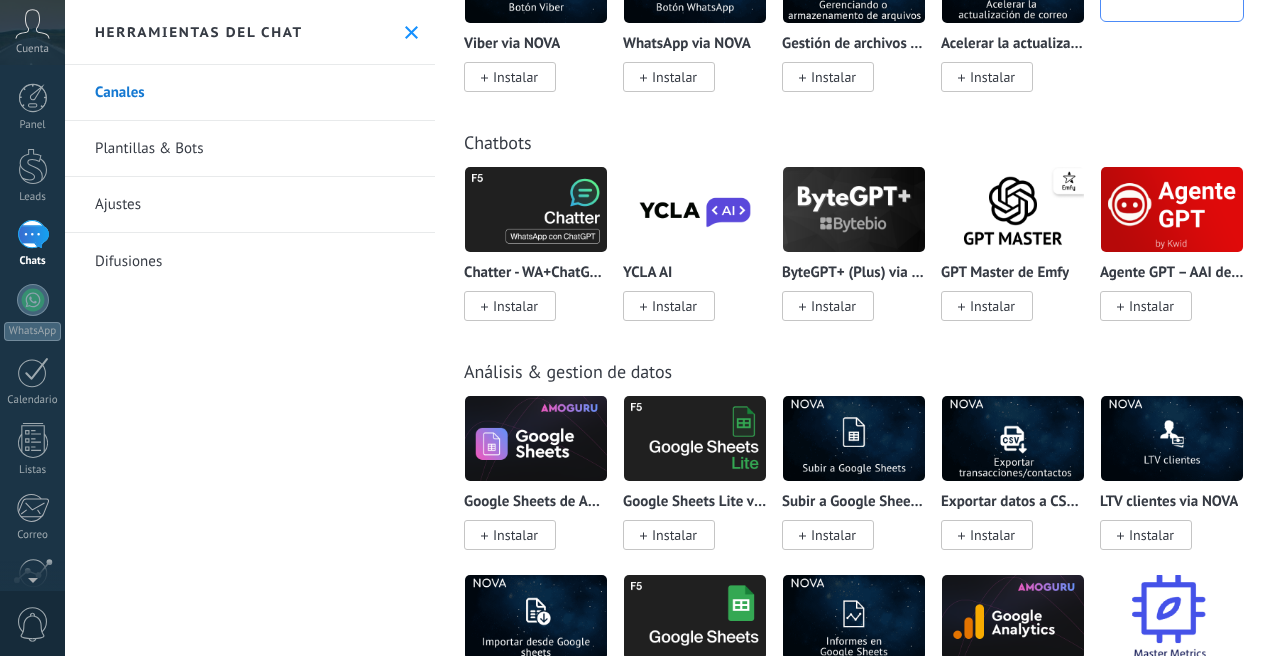scroll, scrollTop: 5645, scrollLeft: 0, axis: vertical 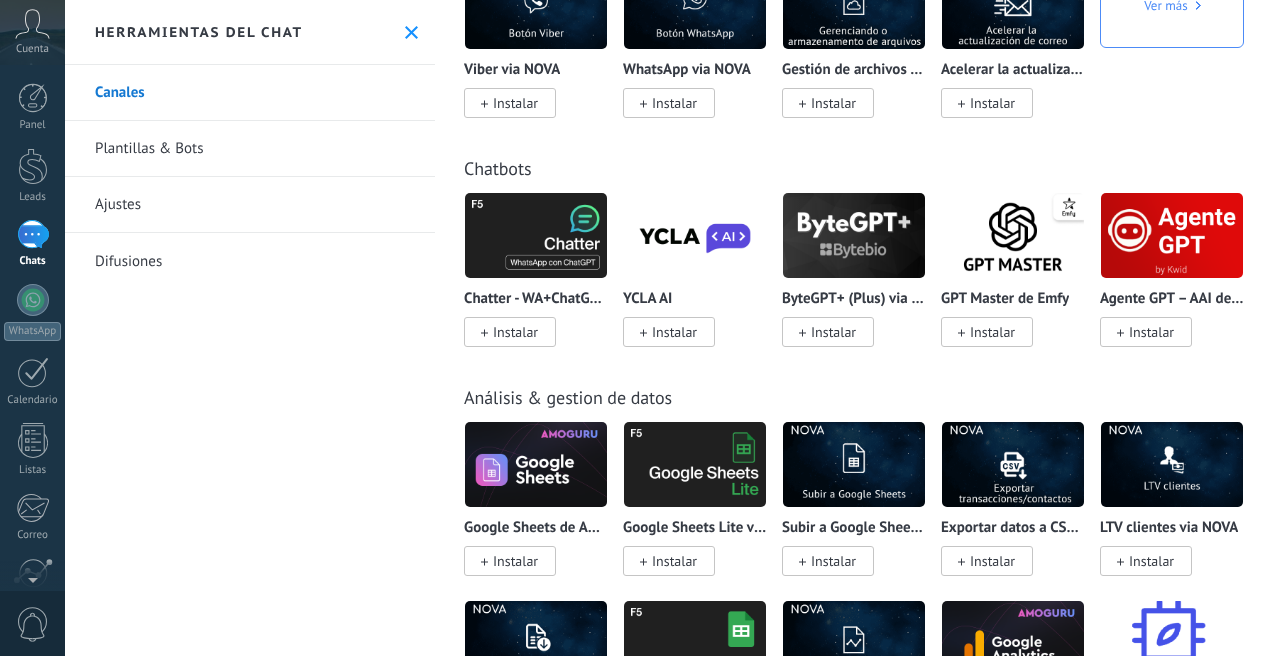 click at bounding box center (536, -531) 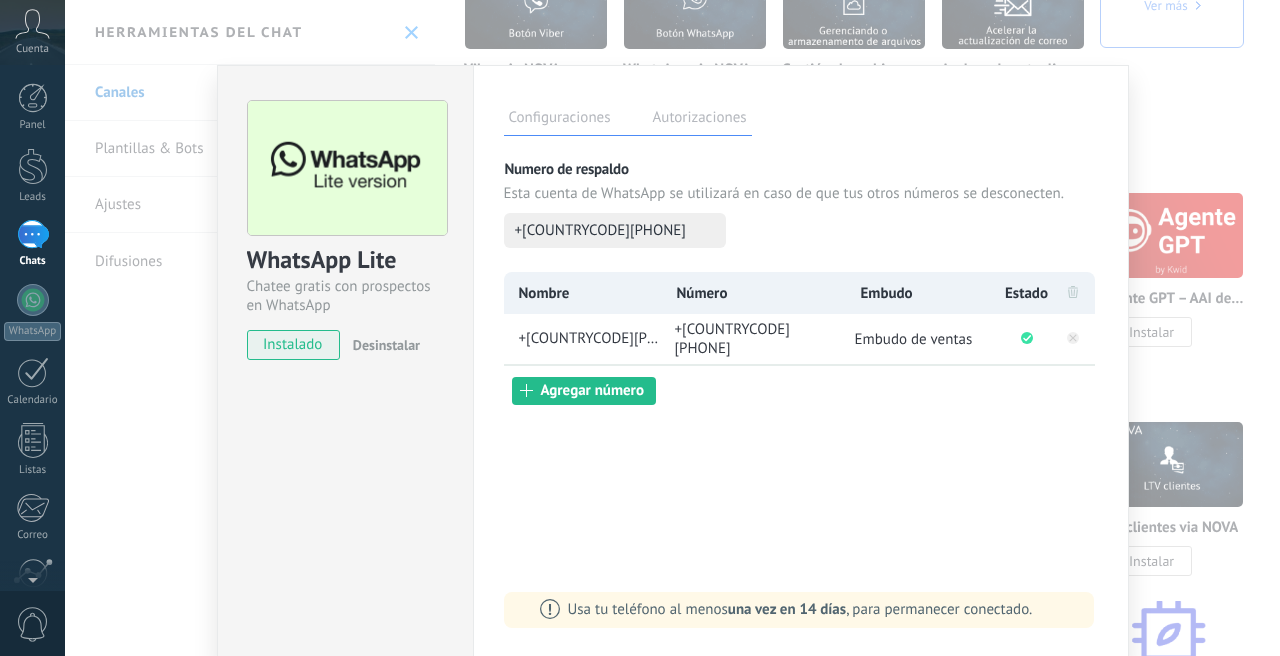click on "WhatsApp Lite Chatee gratis con prospectos en WhatsApp instalado Desinstalar Configuraciones Autorizaciones Esta pestaña registra a los usuarios que han concedido acceso a las integración a esta cuenta. Si deseas remover la posibilidad que un usuario pueda enviar solicitudes a la cuenta en nombre de esta integración, puedes revocar el acceso. Si el acceso a todos los usuarios es revocado, la integración dejará de funcionar. Esta aplicacion está instalada, pero nadie le ha dado acceso aun. Más de 2 mil millones de personas utilizan activamente WhatsApp para conectarse con amigos, familiares y empresas. Esta integración agrega el chat más popular a tu arsenal de comunicación: captura automáticamente leads desde los mensajes entrantes, comparte el acceso al chat con todo tu equipo y potencia todo con las herramientas integradas de Kommo, como el botón de compromiso y Salesbot. más _:  Guardar Numero de respaldo Esta cuenta de WhatsApp se utilizará en caso de que tus otros números se desconecten." at bounding box center (672, 328) 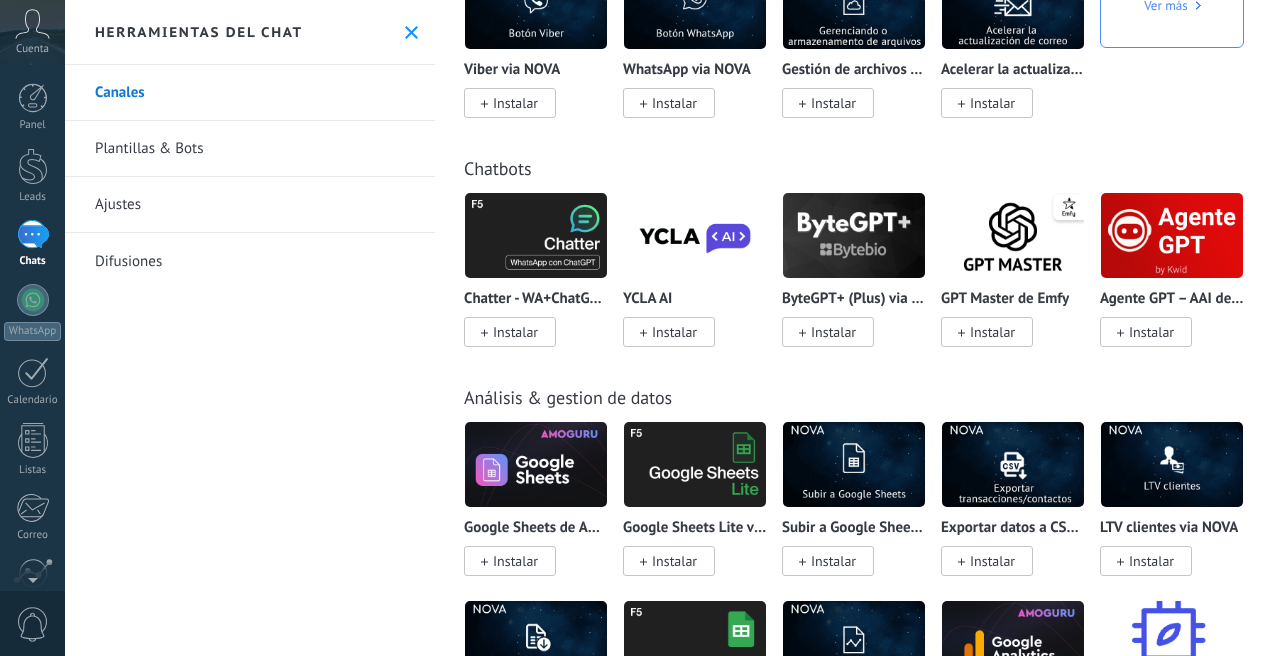 click at bounding box center (33, 234) 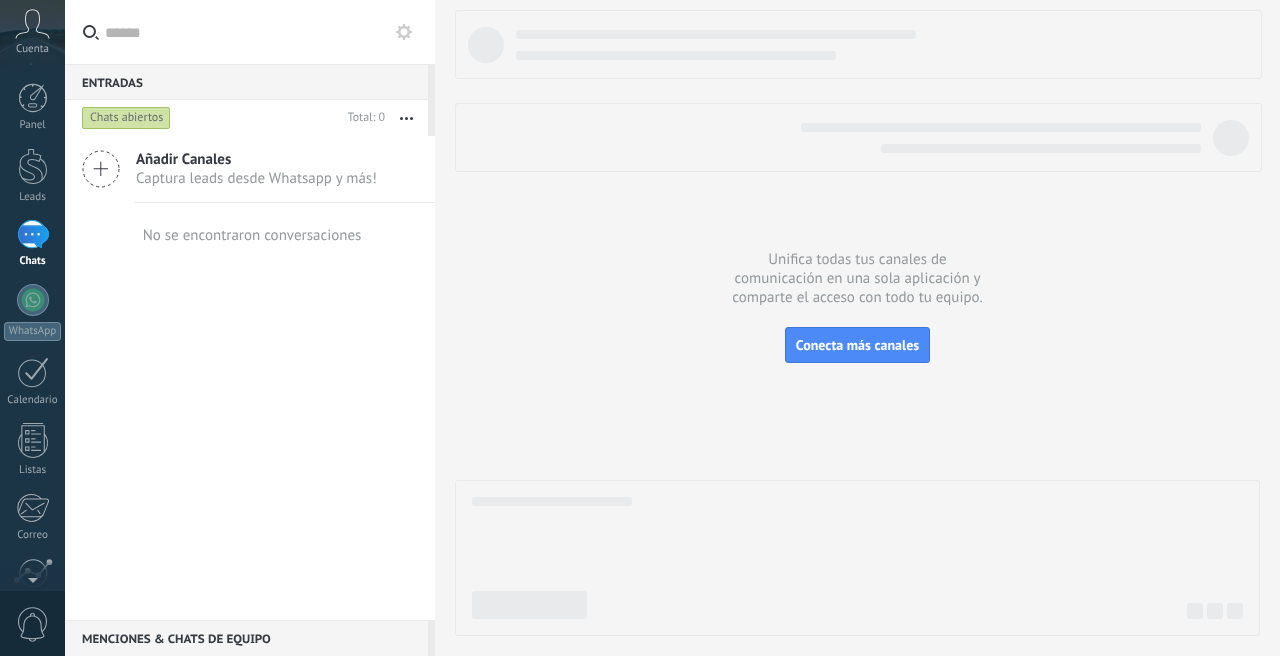 click on "Captura leads desde Whatsapp y más!" at bounding box center [256, 178] 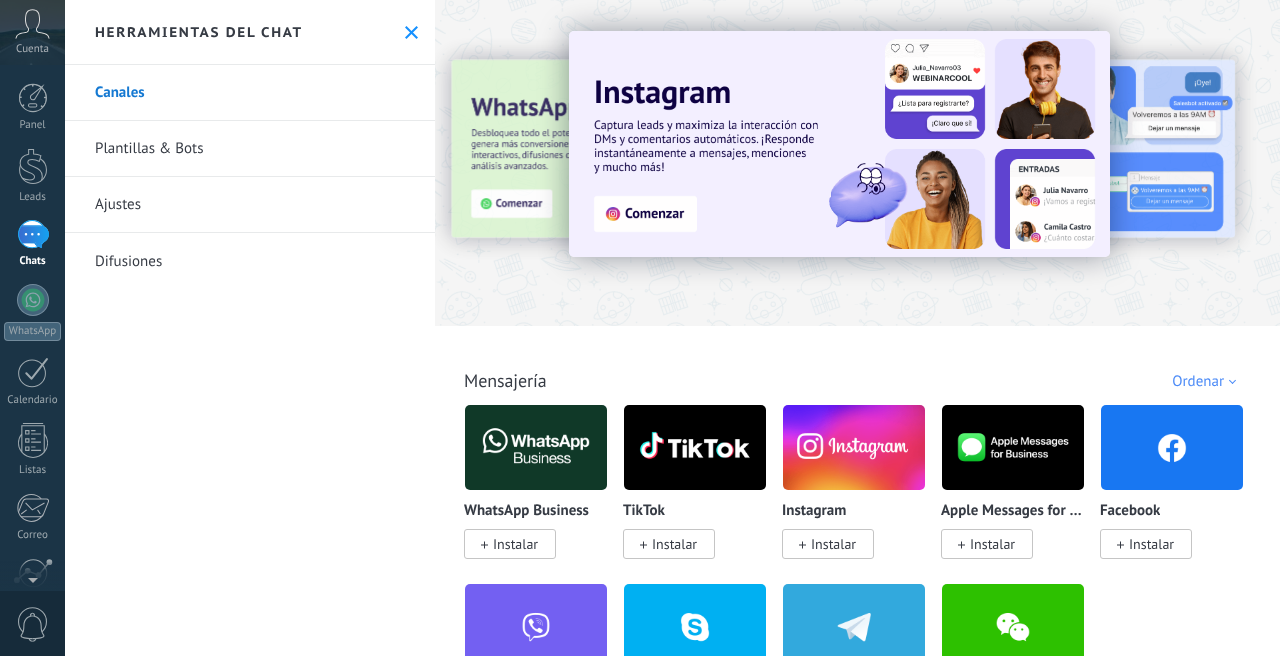 click on "Plantillas & Bots" at bounding box center [250, 149] 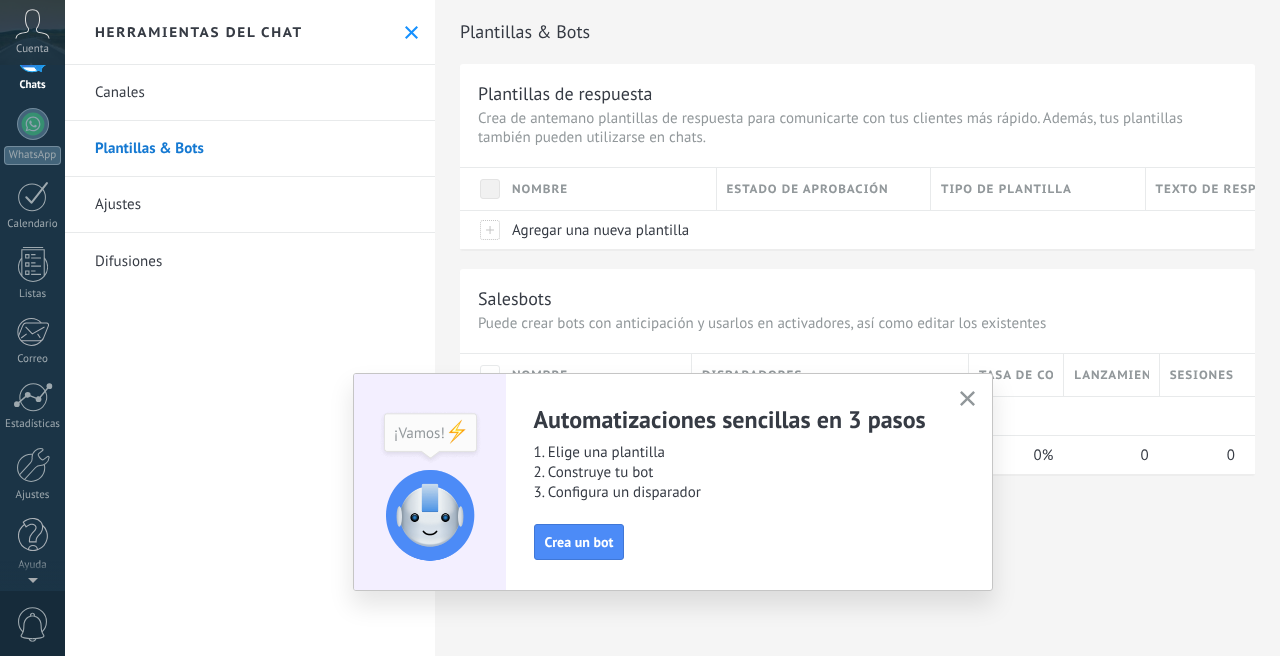 scroll, scrollTop: 0, scrollLeft: 0, axis: both 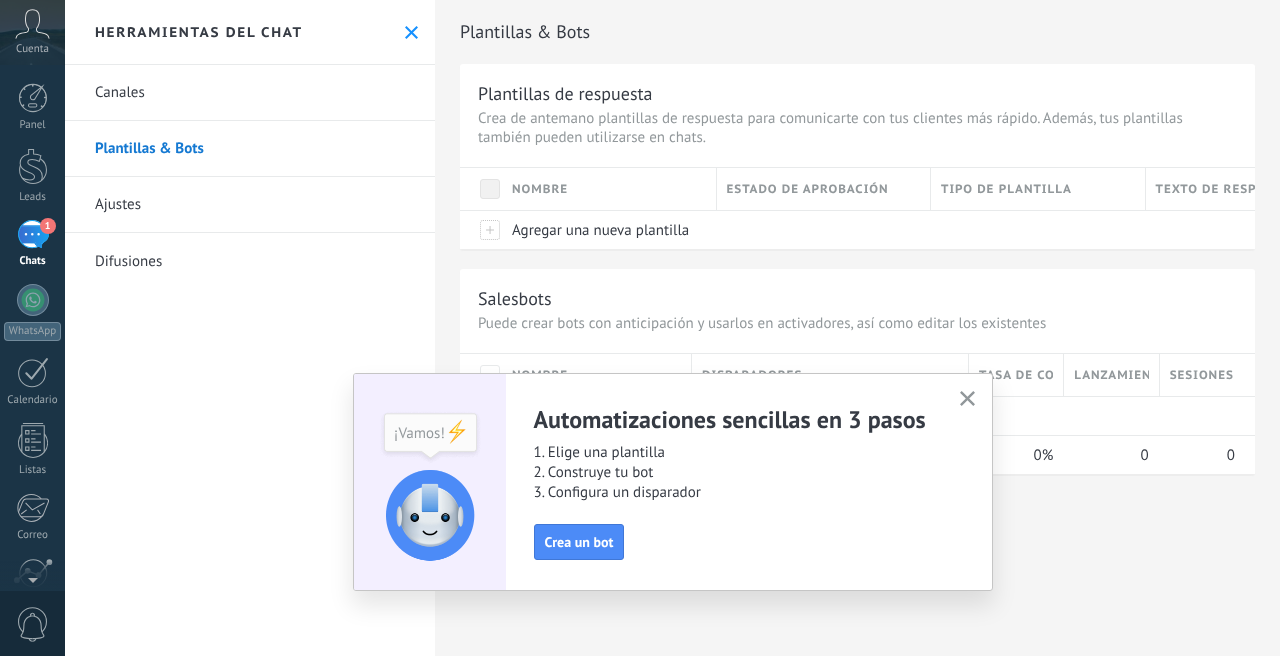 click on "1" at bounding box center [33, 234] 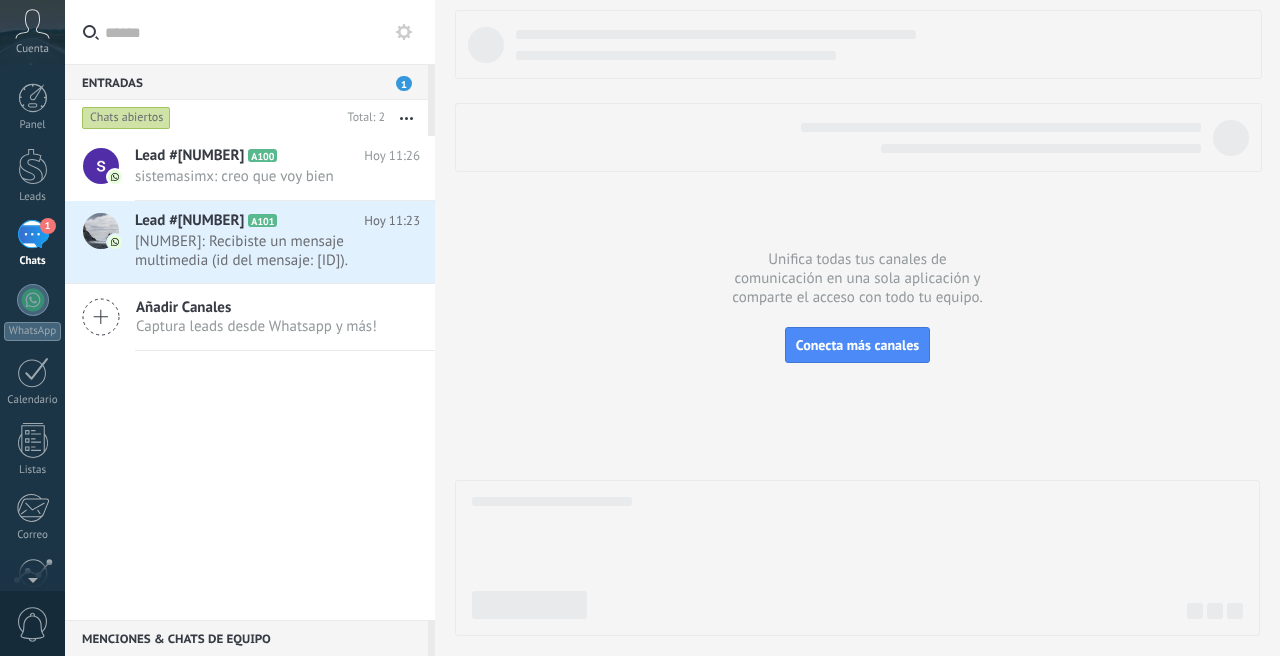 click on "Entradas 1" at bounding box center (246, 82) 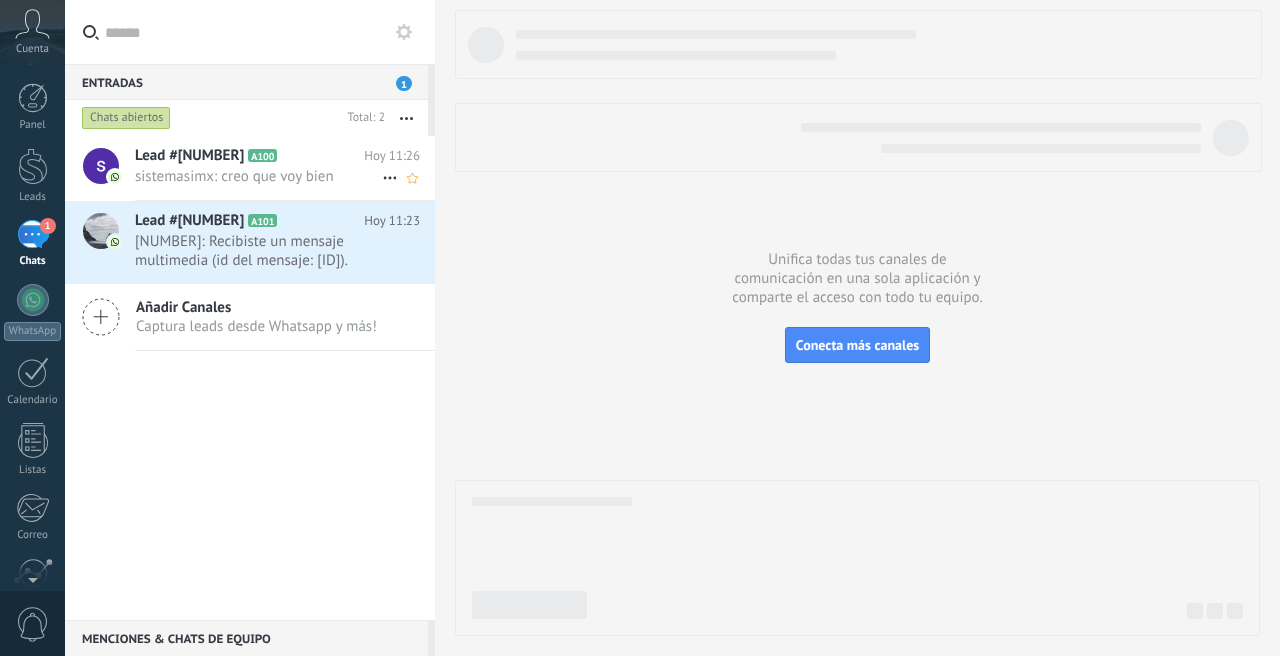 click 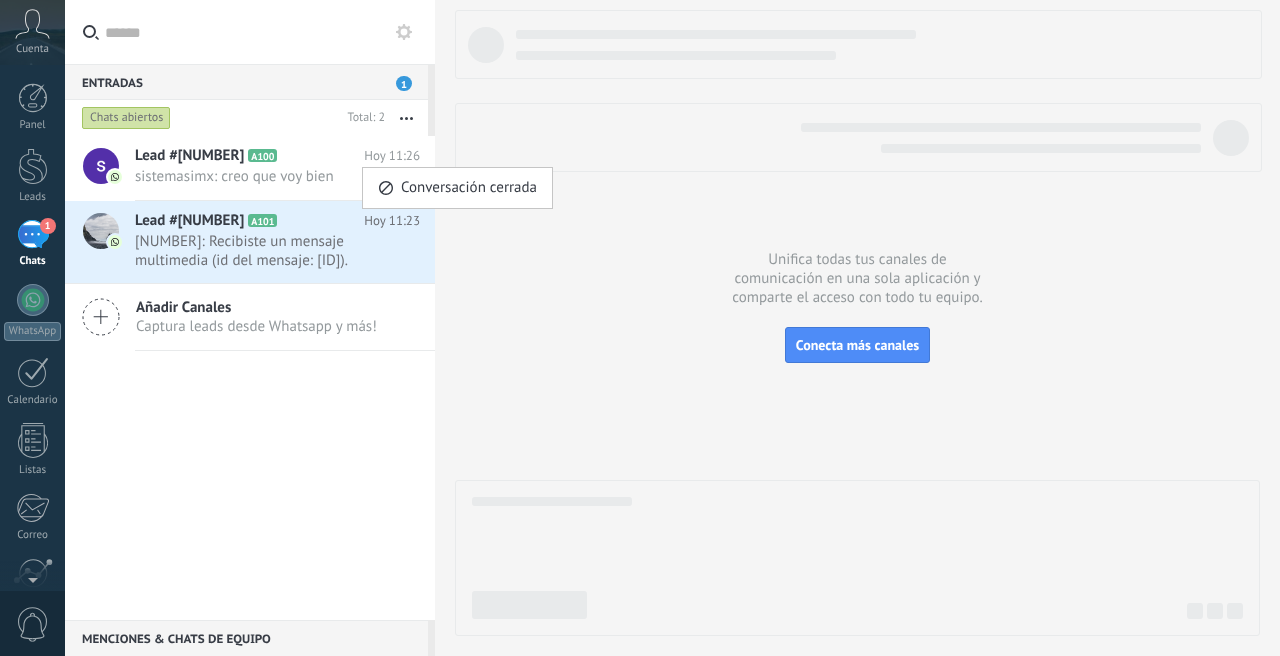 click at bounding box center [640, 328] 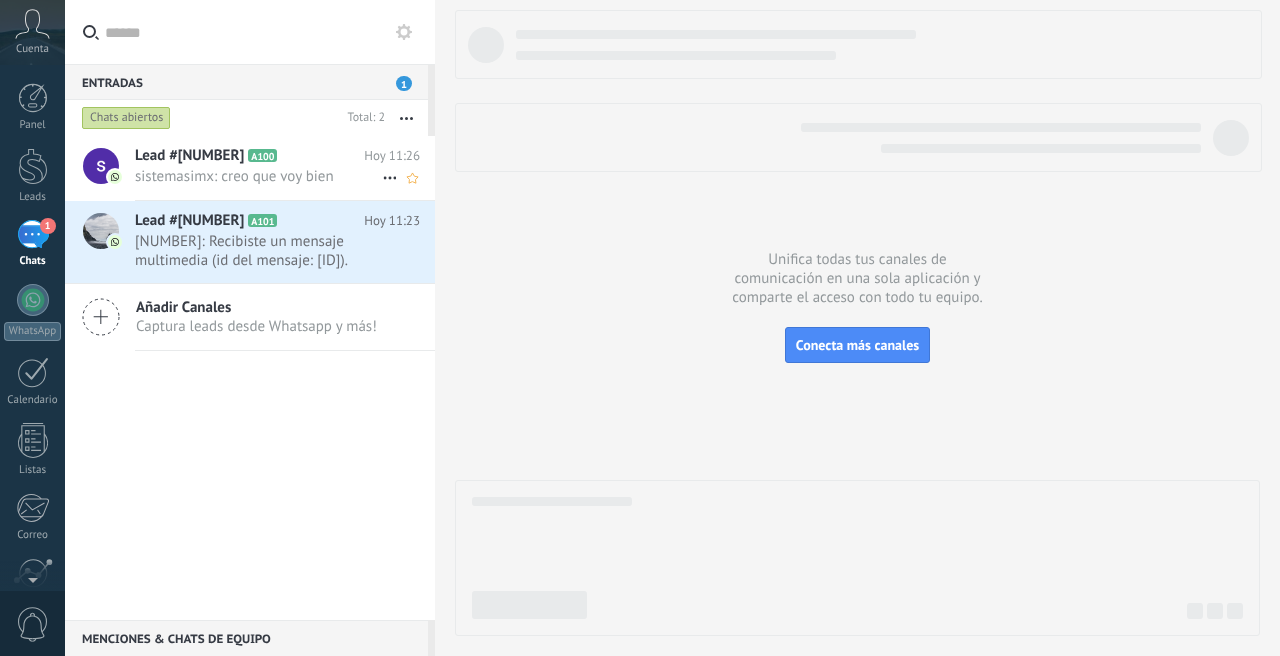 click on "Lead #468652
A100" at bounding box center [249, 156] 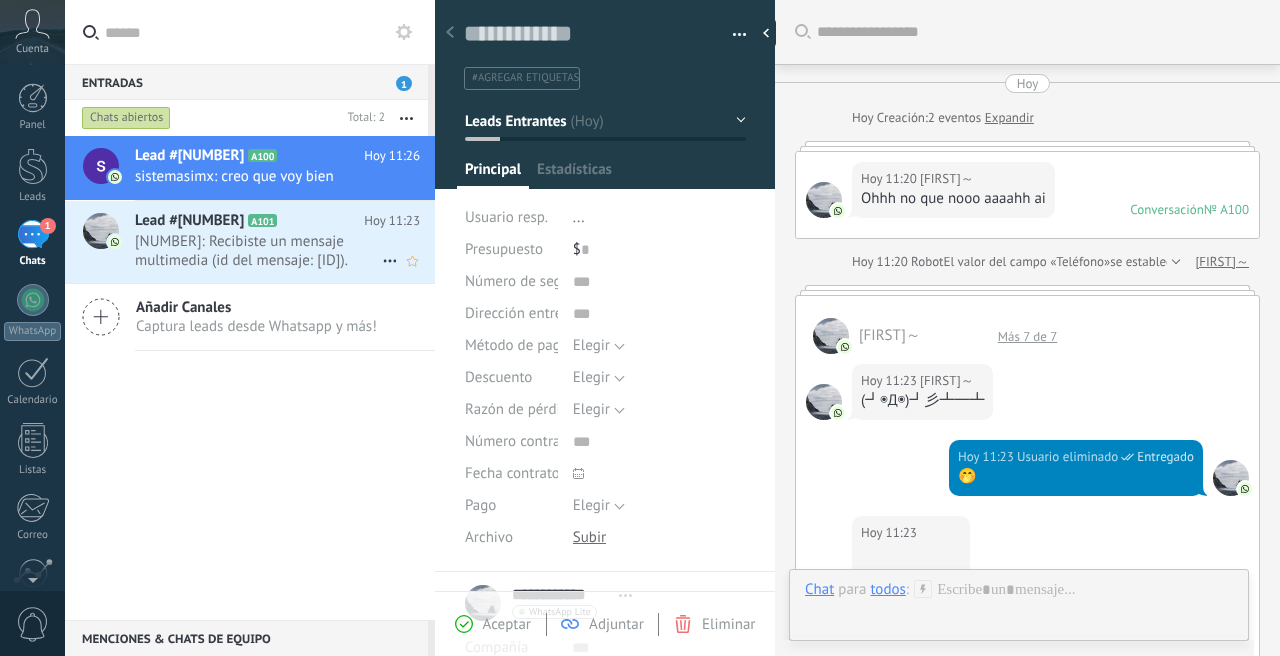scroll, scrollTop: 902, scrollLeft: 0, axis: vertical 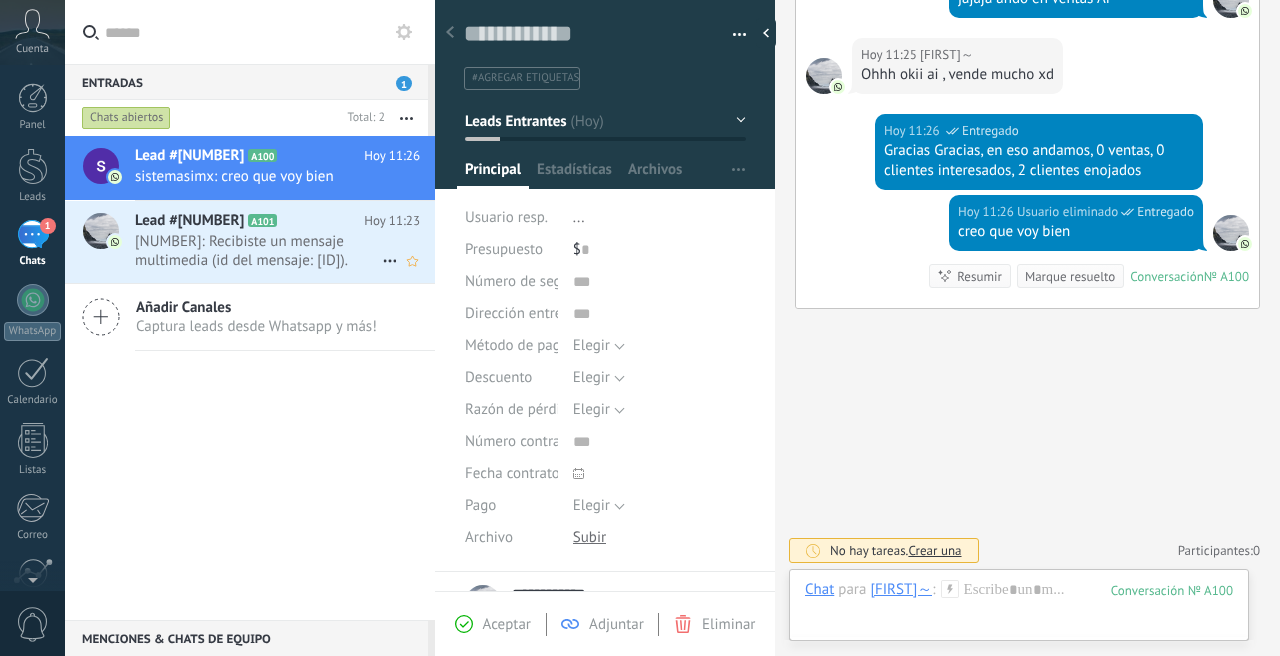 click on "14159141403: Recibiste un mensaje multimedia (id del mensaje: E5213F03D6C52FFAD6). Espera a que se cargue o se visualice en..." at bounding box center [258, 251] 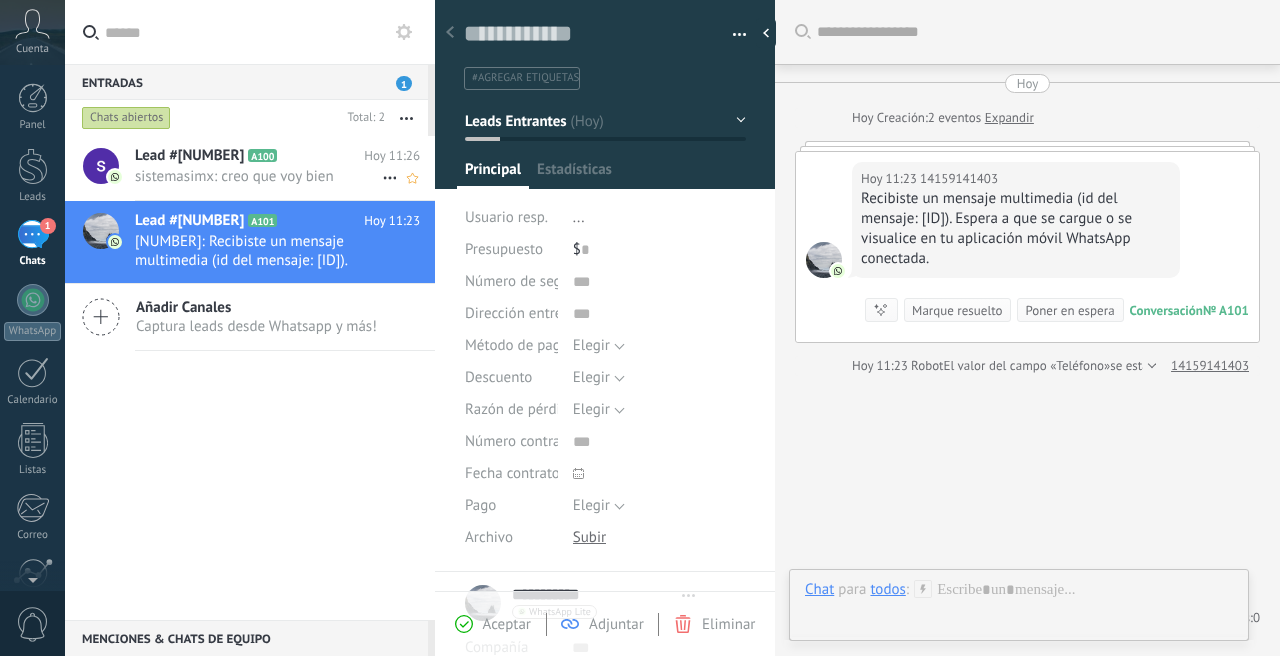 scroll, scrollTop: 68, scrollLeft: 0, axis: vertical 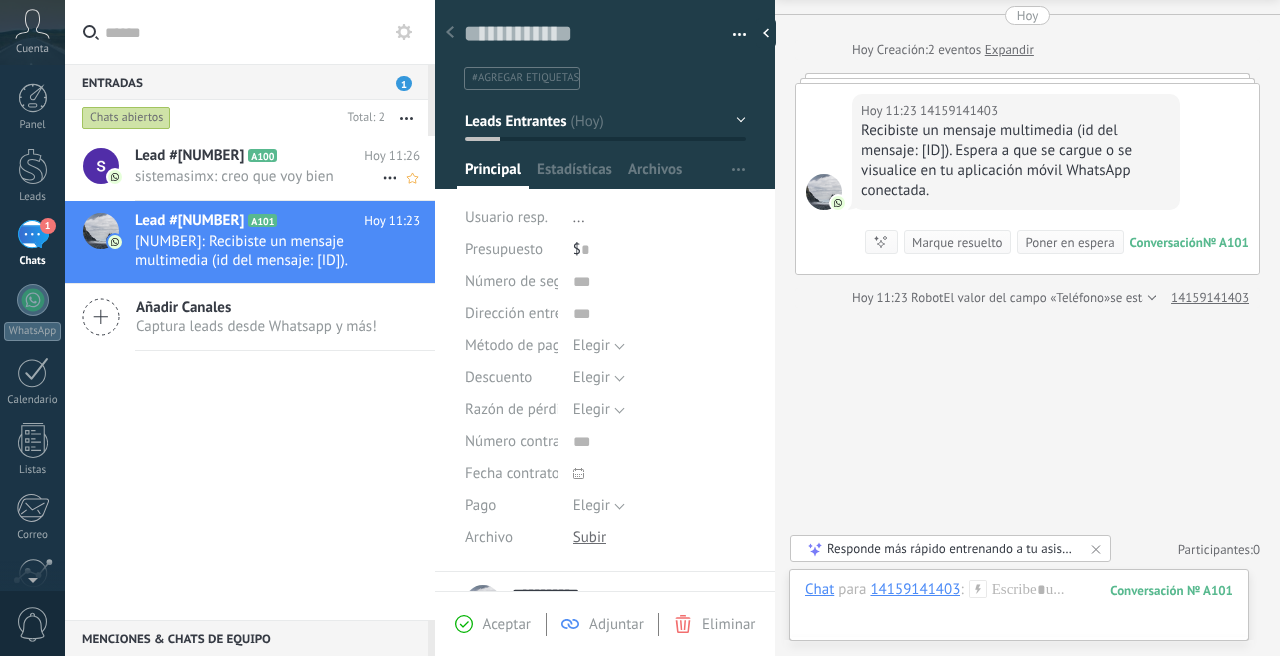 click on "sistemasimx: creo que voy bien" at bounding box center [258, 176] 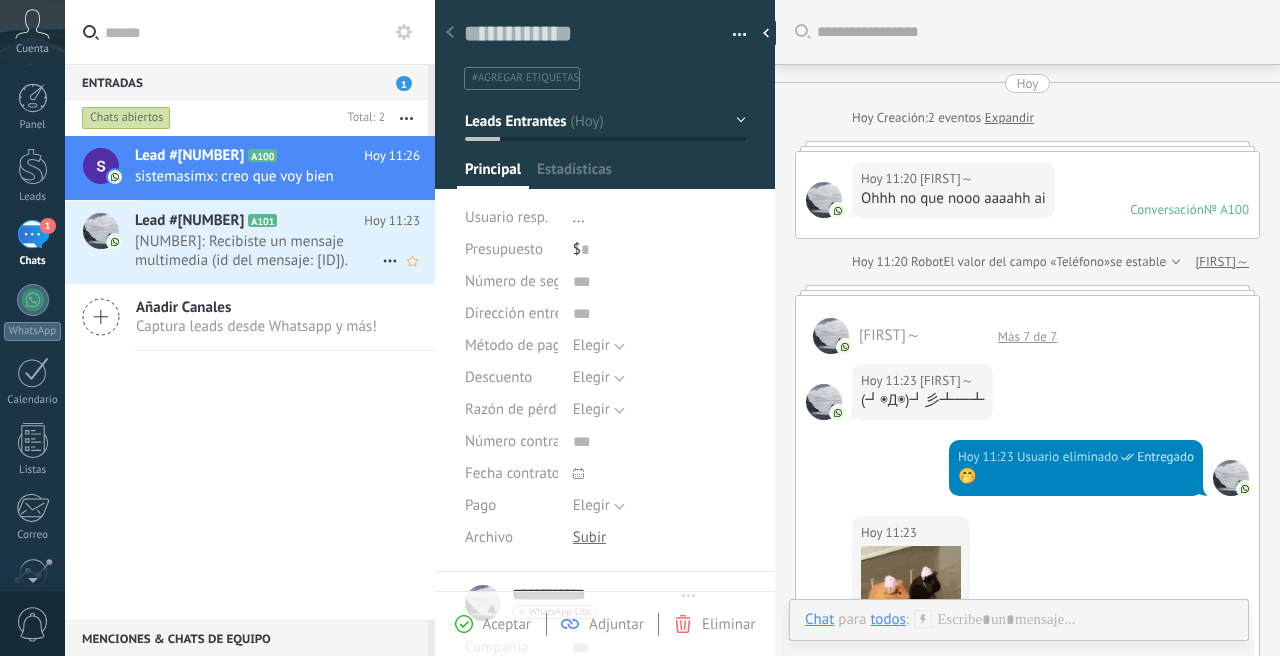 scroll, scrollTop: 30, scrollLeft: 0, axis: vertical 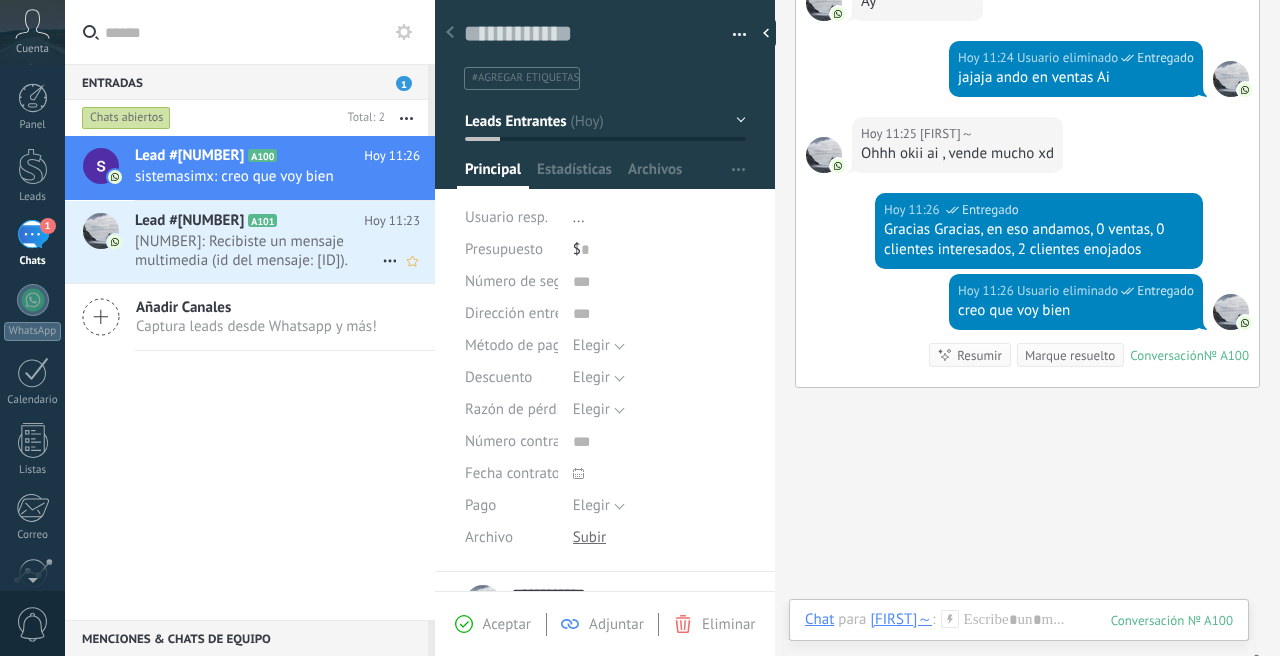 click on "14159141403: Recibiste un mensaje multimedia (id del mensaje: E5213F03D6C52FFAD6). Espera a que se cargue o se visualice en..." at bounding box center [258, 251] 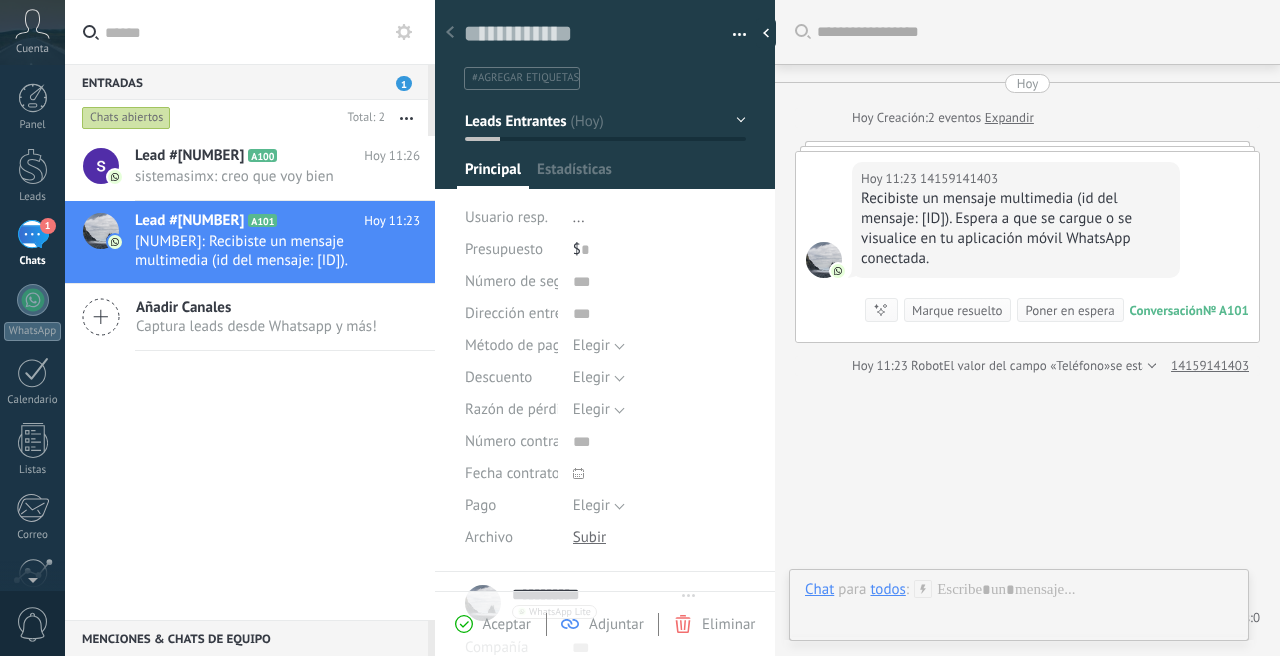 scroll, scrollTop: 30, scrollLeft: 0, axis: vertical 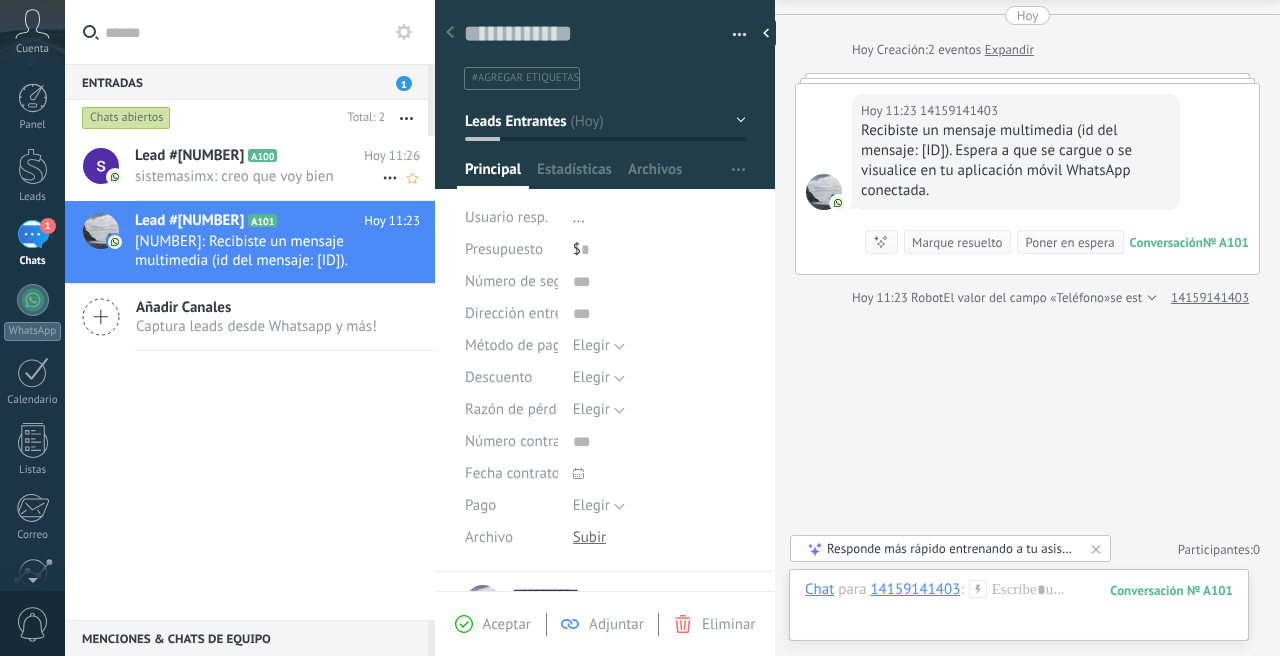 click on "sistemasimx: creo que voy bien" at bounding box center (258, 176) 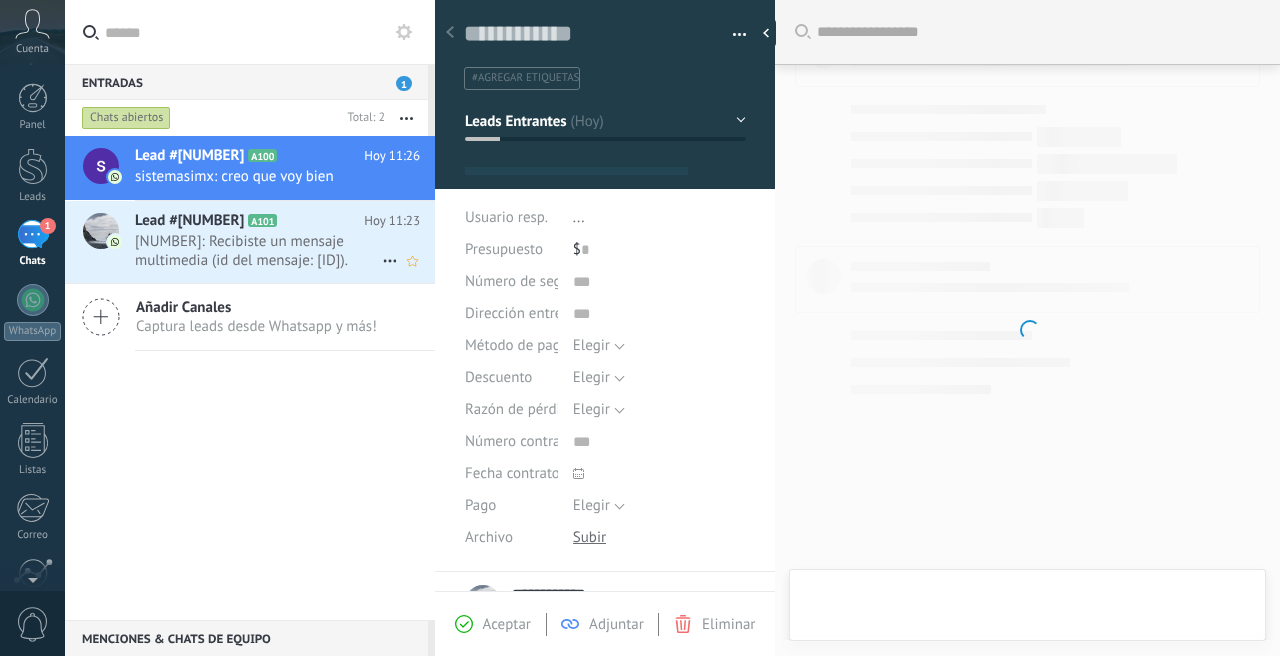 click on "14159141403: Recibiste un mensaje multimedia (id del mensaje: E5213F03D6C52FFAD6). Espera a que se cargue o se visualice en..." at bounding box center (258, 251) 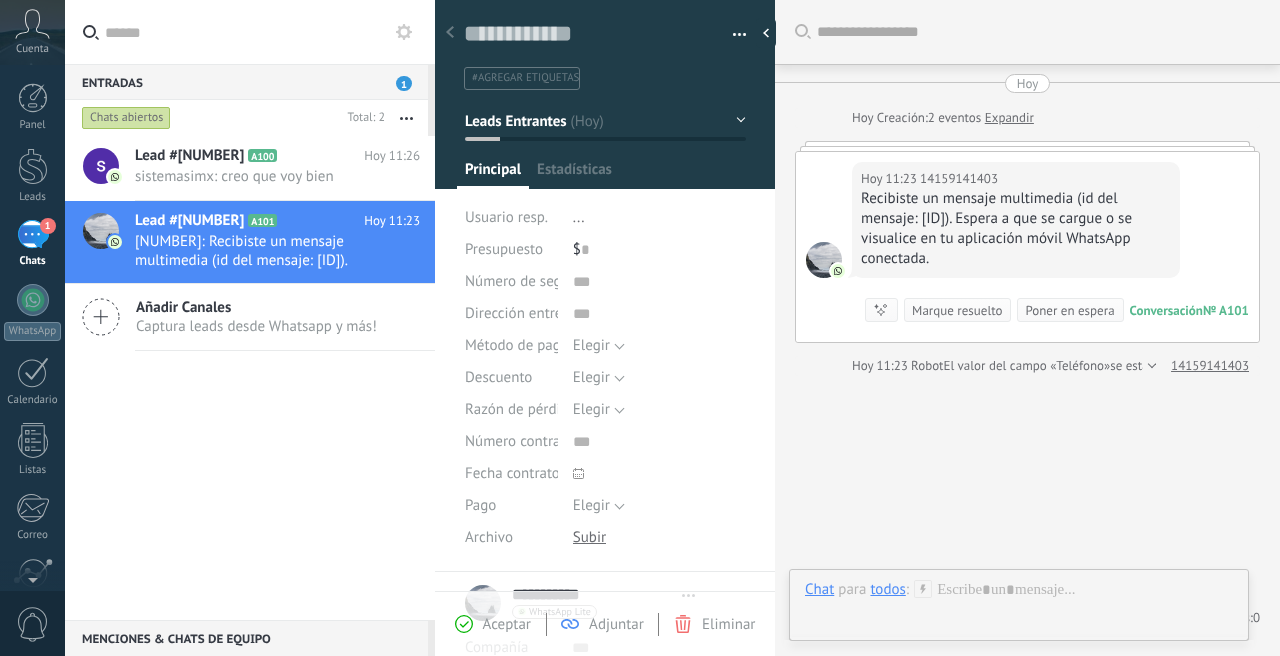type on "**********" 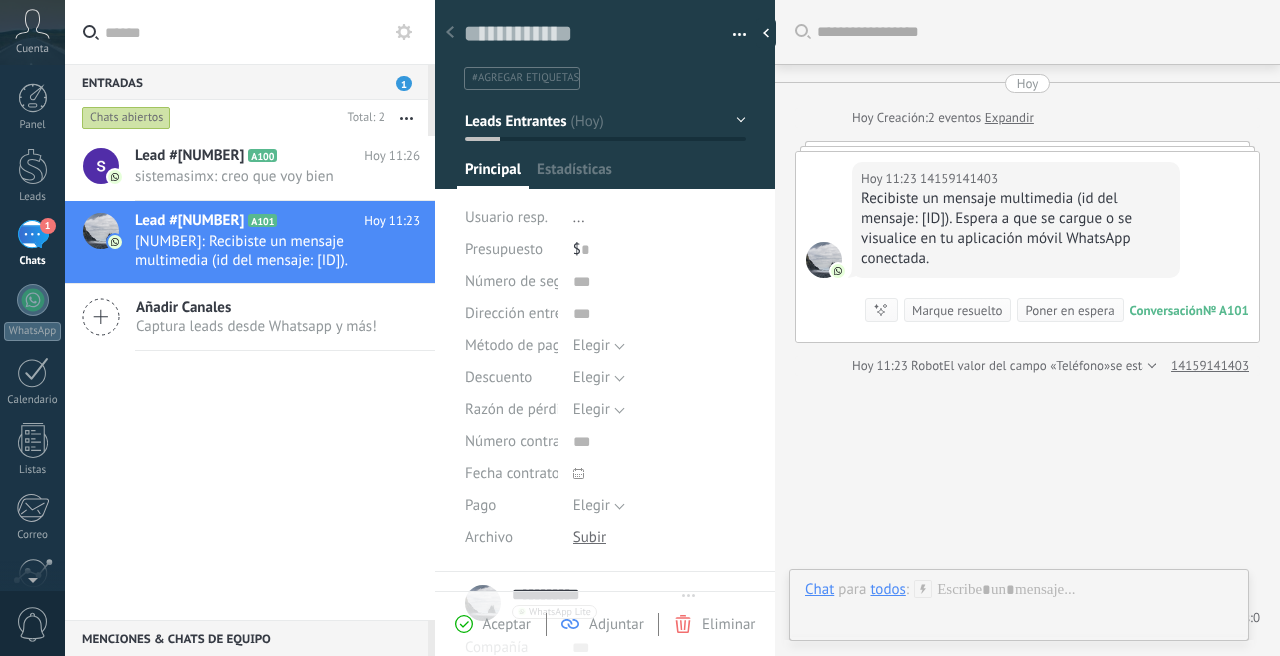 scroll, scrollTop: 68, scrollLeft: 0, axis: vertical 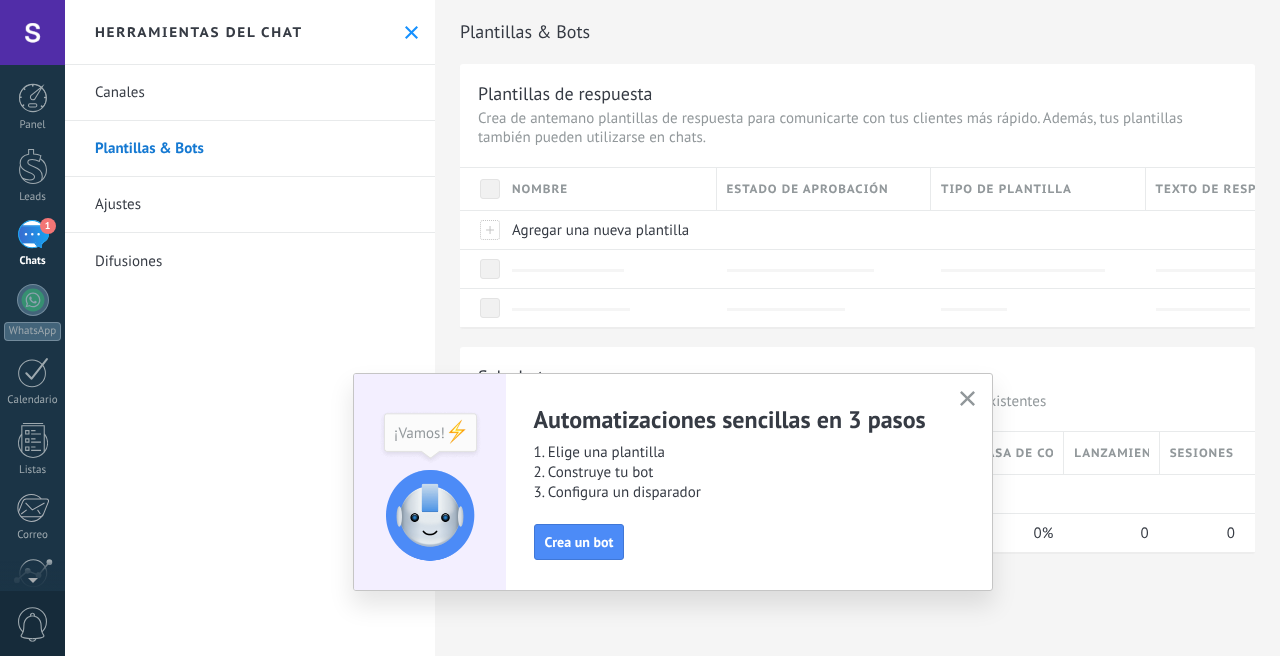 click on "Chats" at bounding box center [33, 261] 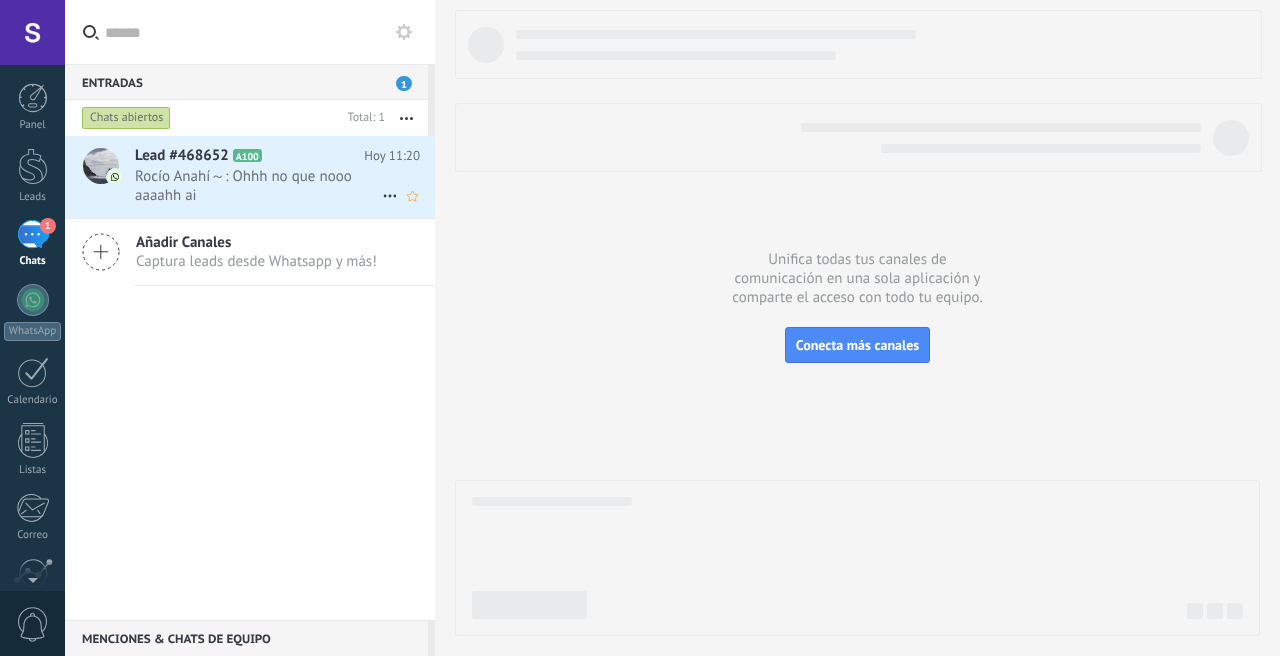 click on "Rocío Anahí～: Ohhh no que nooo aaaahh ai" at bounding box center [258, 186] 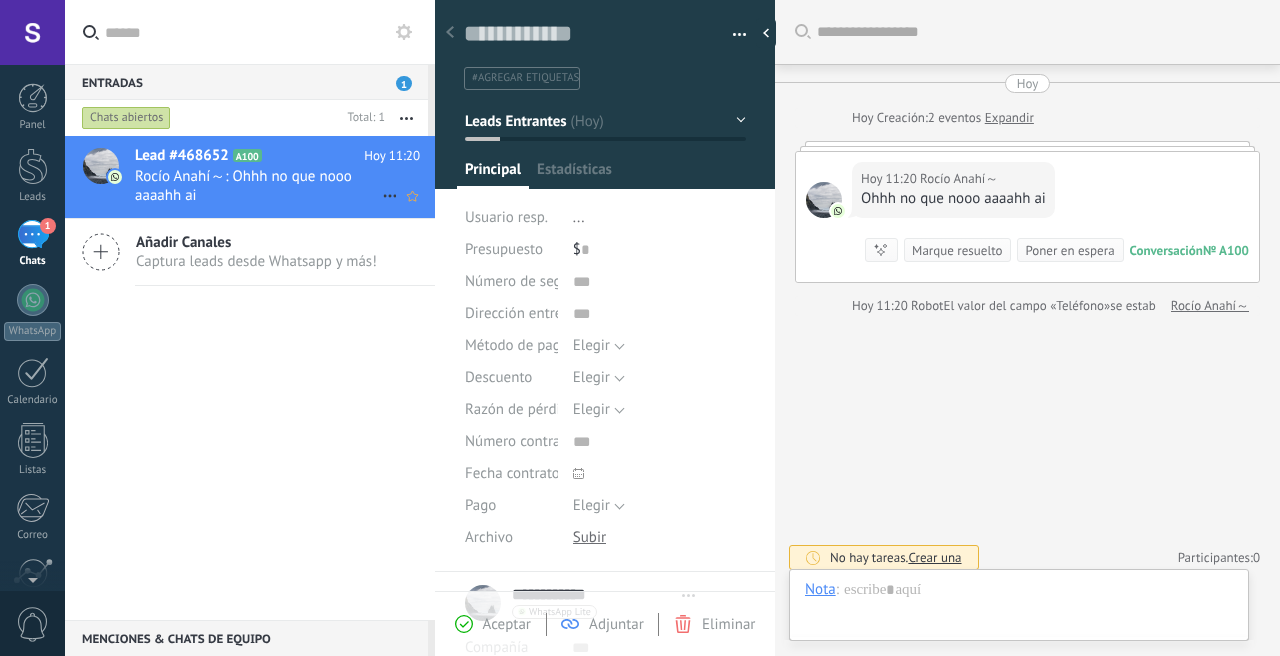 scroll, scrollTop: 8, scrollLeft: 0, axis: vertical 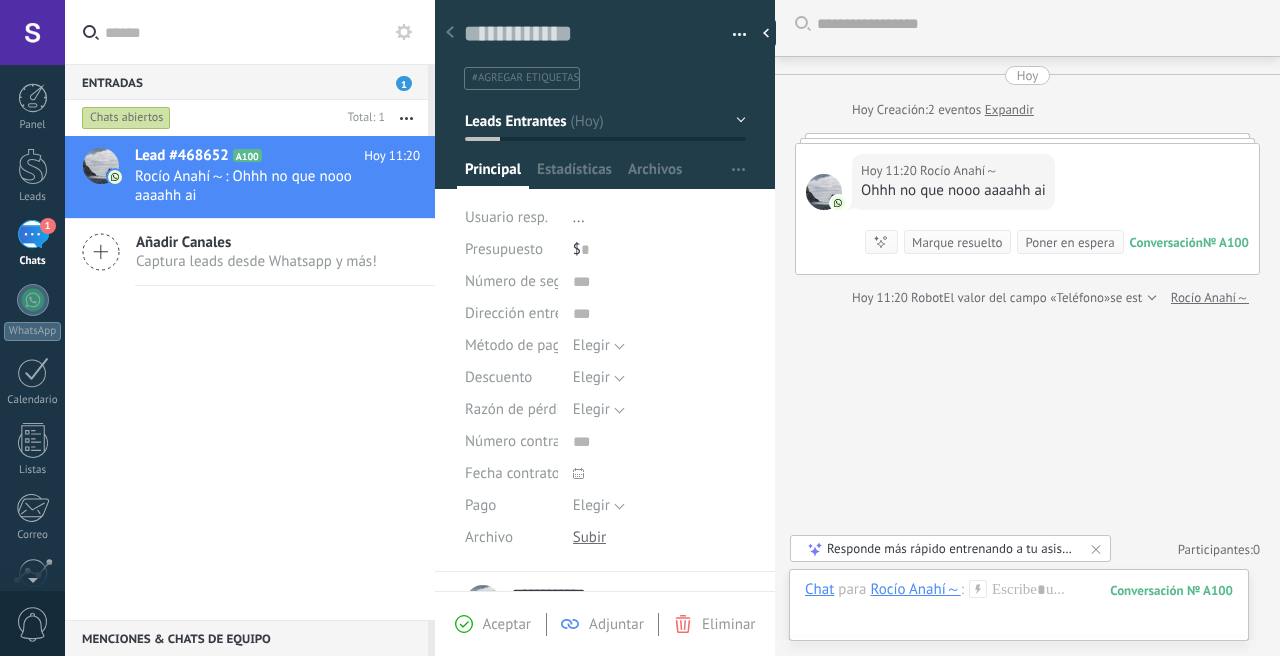 click on "Expandir" at bounding box center (1009, 110) 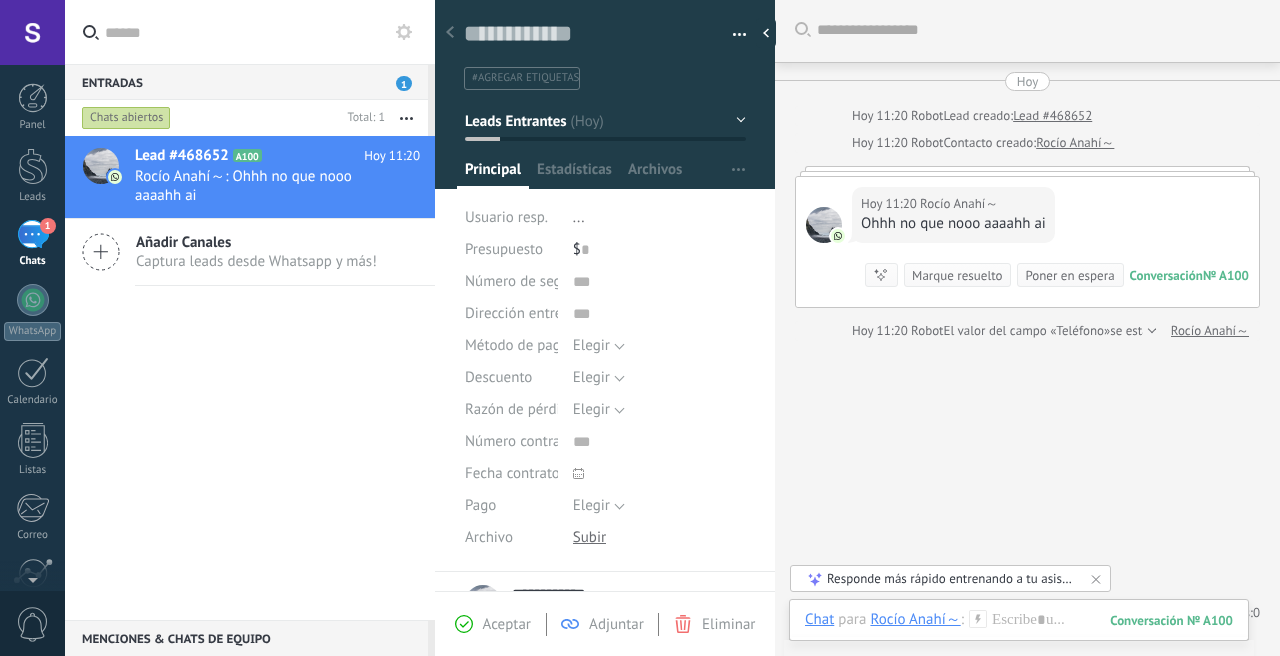 scroll, scrollTop: 0, scrollLeft: 0, axis: both 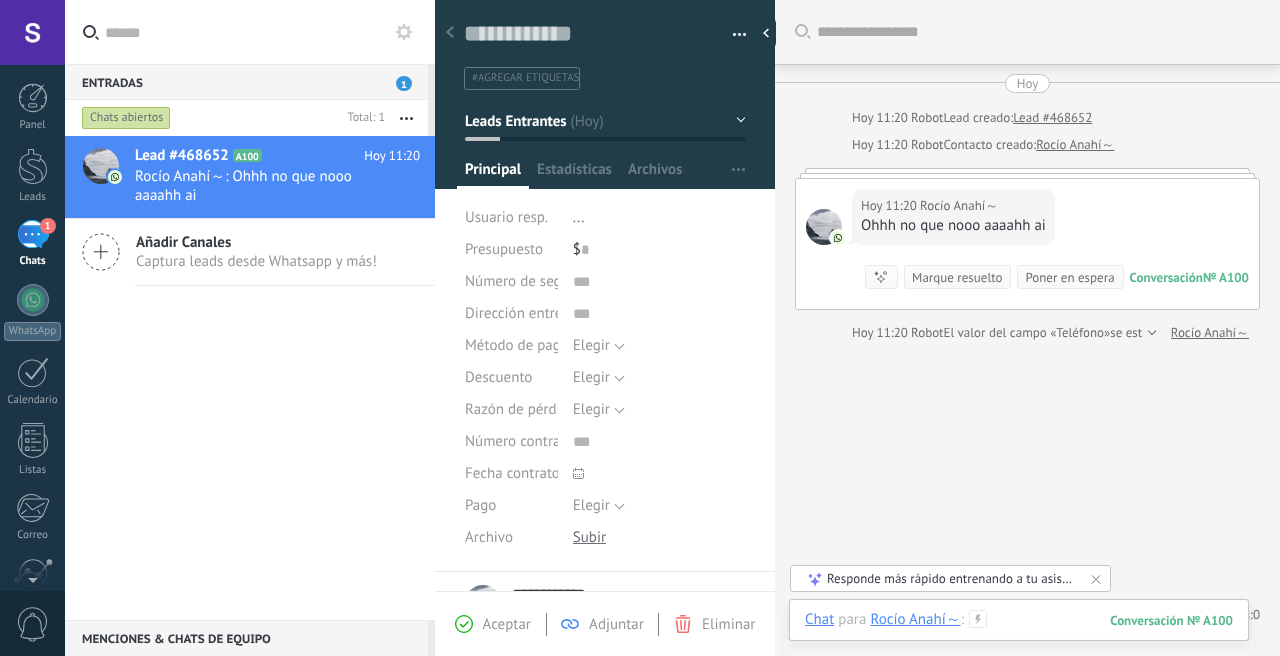 click at bounding box center [1019, 640] 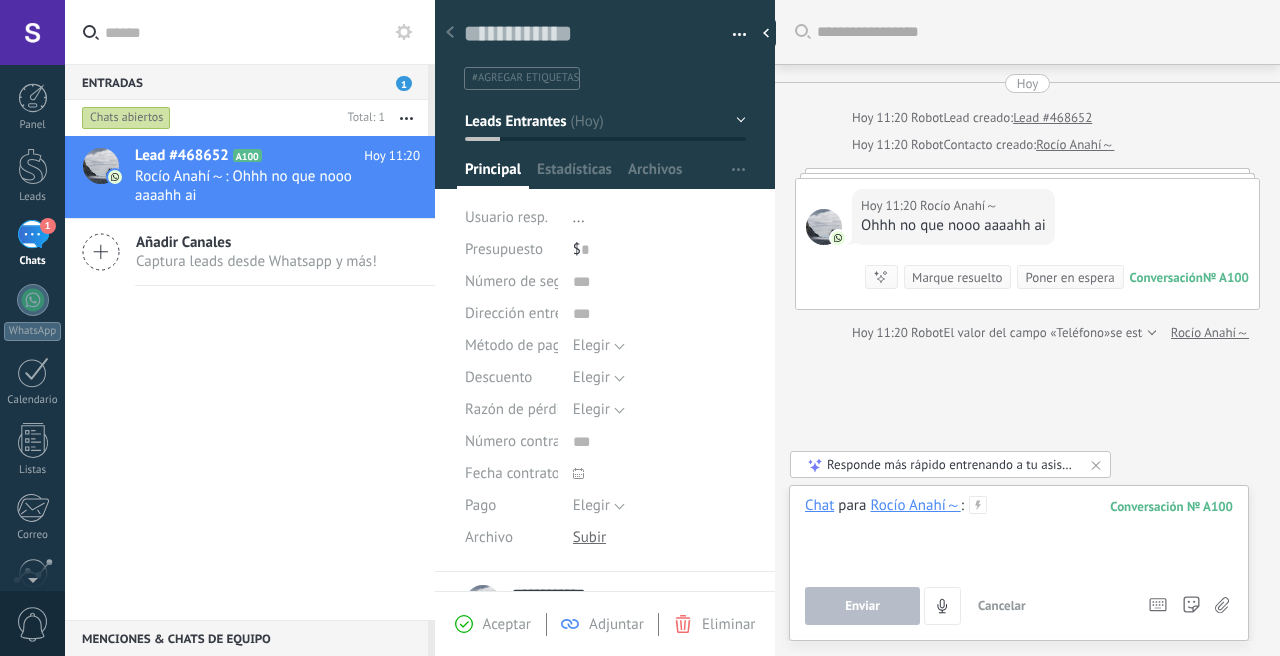type 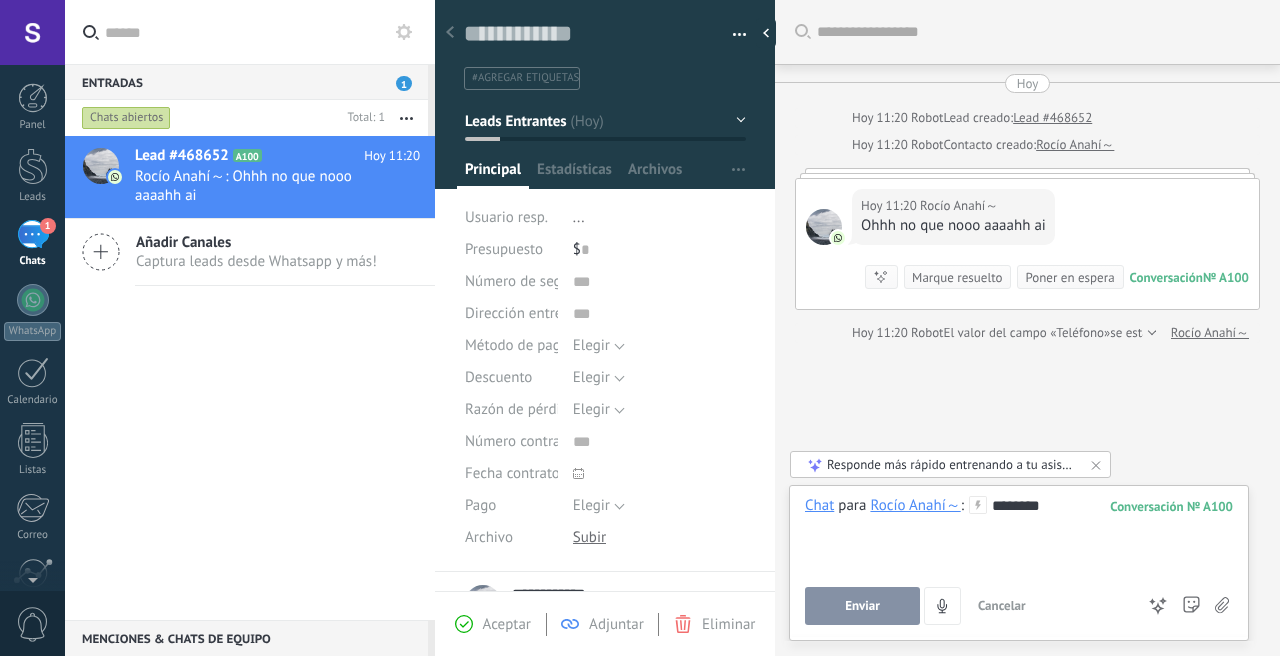 click on "Enviar" at bounding box center [862, 606] 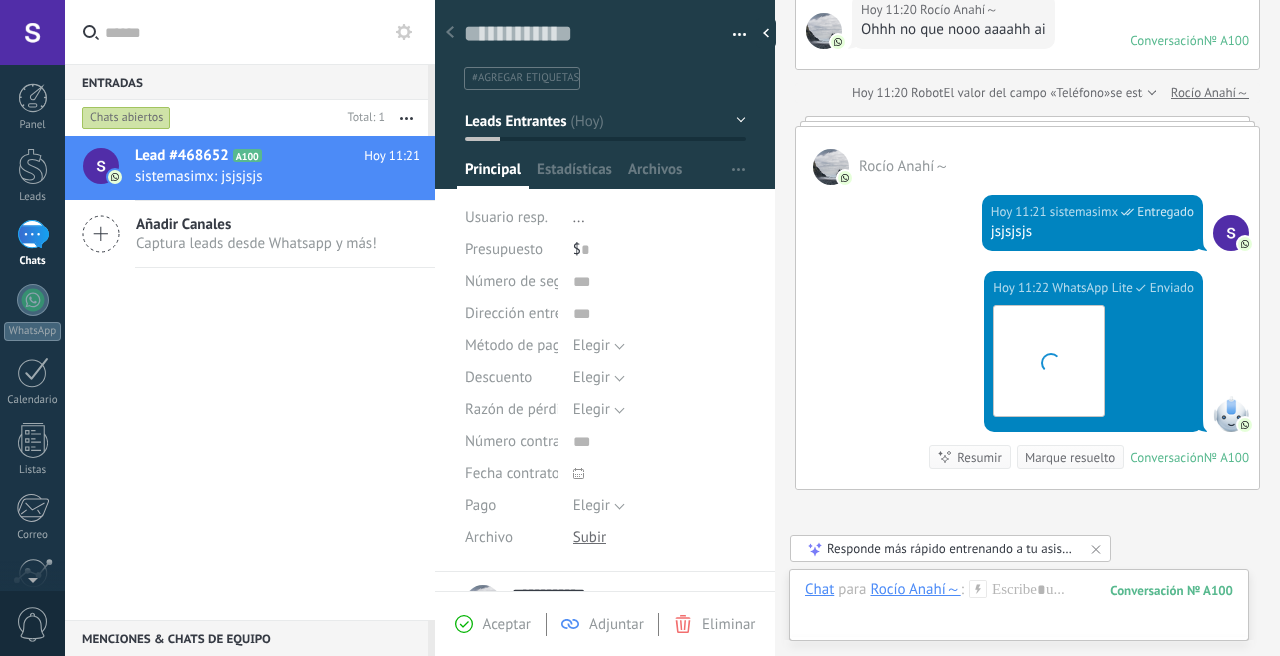 scroll, scrollTop: 377, scrollLeft: 0, axis: vertical 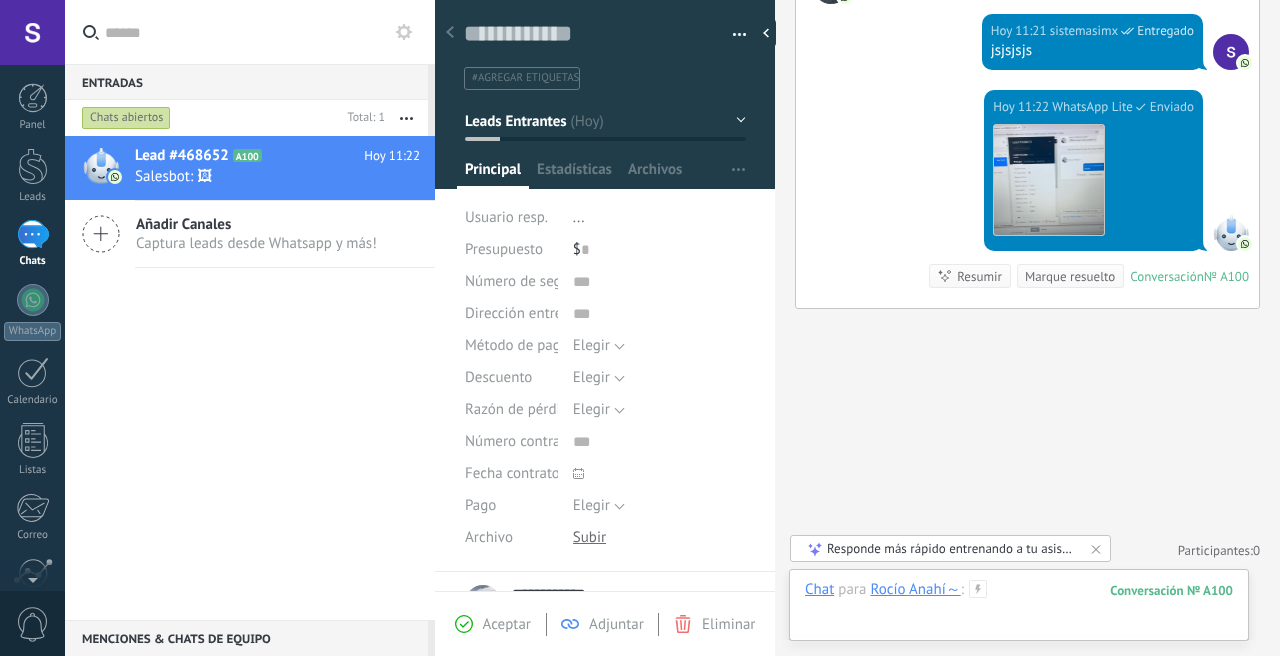 click at bounding box center [1019, 610] 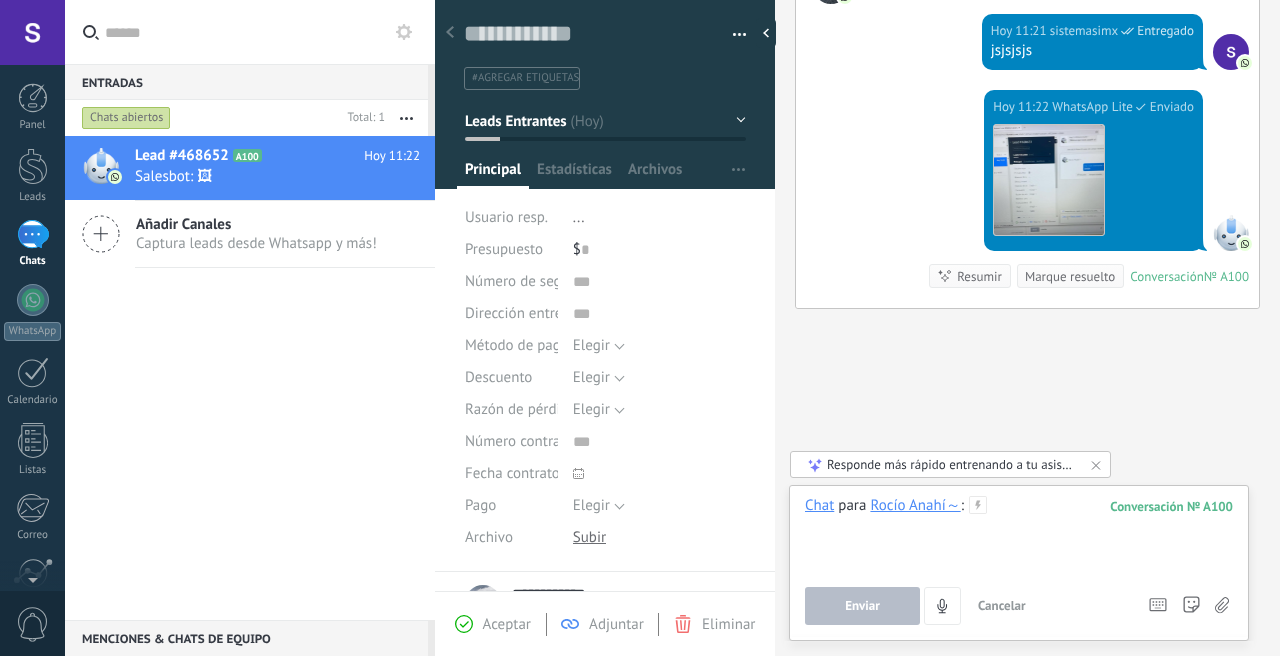 type 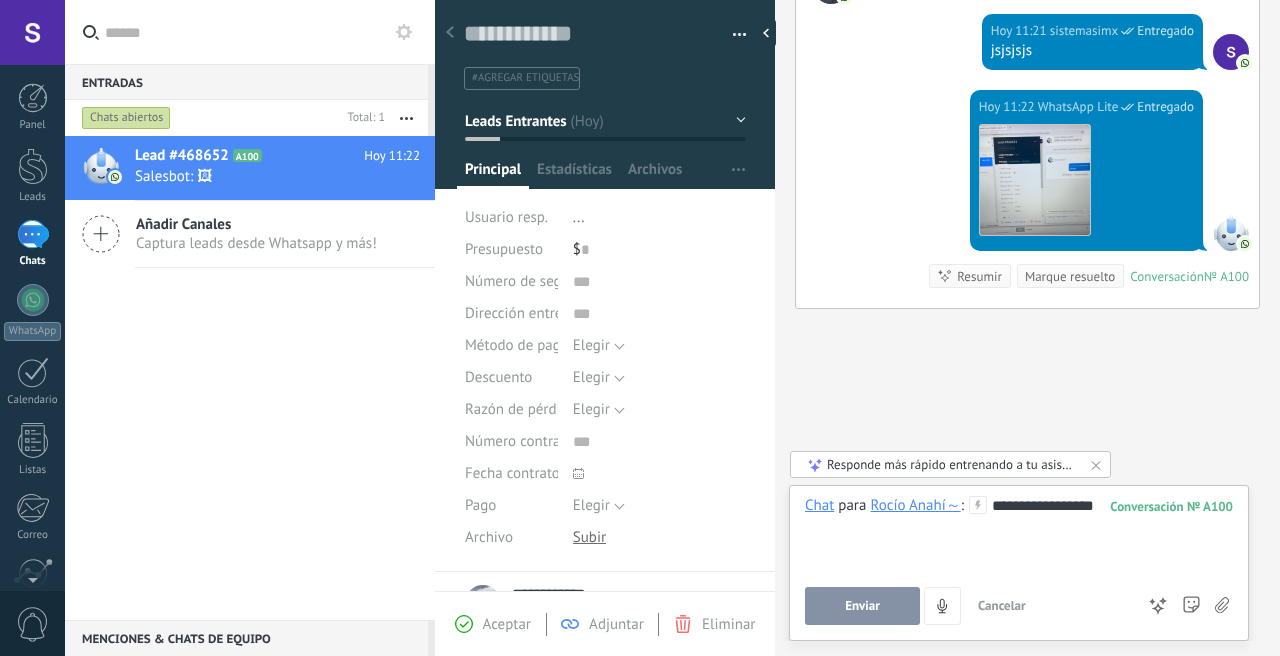 click on "Enviar" at bounding box center (862, 606) 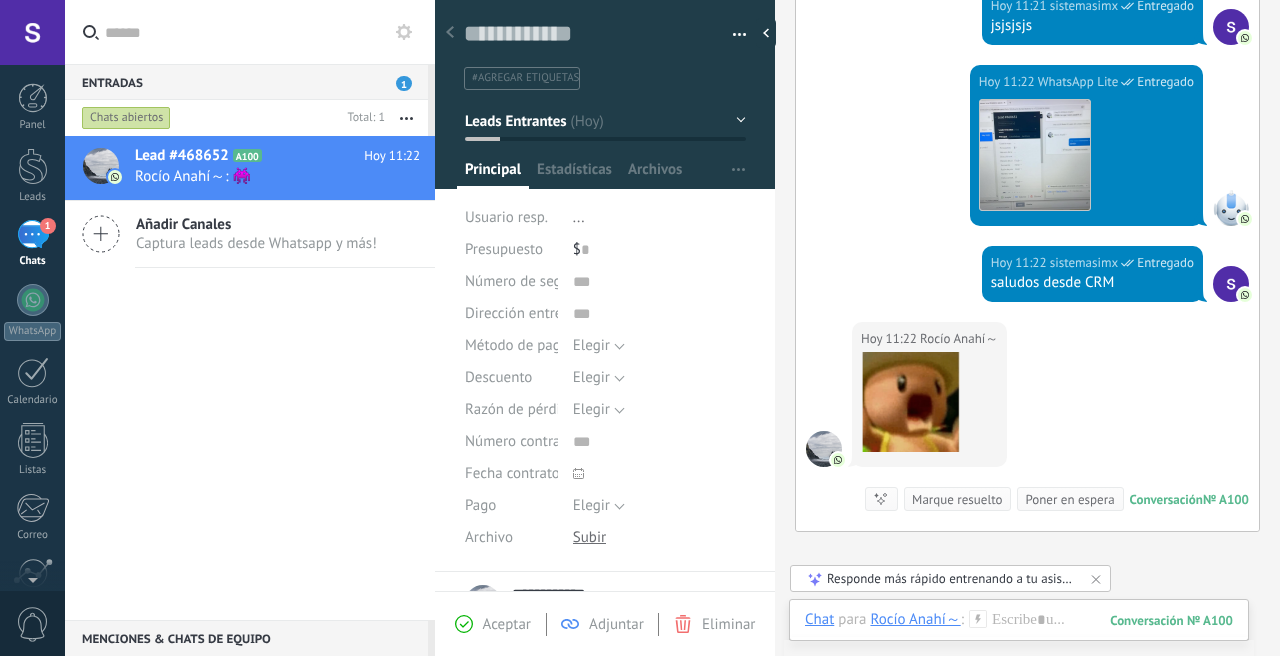 scroll, scrollTop: 394, scrollLeft: 0, axis: vertical 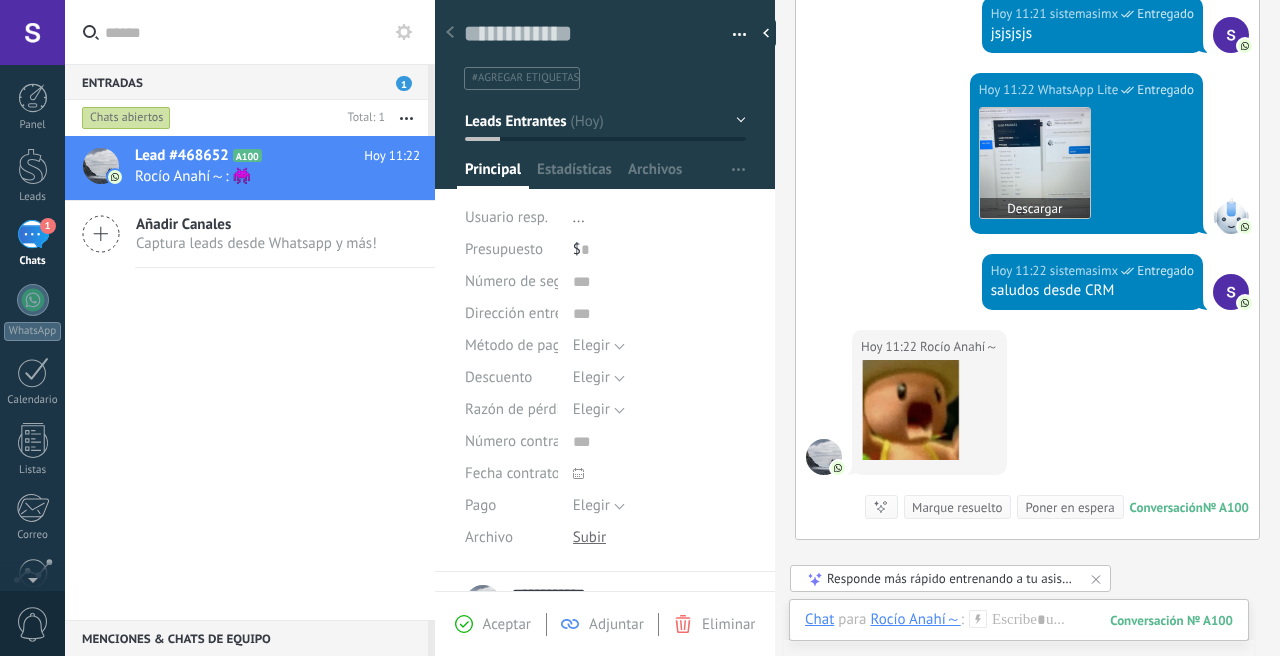 click at bounding box center [1035, 163] 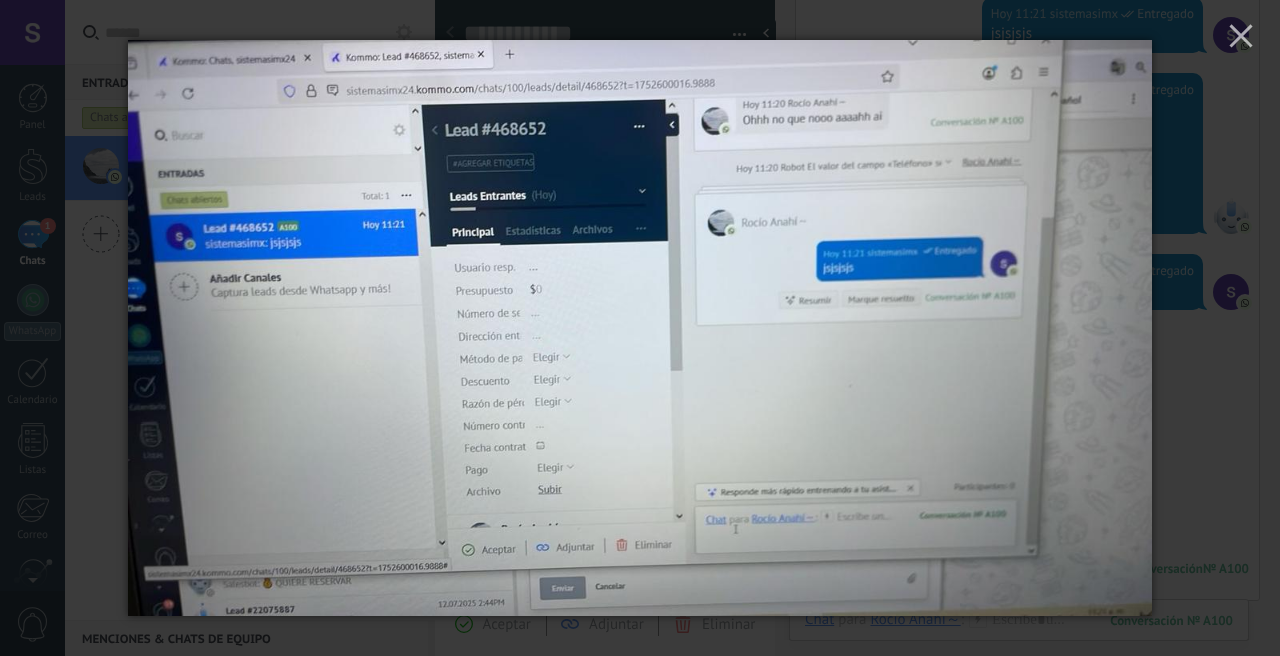 scroll, scrollTop: 476, scrollLeft: 0, axis: vertical 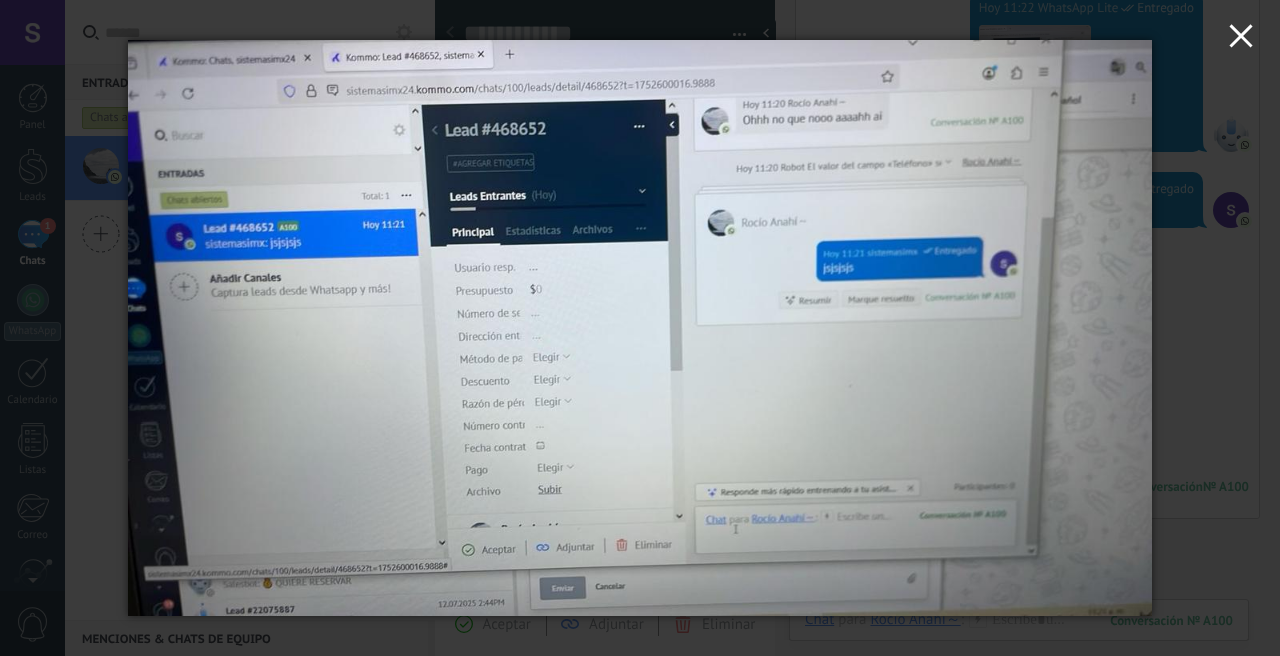 click 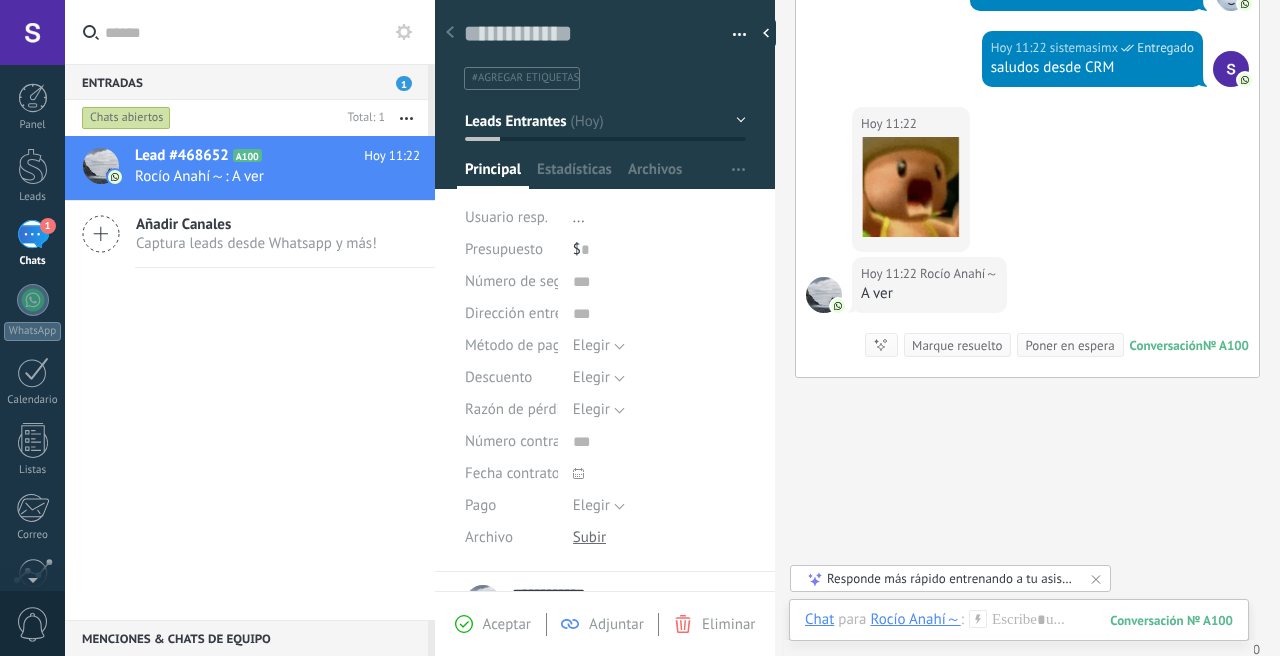scroll, scrollTop: 686, scrollLeft: 0, axis: vertical 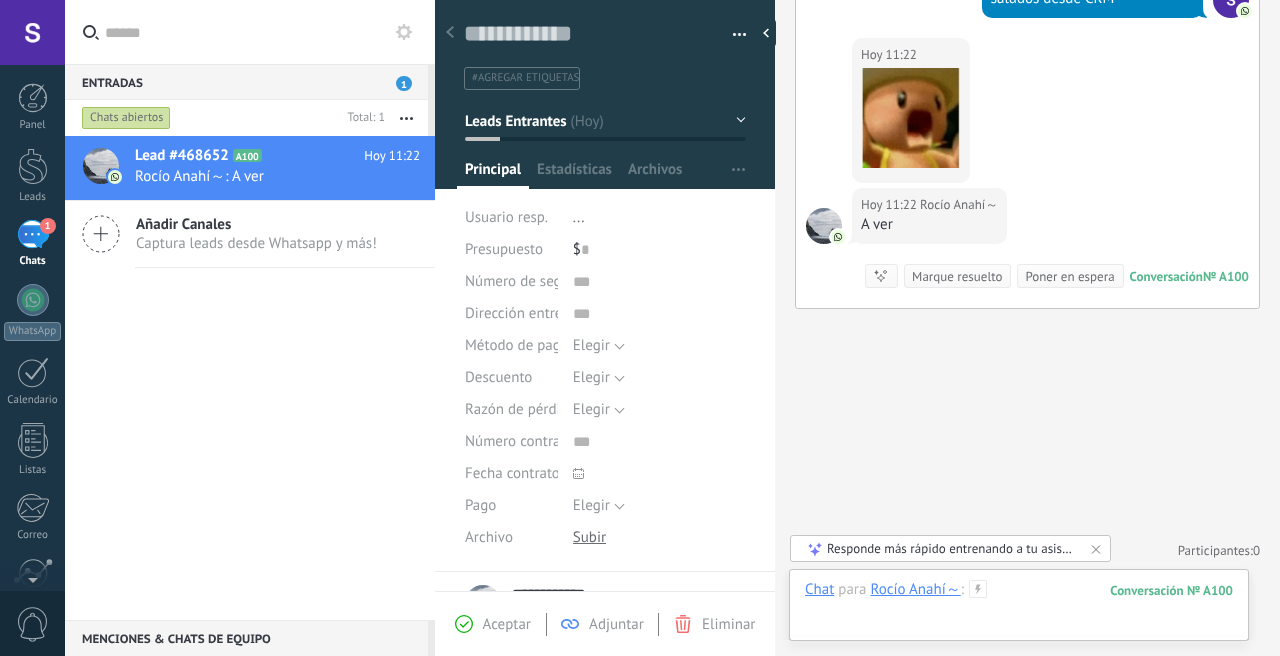 click at bounding box center [1019, 610] 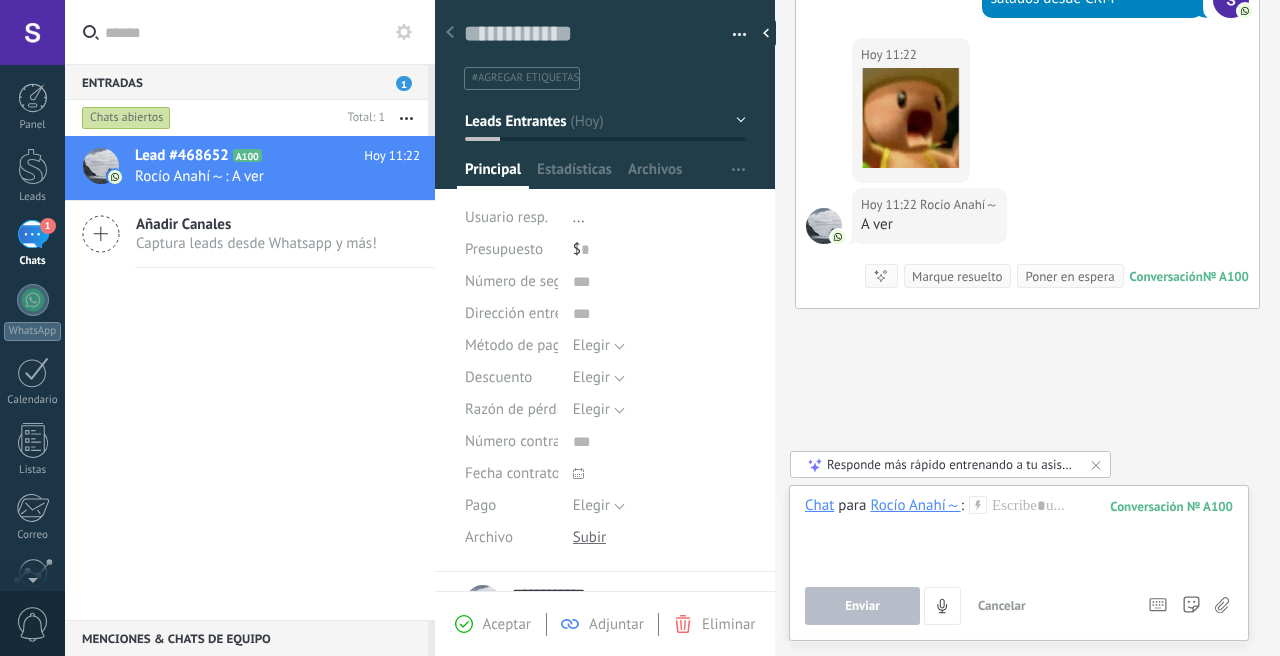 click on "Enviar Cancelar Rastrear clics en links ? Reducir links largos y rastrear clics: cuando se habilita, los URLs que envías serán reemplazados con links de rastreo. Una vez clickeados, un evento se registrará en el feed del lead. Abajo seleccione las fuentes que utilizan esta  en Ajustes Las plantillas no pueden ser editadas La sesión de mensajería finaliza en: Atajos – ejecutar bots y plantillas – seleccionar acción – mencionar a un colega – seleccionar el destinatario – insertar valor del campo Kommo AI Beta Corregir gramática y ortografía Hacerlo profesional Hacerlo amistoso Hacerlo ingenioso Hacerlo más largo Hacerlo más corto Simplificarlo" at bounding box center [1019, 606] 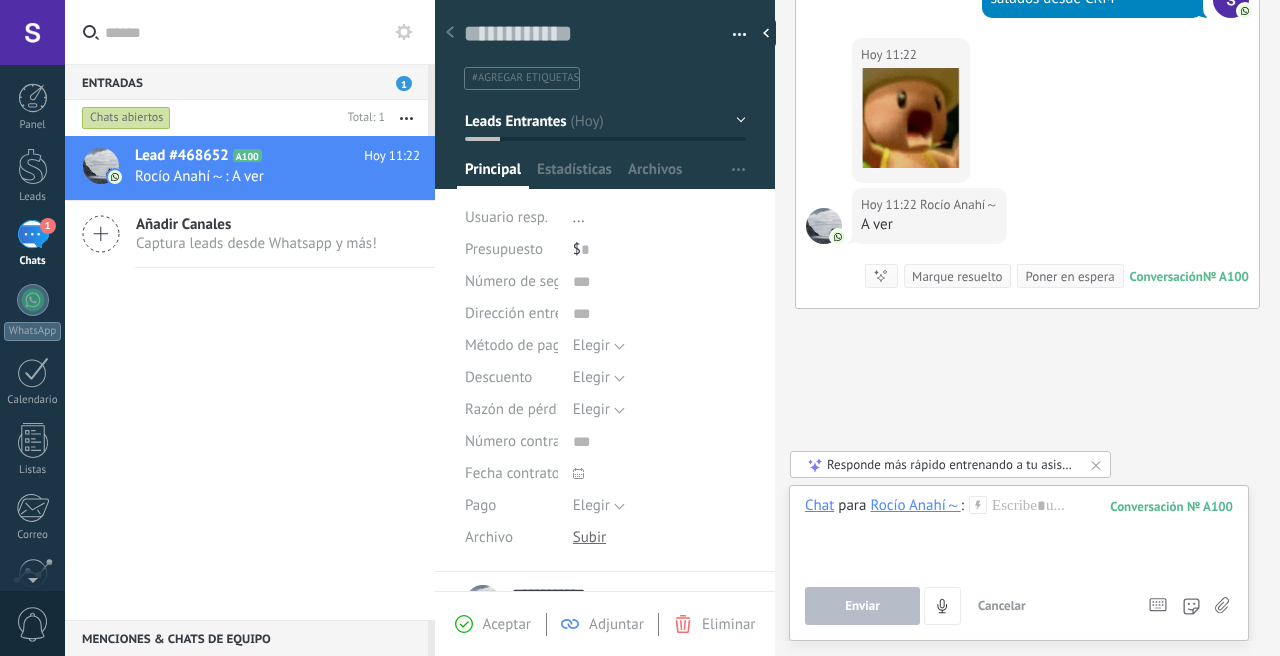 click 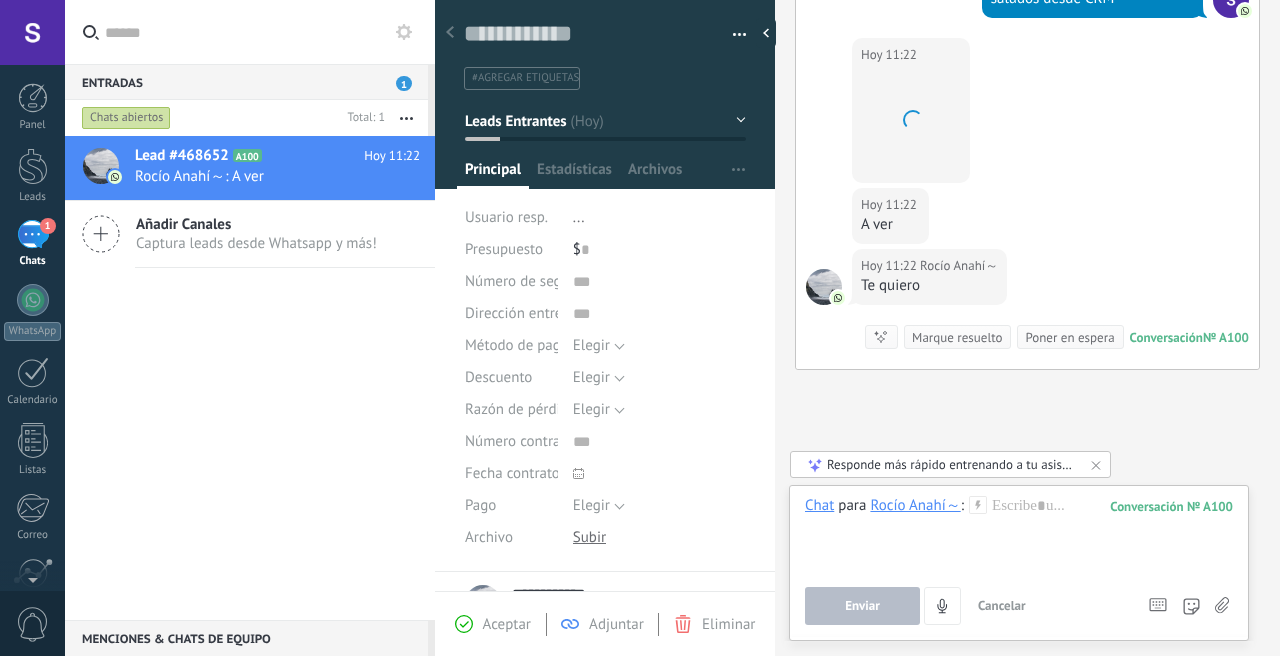 scroll, scrollTop: 747, scrollLeft: 0, axis: vertical 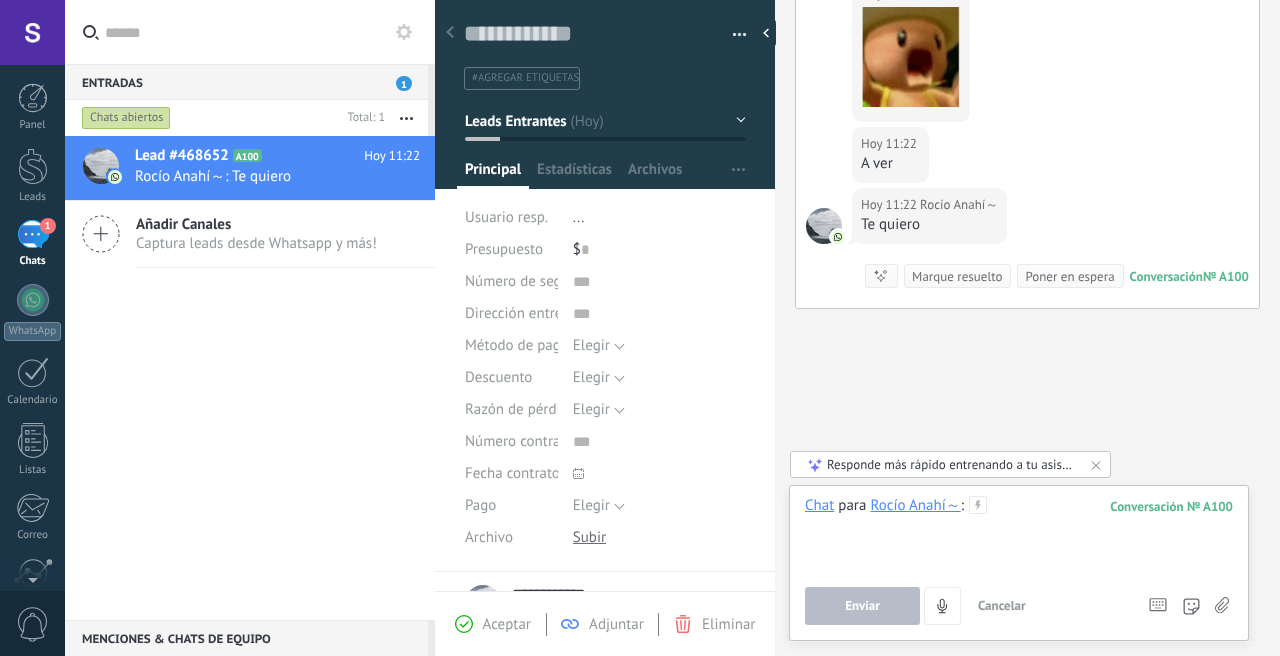 click at bounding box center [1019, 534] 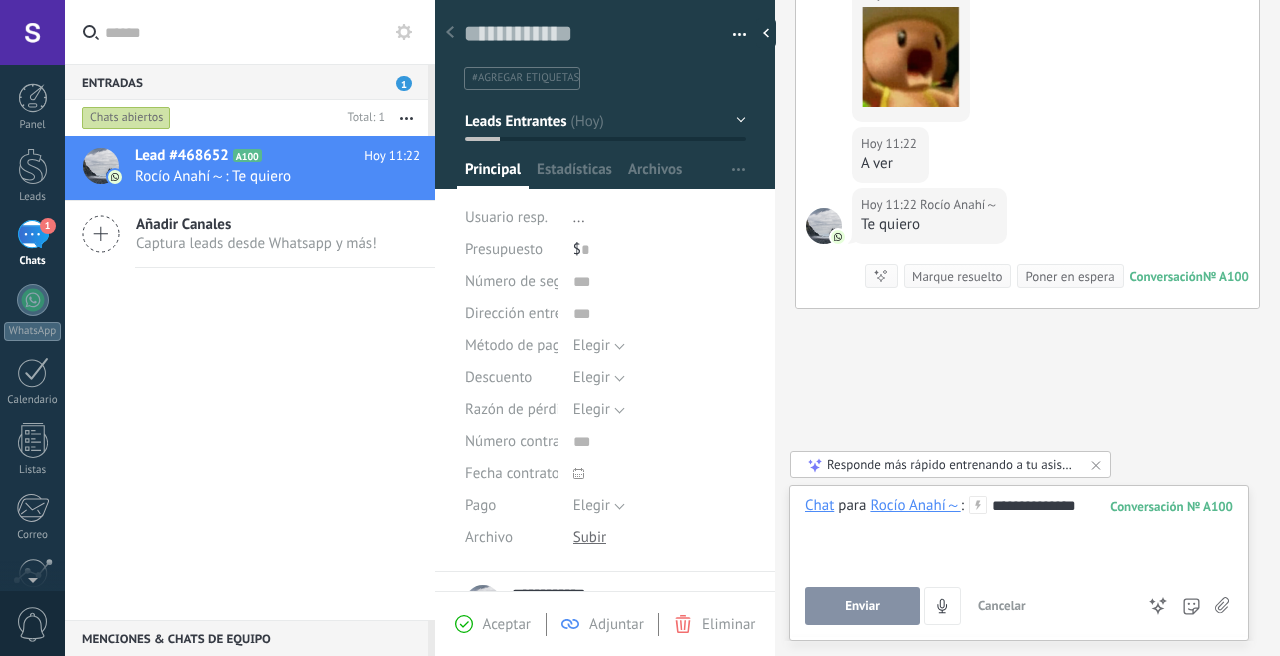 click on "Enviar" at bounding box center [862, 606] 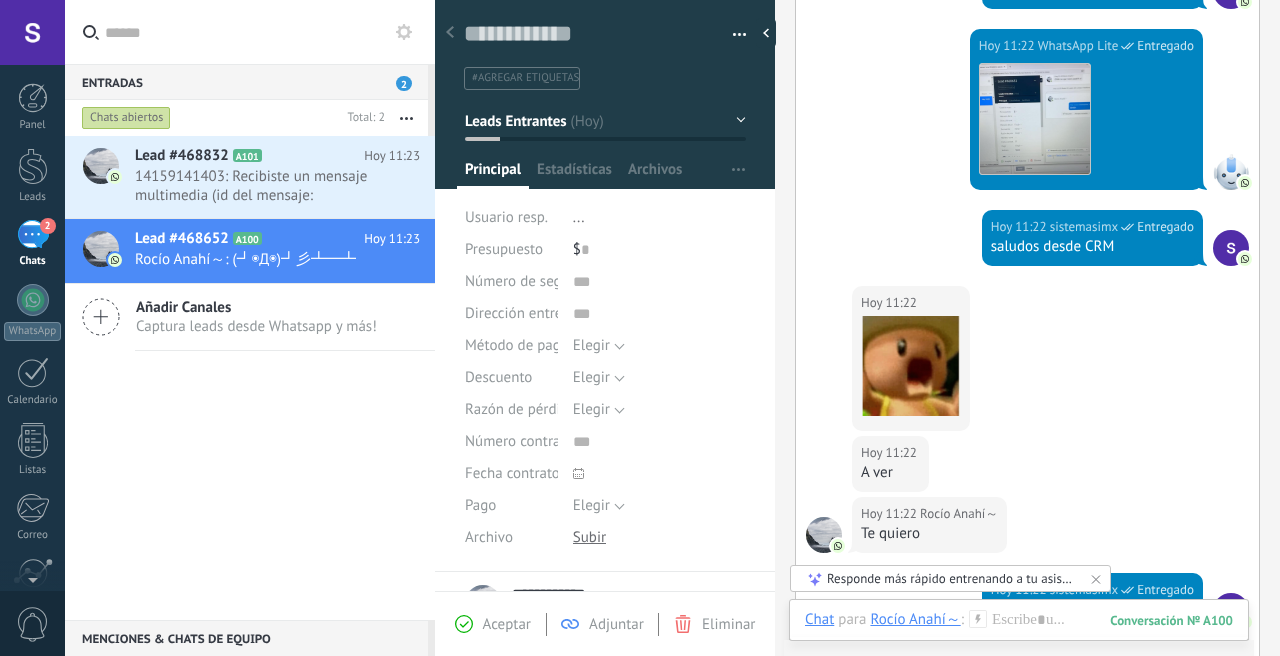 scroll, scrollTop: 899, scrollLeft: 0, axis: vertical 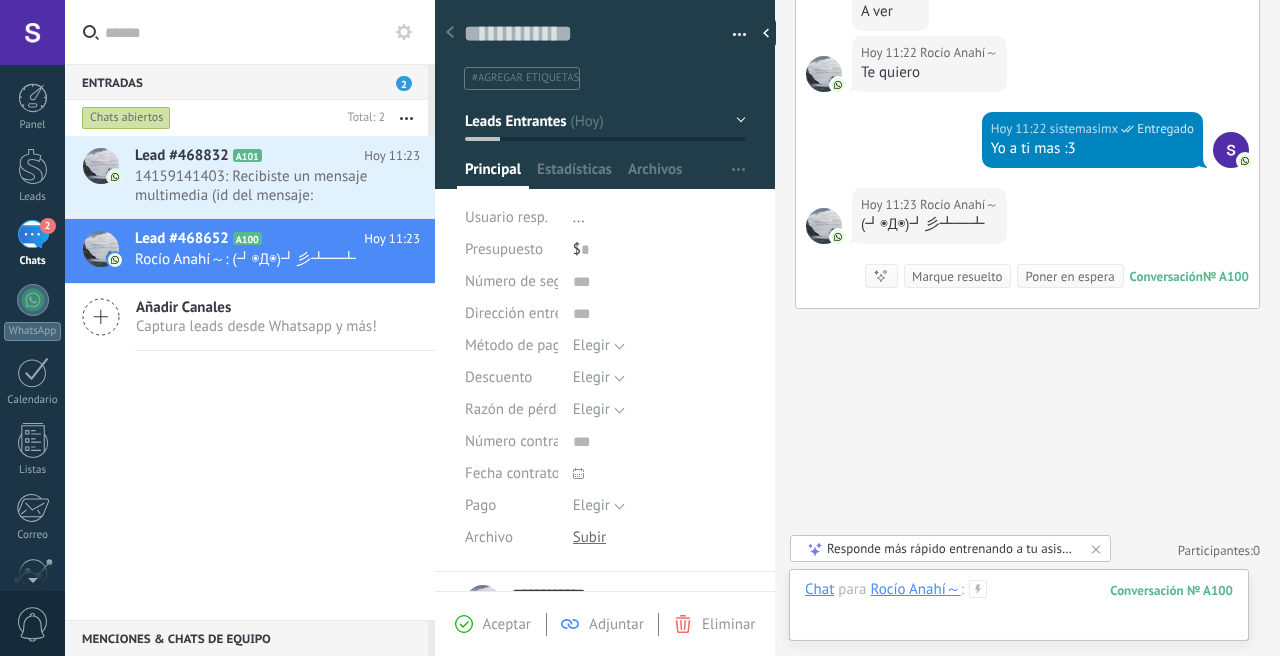 click at bounding box center (1019, 610) 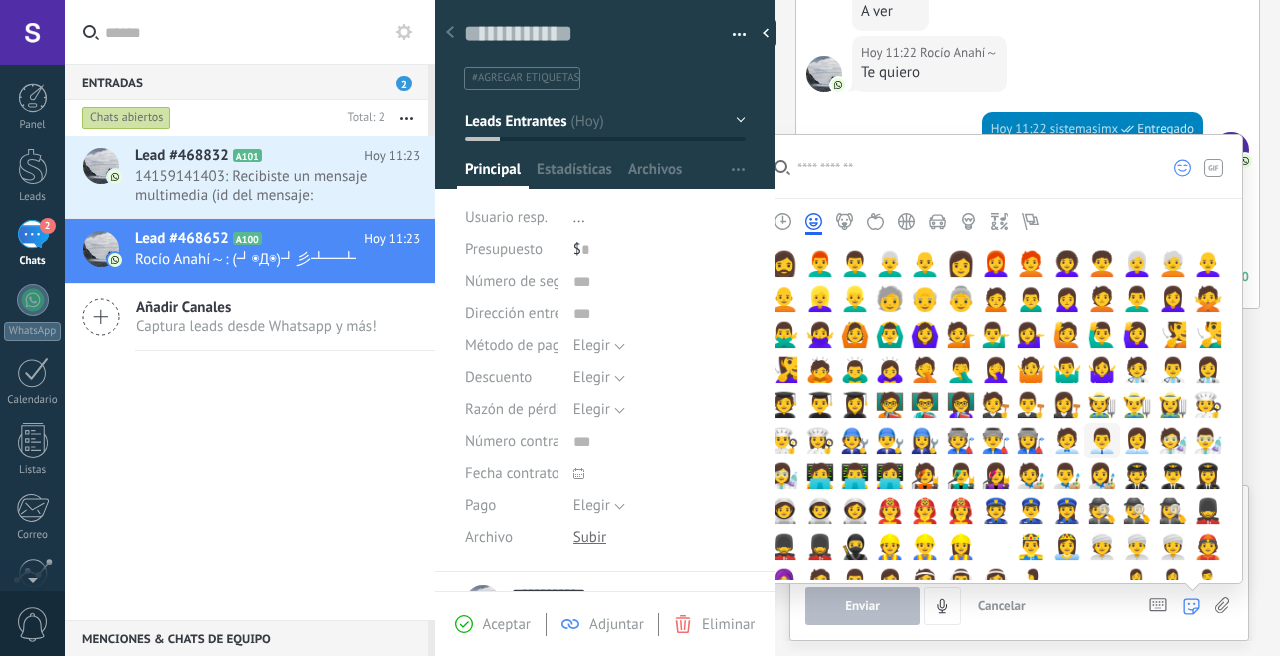 scroll, scrollTop: 0, scrollLeft: 0, axis: both 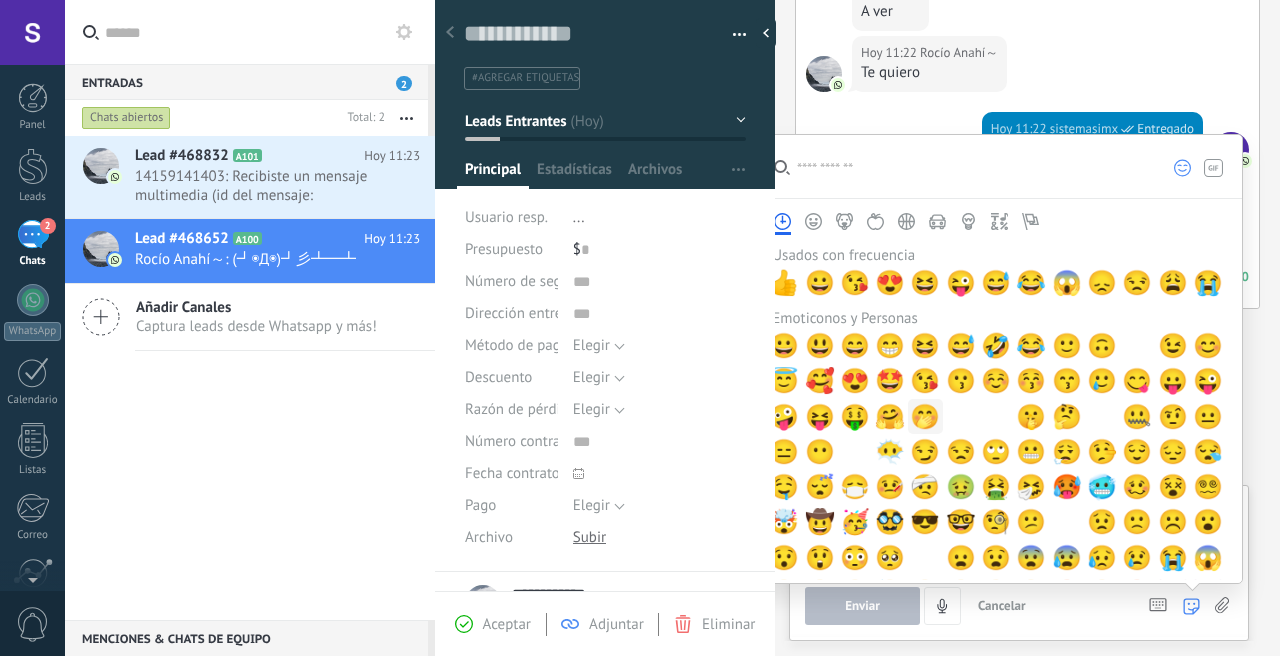 click on "🤭" at bounding box center (925, 417) 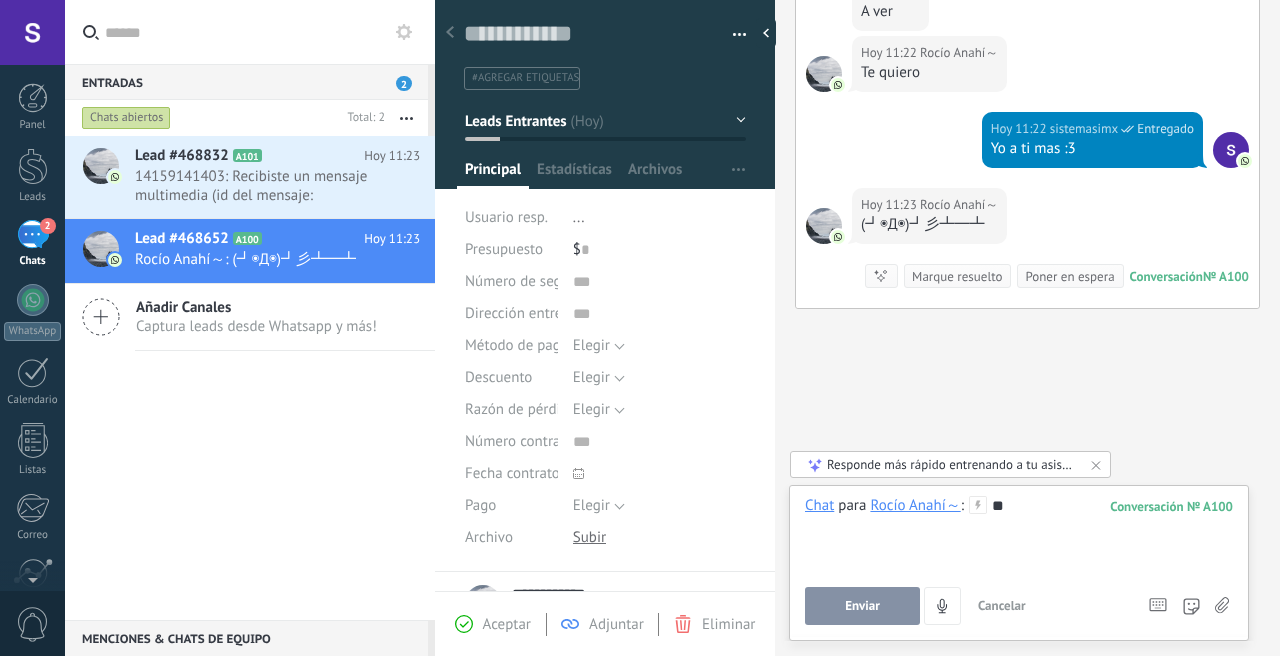 click on "Enviar" at bounding box center (862, 606) 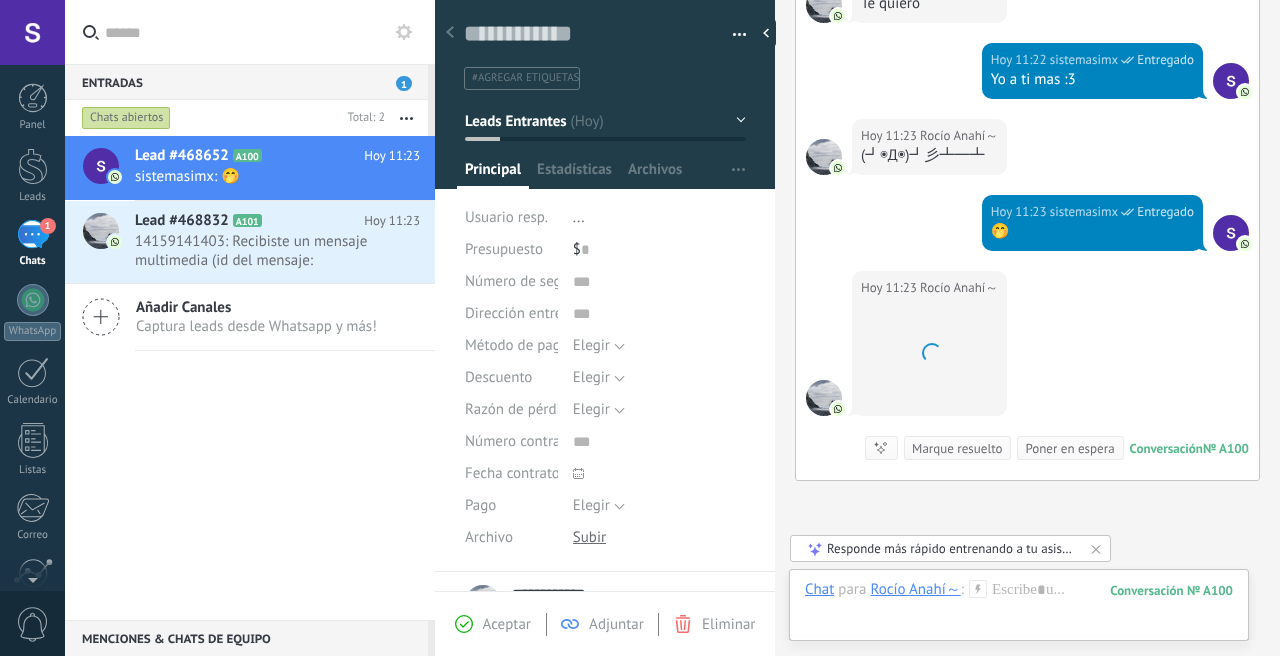 scroll, scrollTop: 1140, scrollLeft: 0, axis: vertical 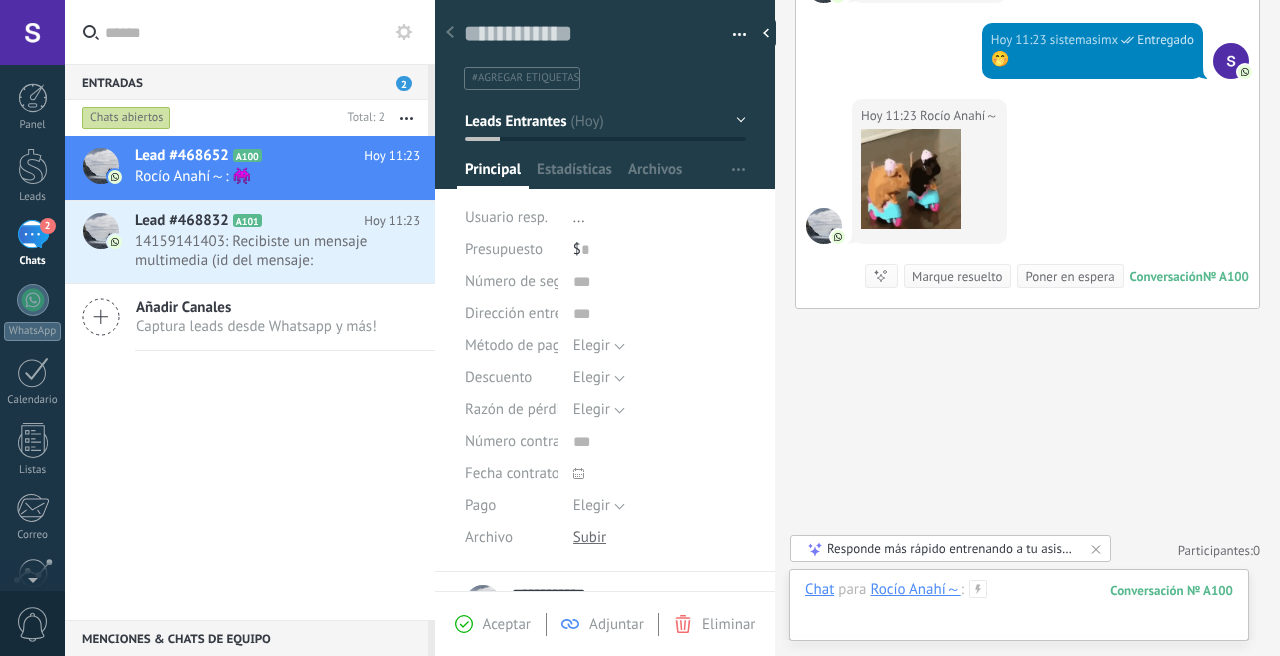 click at bounding box center [1019, 610] 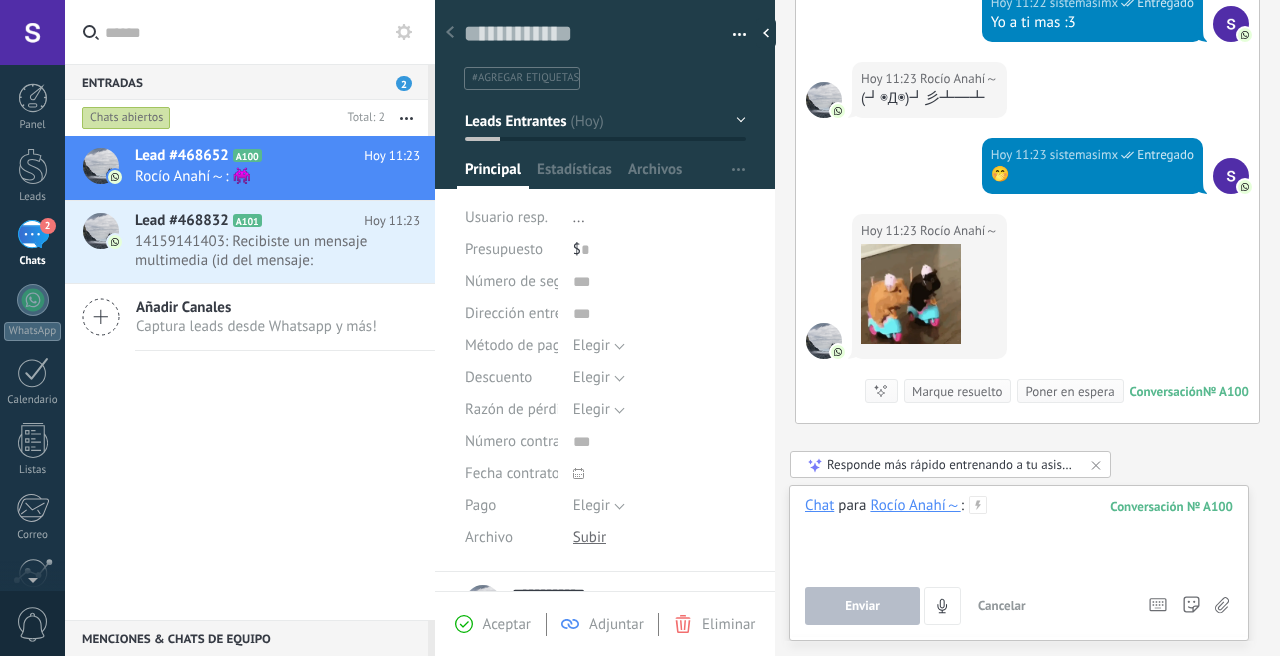 scroll, scrollTop: 910, scrollLeft: 0, axis: vertical 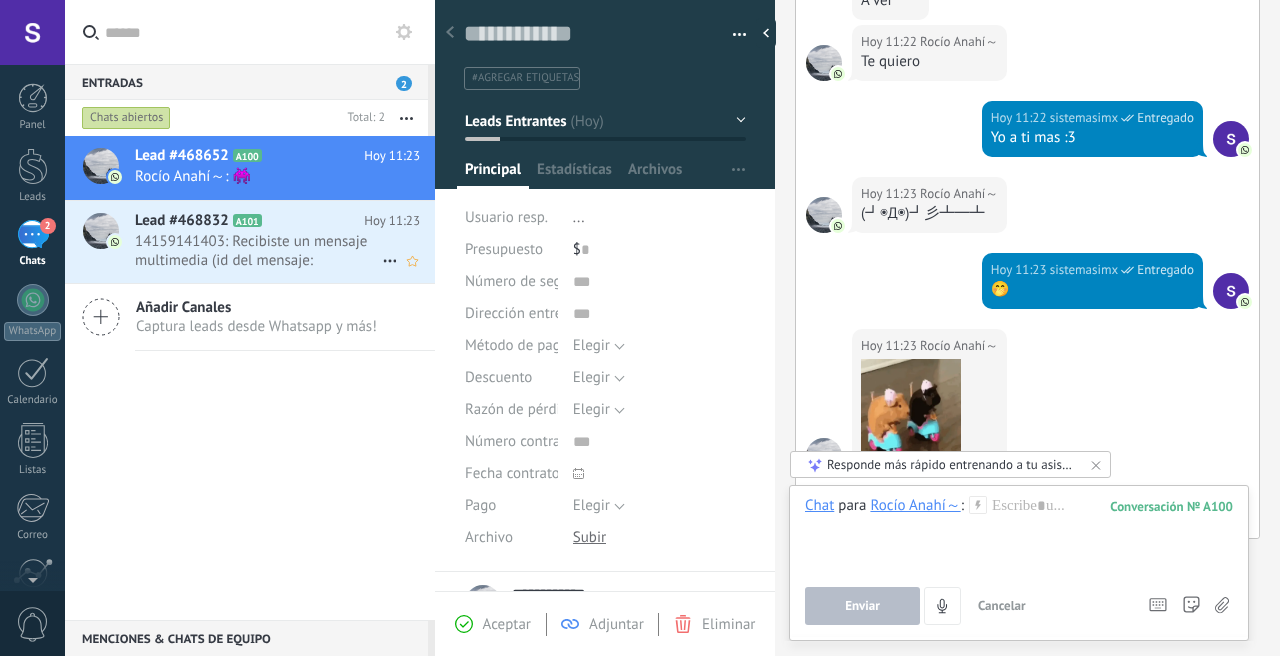 click on "14159141403: Recibiste un mensaje multimedia (id del mensaje: E5213F03D6C52FFAD6). Espera a que se cargue o se visualice en..." at bounding box center [258, 251] 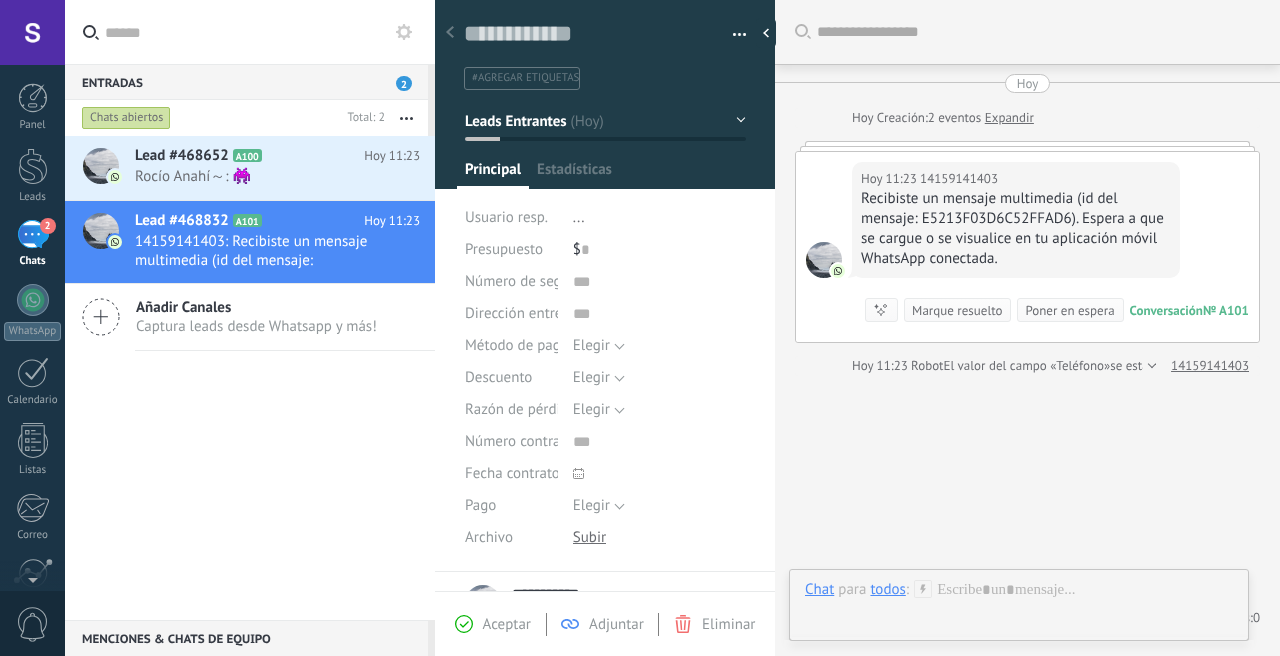 scroll, scrollTop: 68, scrollLeft: 0, axis: vertical 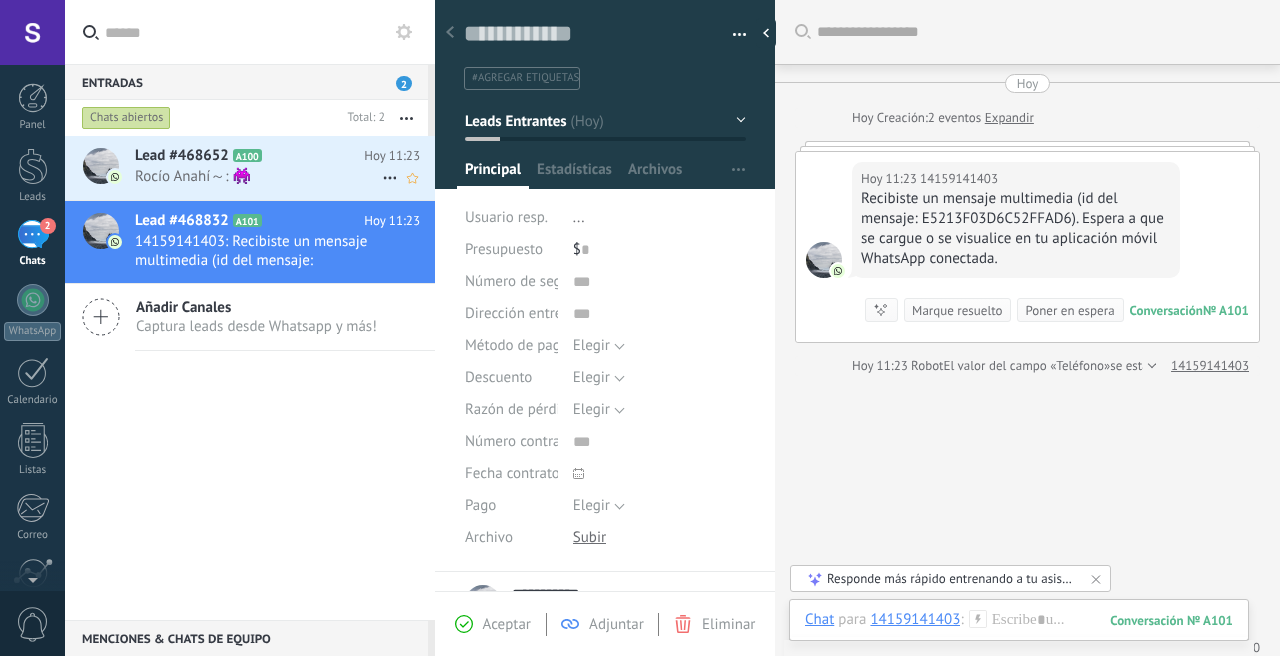 click on "Rocío Anahí～: 👾" at bounding box center (258, 176) 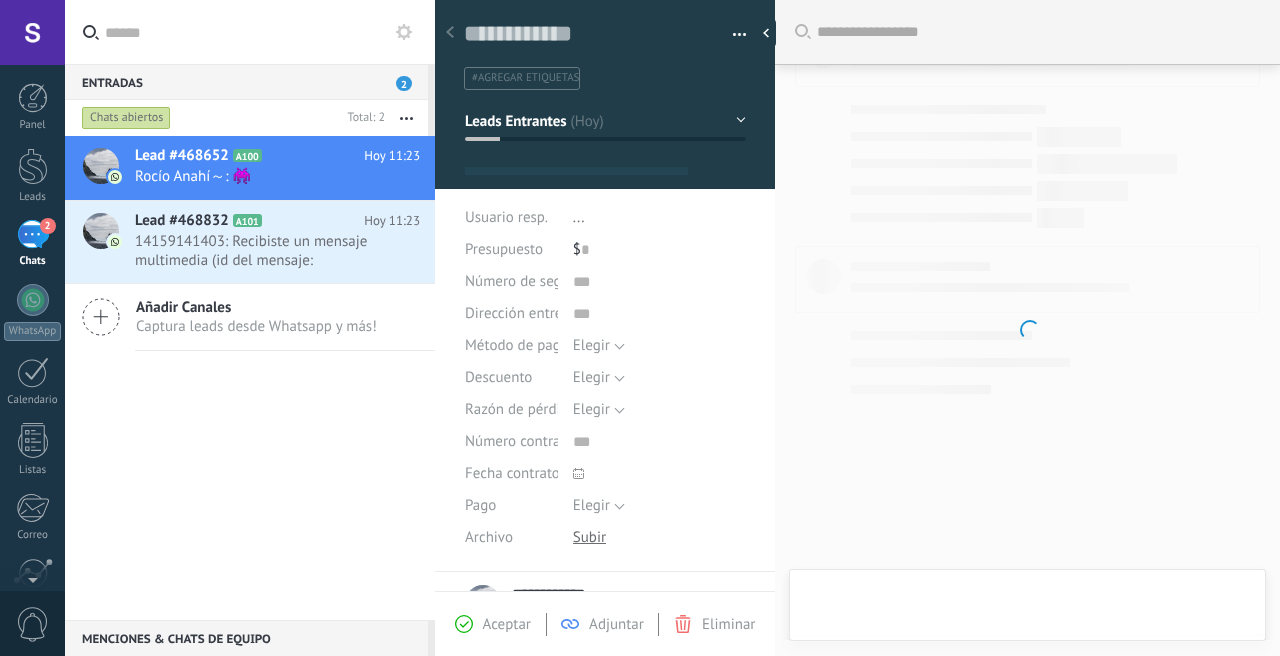 type on "**********" 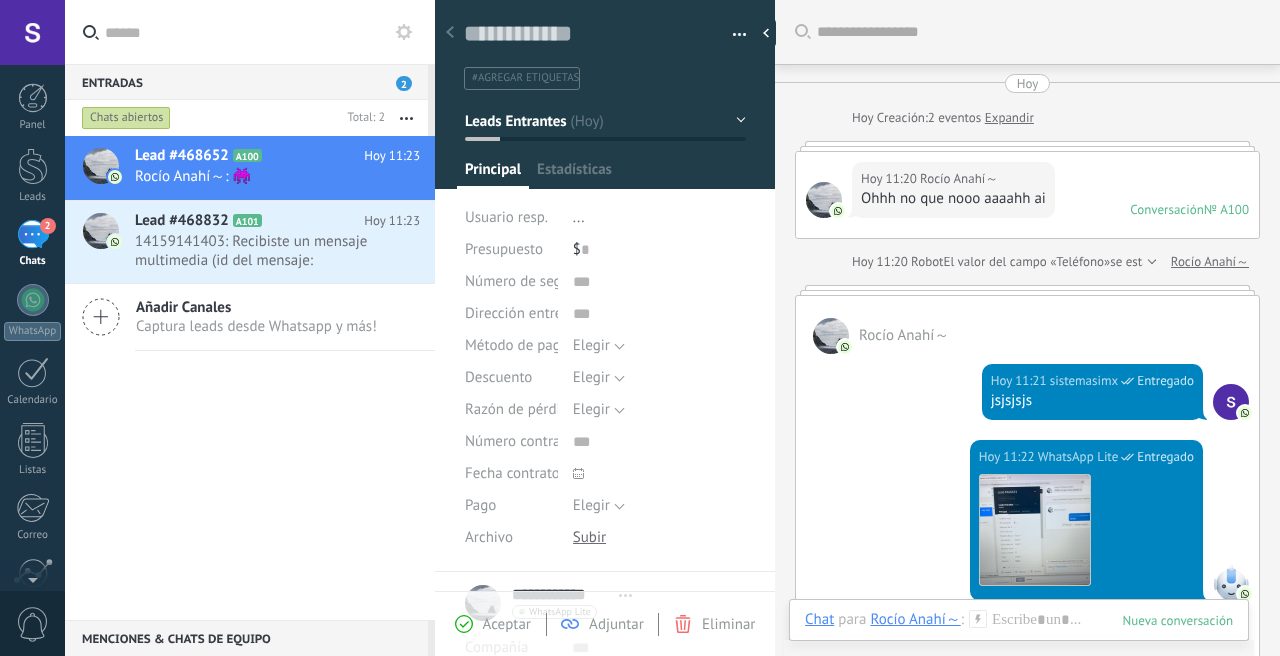scroll, scrollTop: 986, scrollLeft: 0, axis: vertical 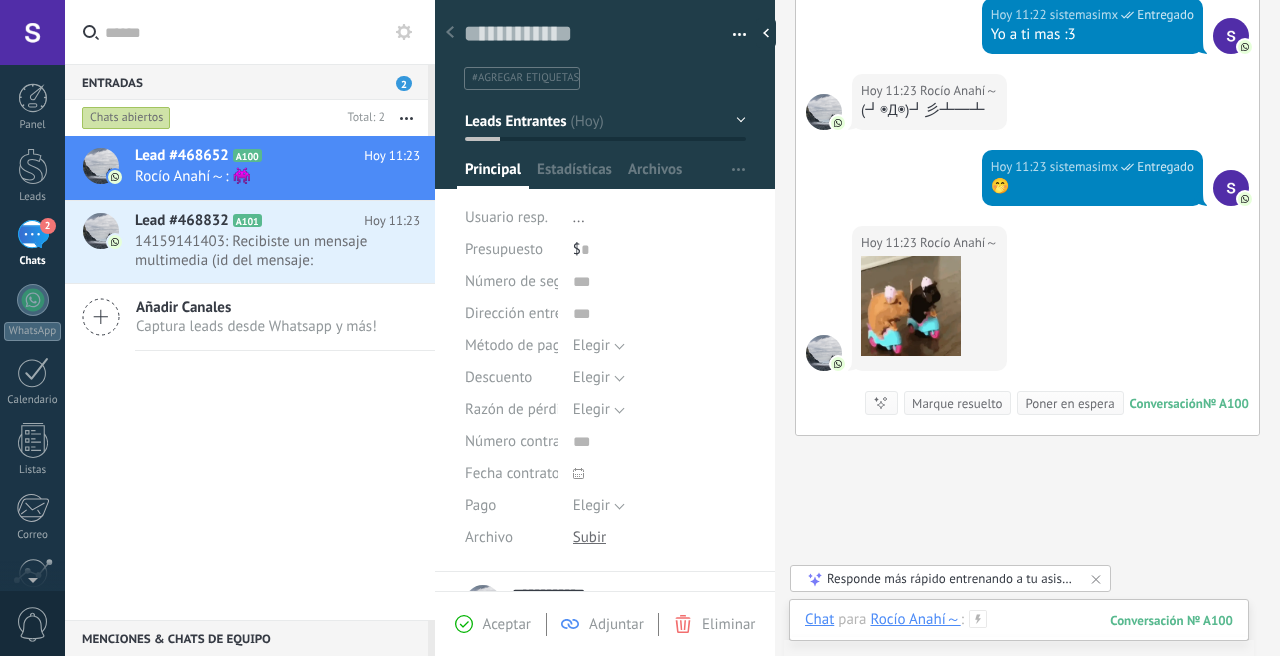 click at bounding box center (1019, 640) 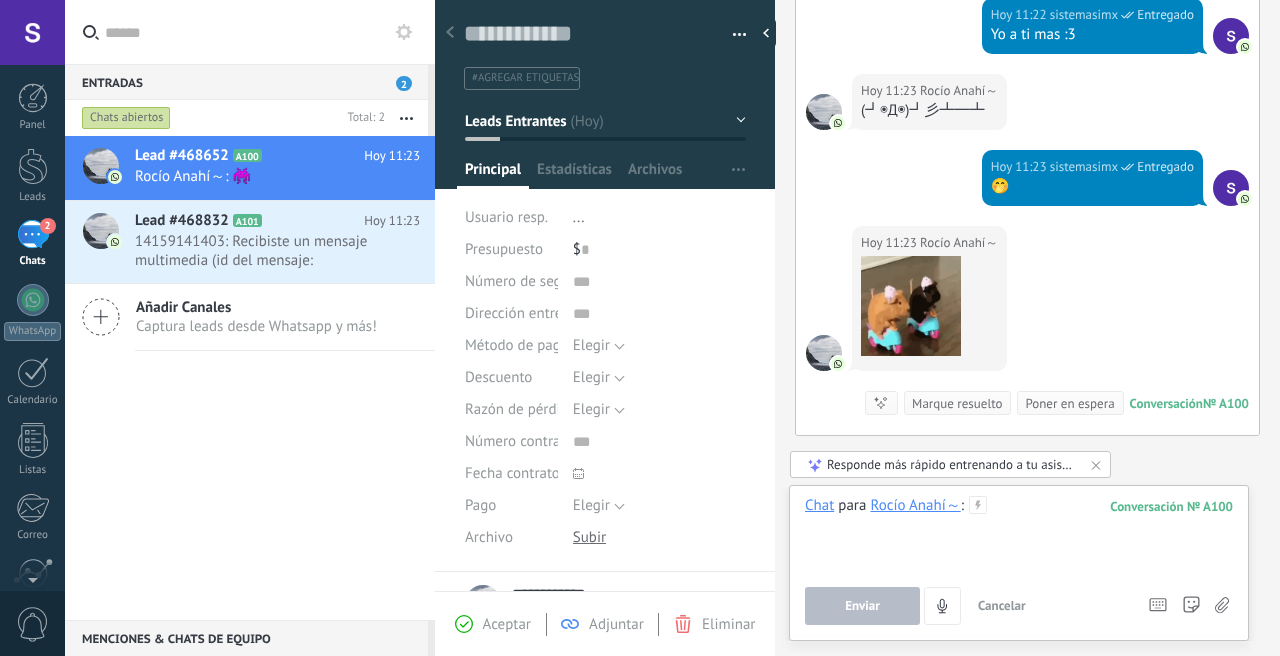 type 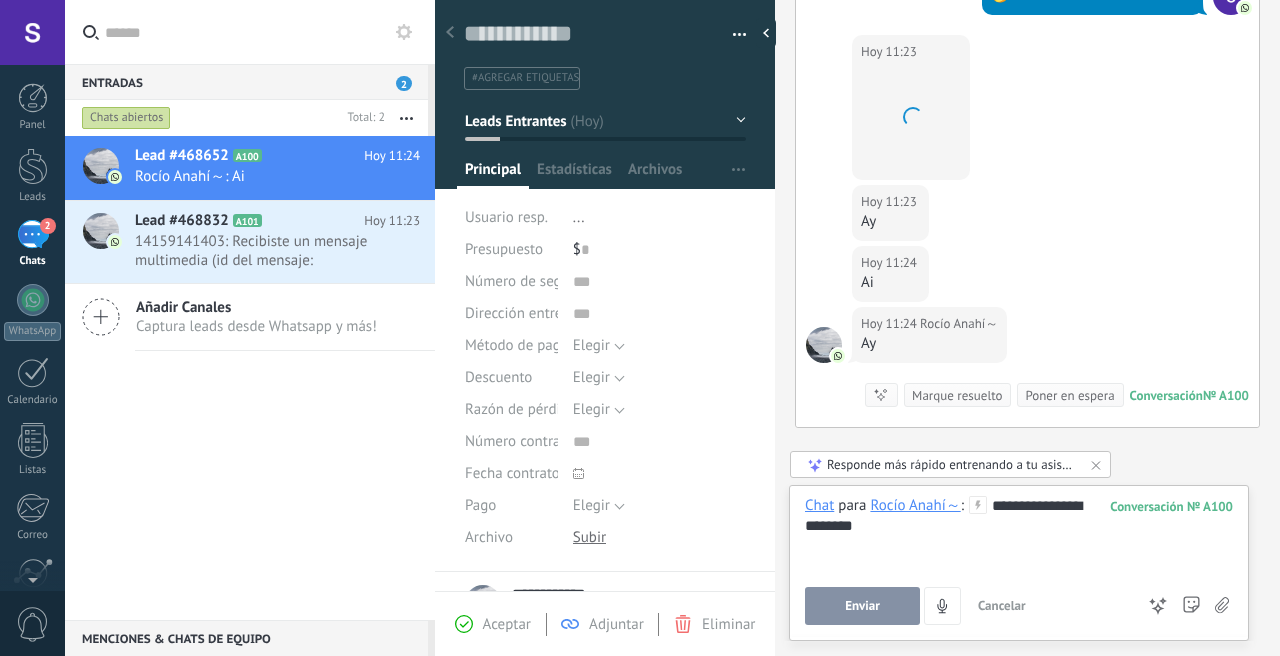 scroll, scrollTop: 1286, scrollLeft: 0, axis: vertical 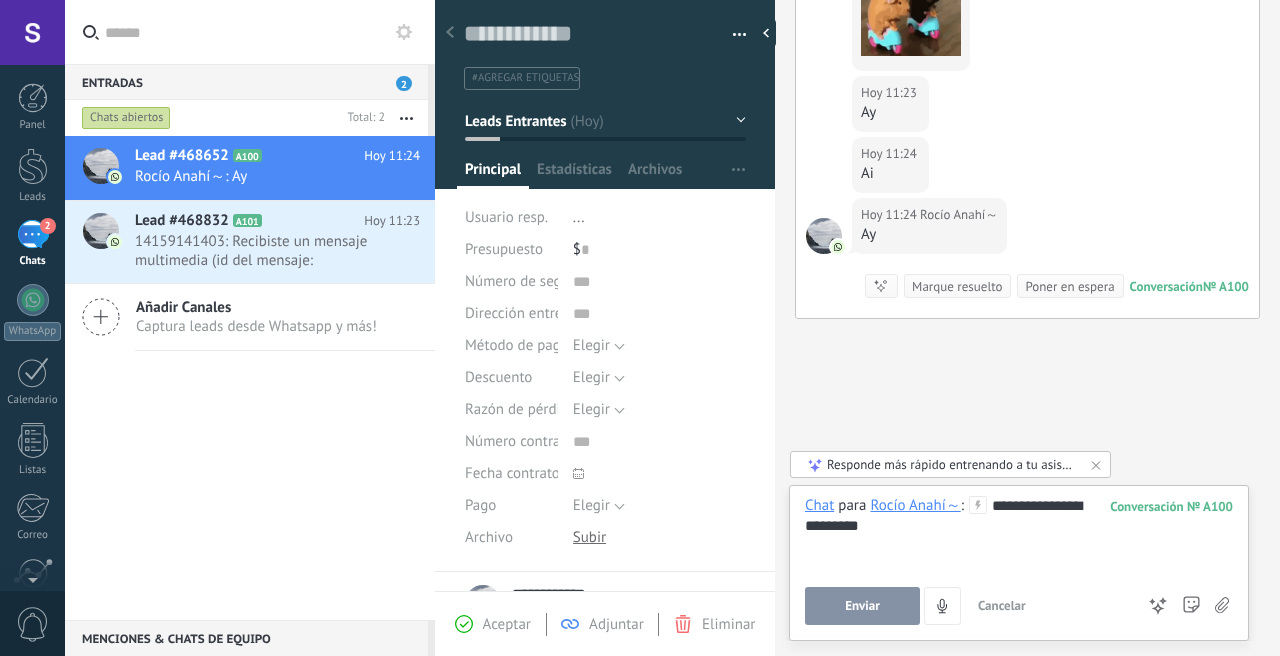 click on "Enviar" at bounding box center [862, 606] 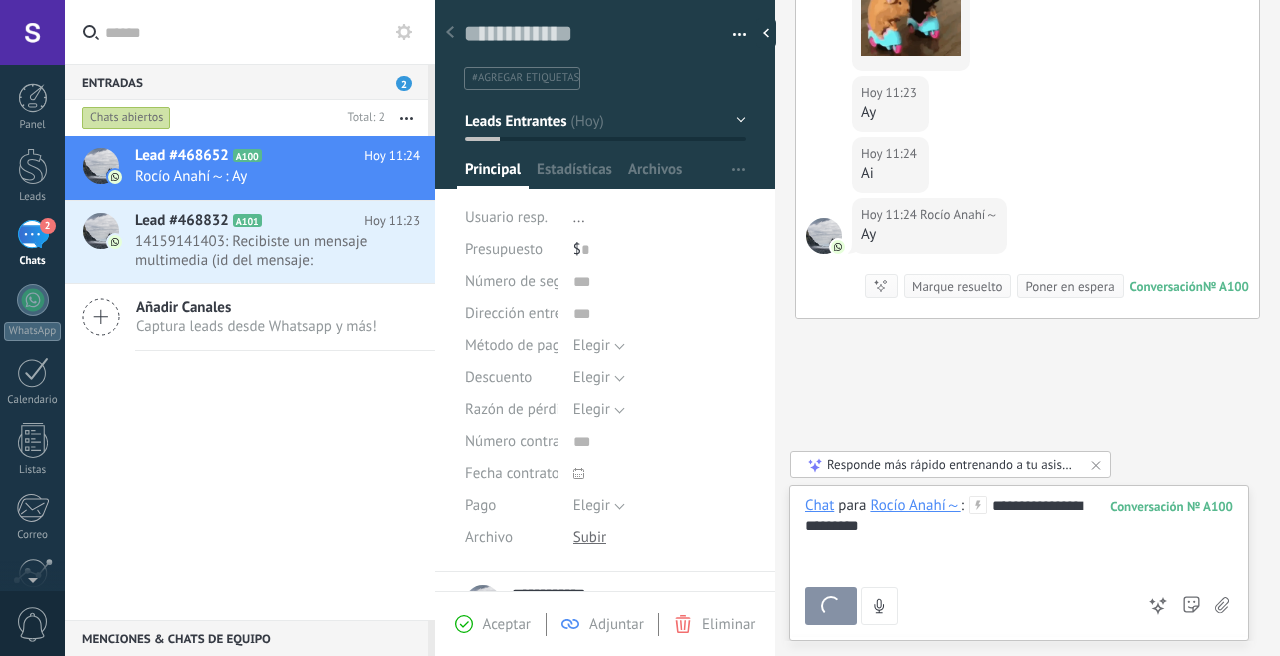 scroll, scrollTop: 1365, scrollLeft: 0, axis: vertical 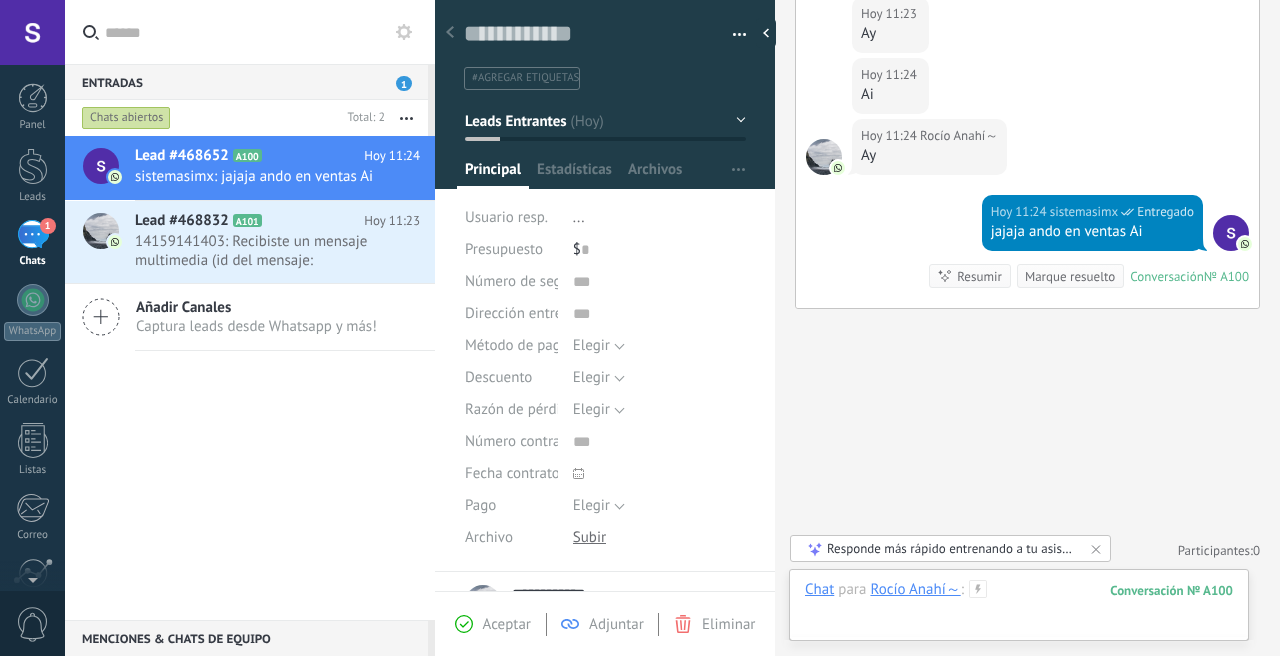 click at bounding box center (1019, 610) 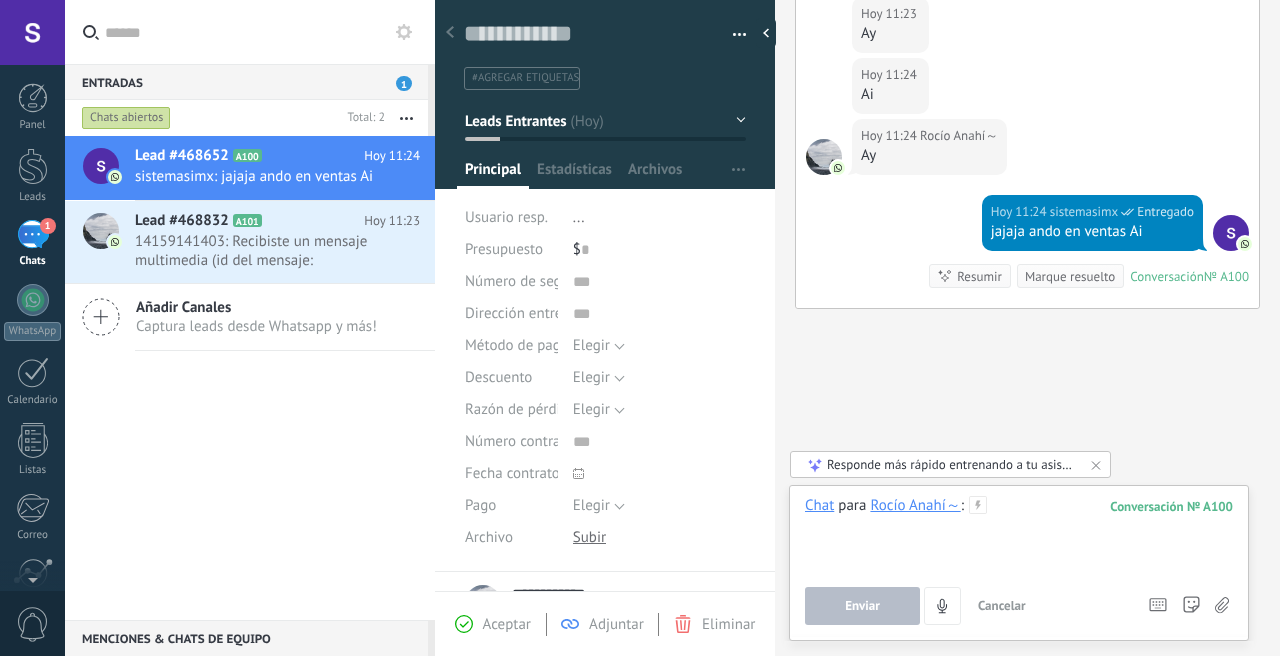 type 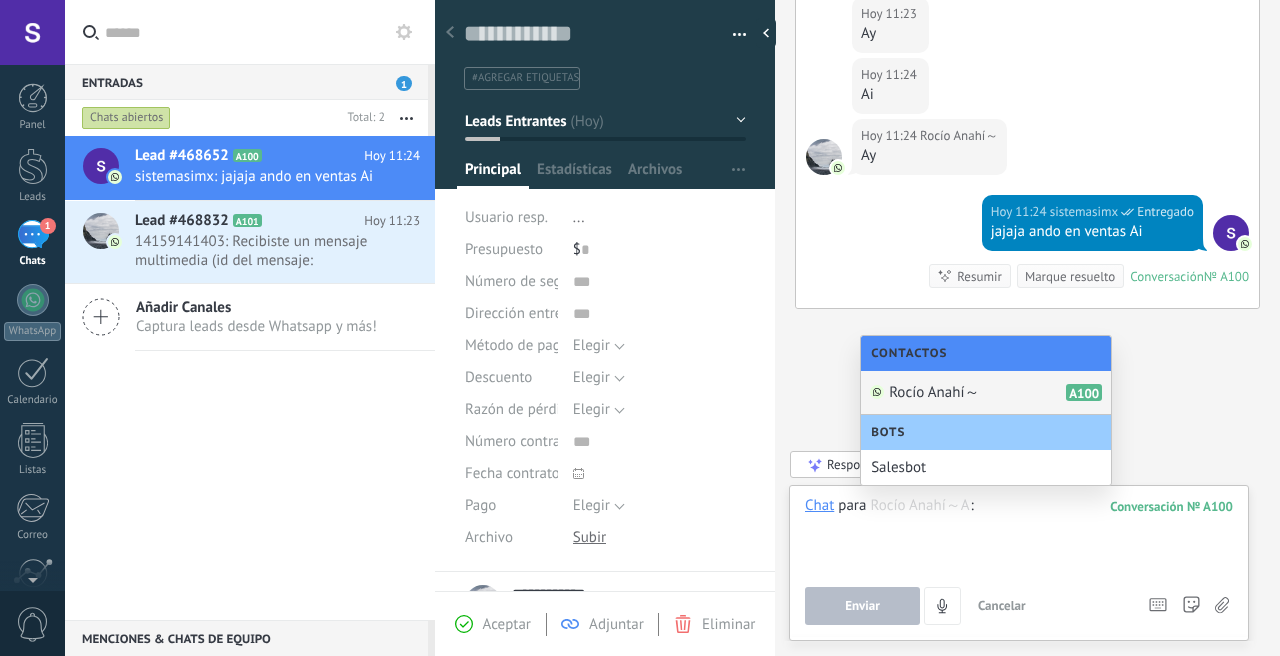 click on "Rocío Anahí～" at bounding box center (934, 393) 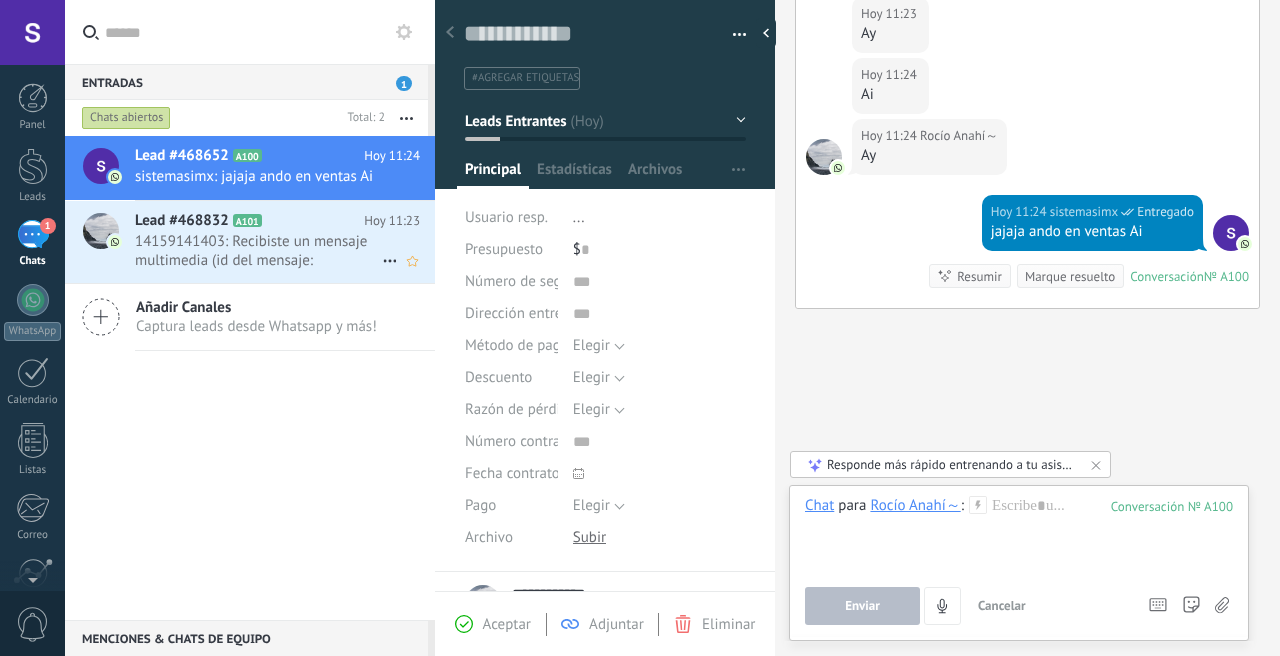 click on "Lead #[NUMBER]
A101
Hoy 11:23
14159141403: Recibiste un mensaje multimedia (id del mensaje: E5213F03D6C52FFAD6). Espera a que se cargue o se visualice en..." at bounding box center (285, 242) 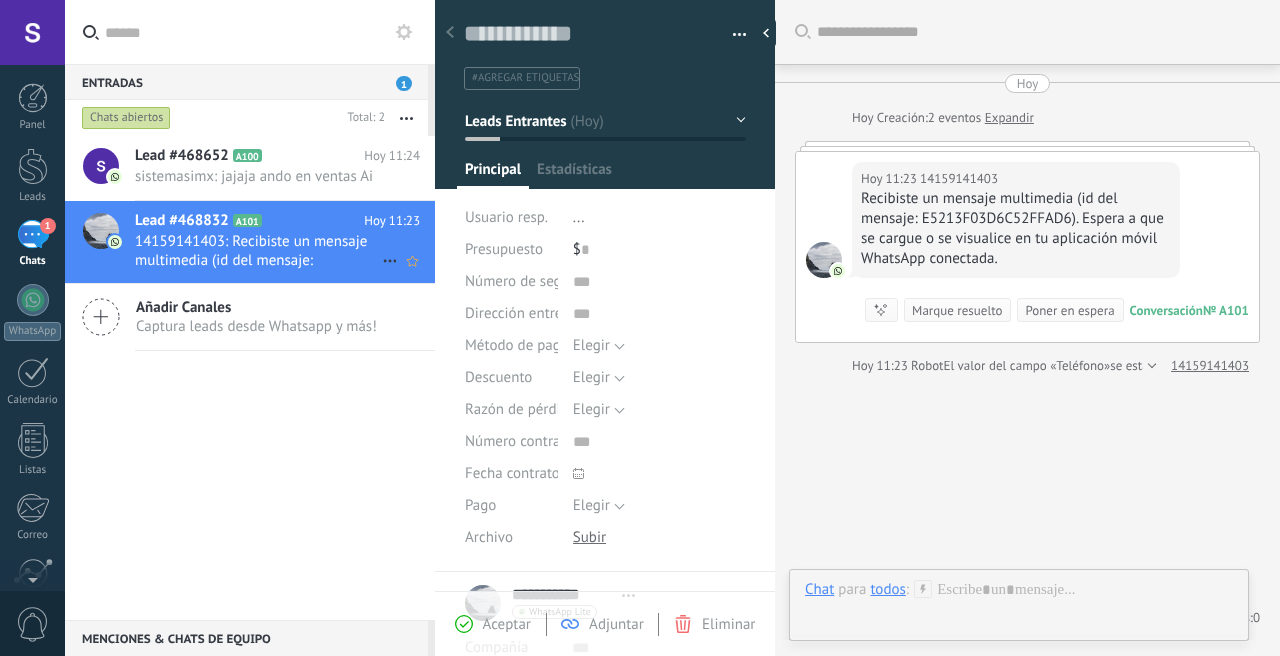scroll, scrollTop: 30, scrollLeft: 0, axis: vertical 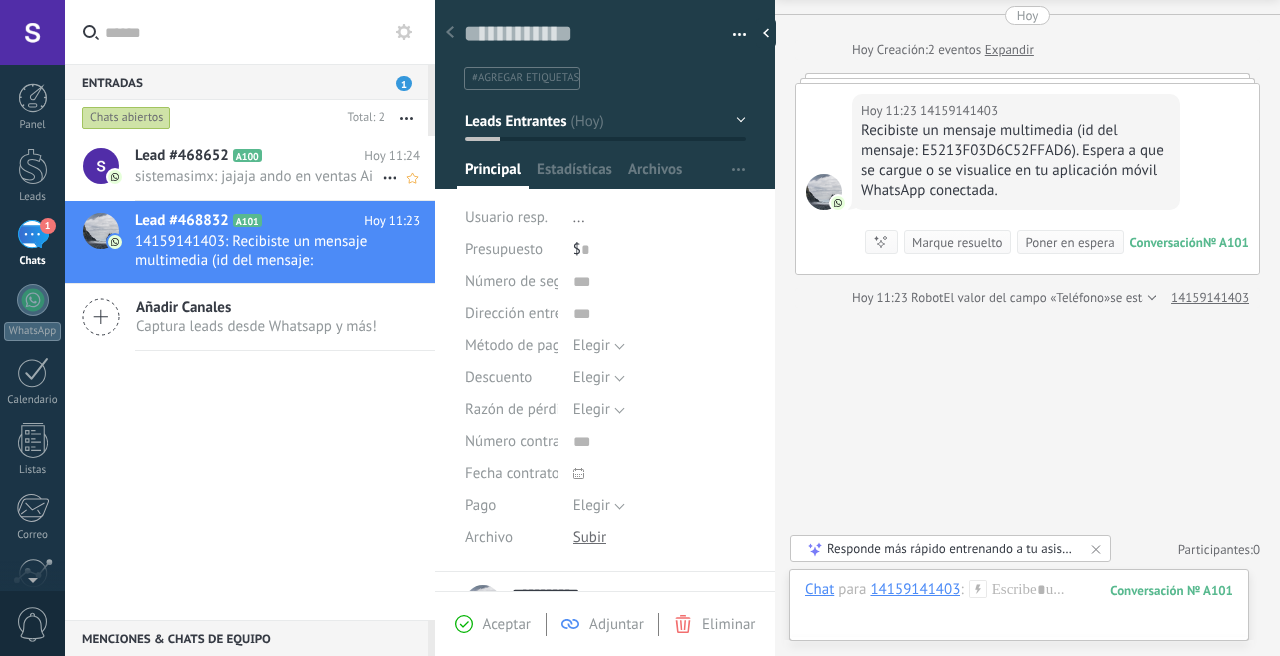 click on "sistemasimx: jajaja ando en ventas Ai" at bounding box center [258, 176] 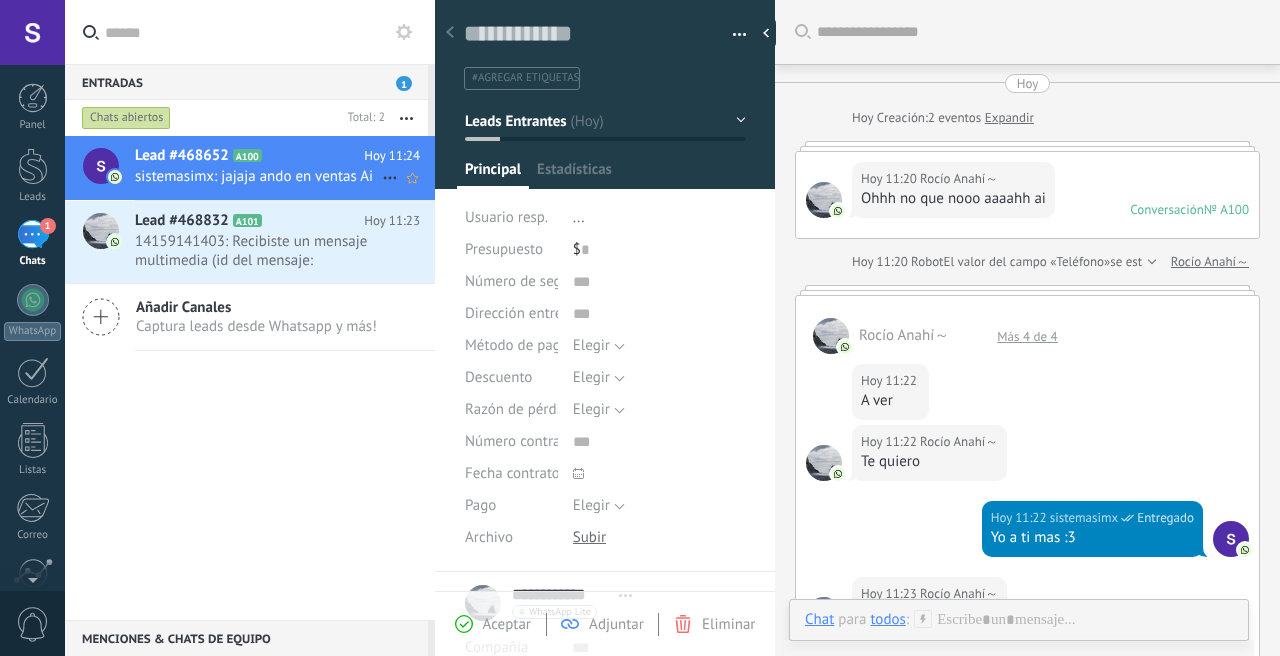 type on "**********" 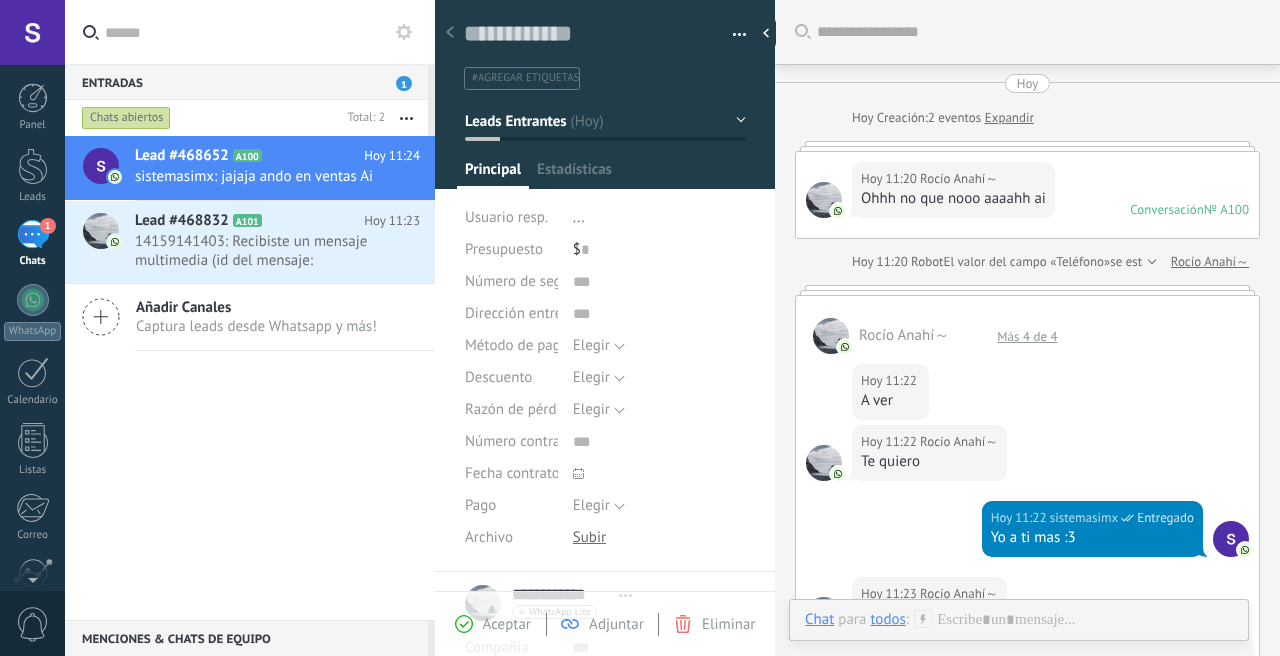 scroll, scrollTop: 803, scrollLeft: 0, axis: vertical 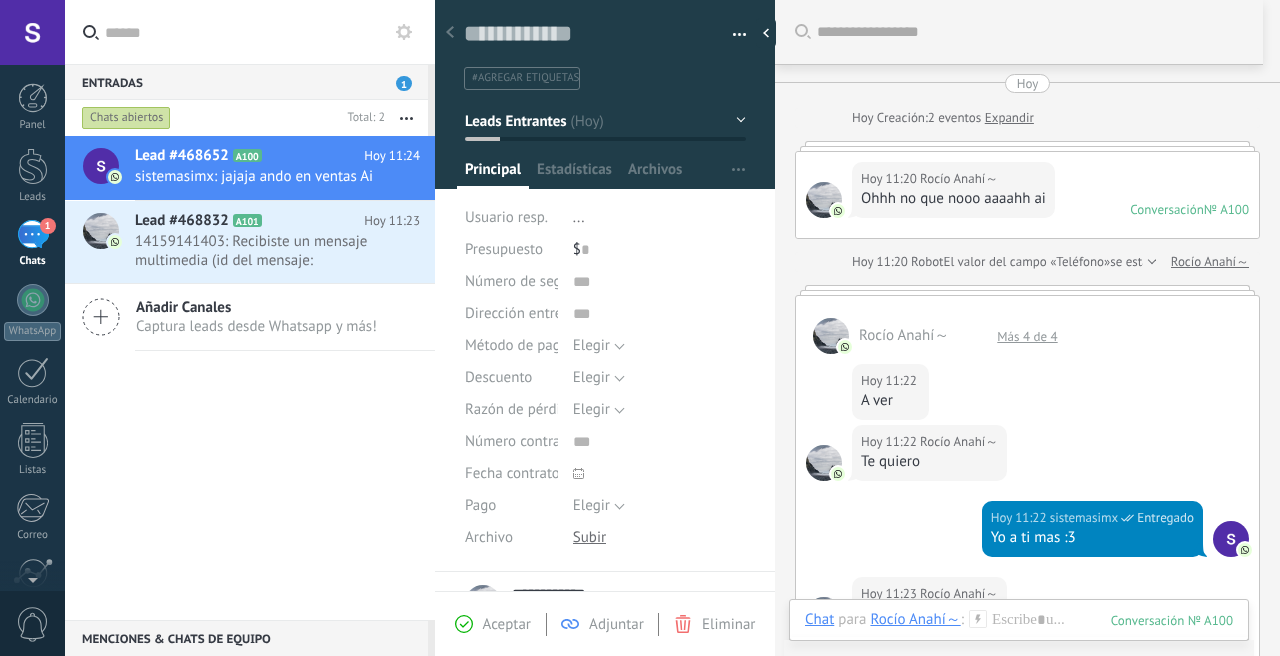 click on "Más 4 de 4" at bounding box center (1027, 336) 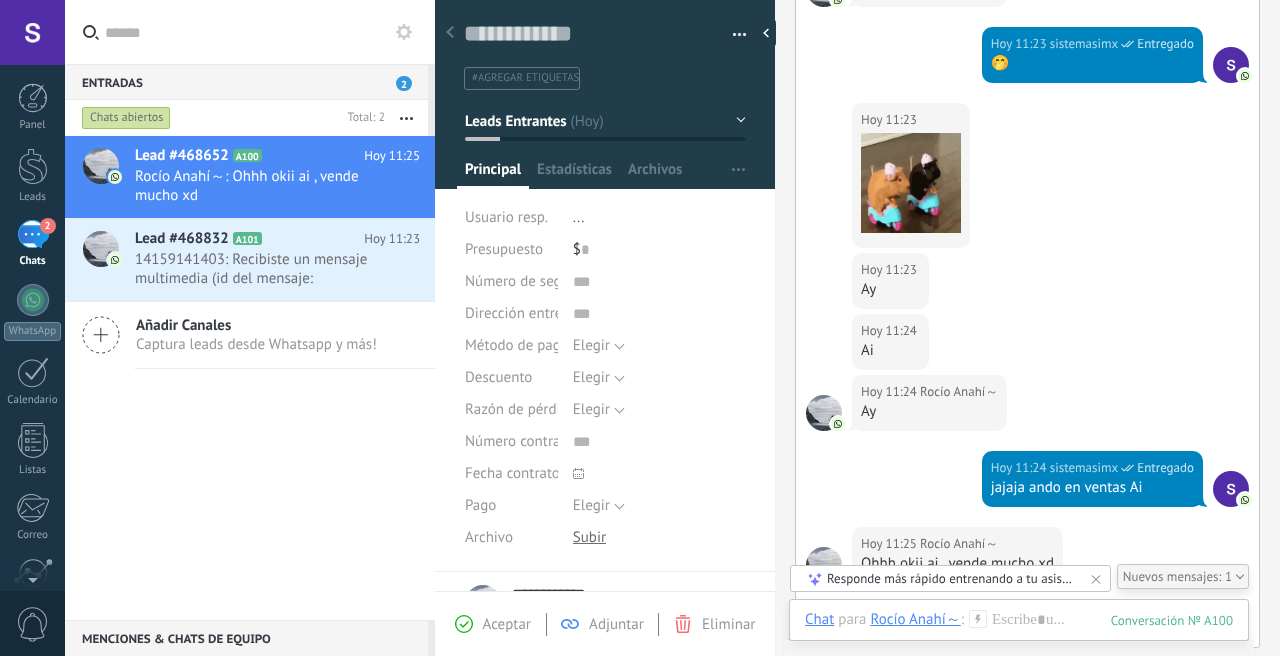 scroll, scrollTop: 1463, scrollLeft: 0, axis: vertical 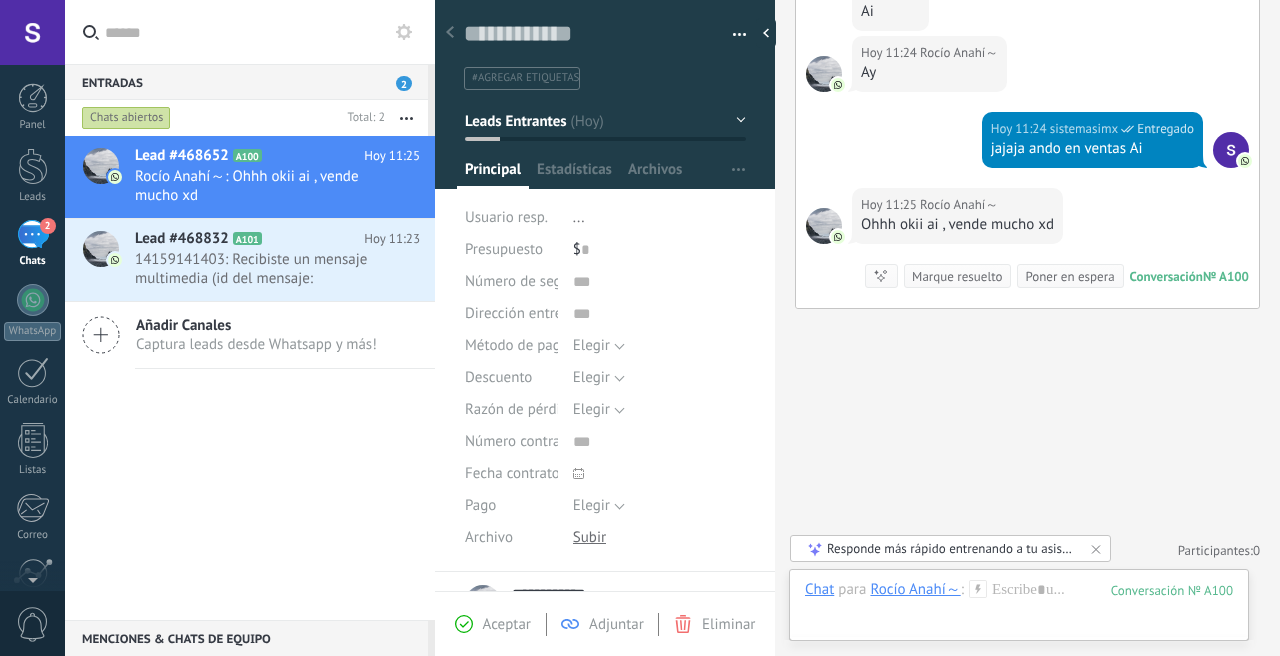 click on "Chat Correo Nota Tarea Chat   para   Rocío Anahí～ : 100 Enviar Cancelar Rastrear clics en links ? Reducir links largos y rastrear clics: cuando se habilita, los URLs que envías serán reemplazados con links de rastreo. Una vez clickeados, un evento se registrará en el feed del lead. Abajo seleccione las fuentes que utilizan esta  en Ajustes Las plantillas no pueden ser editadas La sesión de mensajería finaliza en: Atajos – ejecutar bots y plantillas – seleccionar acción – mencionar a un colega – seleccionar el destinatario – insertar valor del campo Kommo AI Beta Corregir gramática y ortografía Hacerlo profesional Hacerlo amistoso Hacerlo ingenioso Hacerlo más largo Hacerlo más corto Simplificarlo Responde más rápido entrenando a tu asistente AI con tus fuentes de datos" at bounding box center [1019, 605] 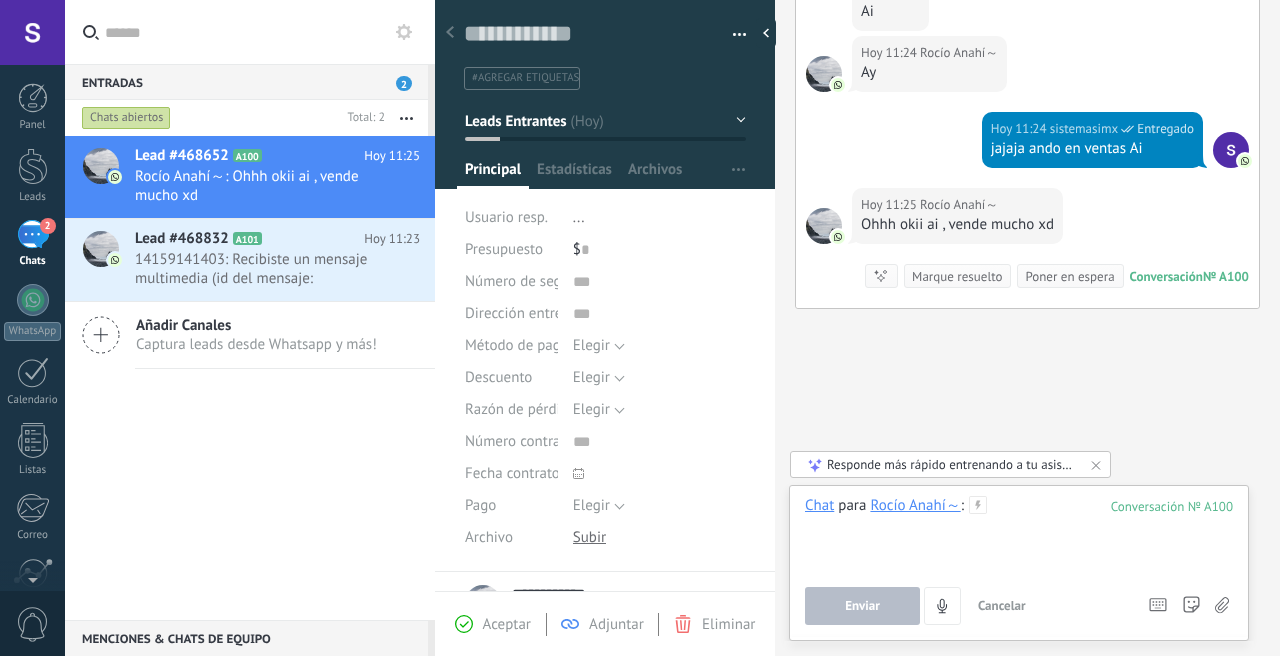 click at bounding box center (1019, 534) 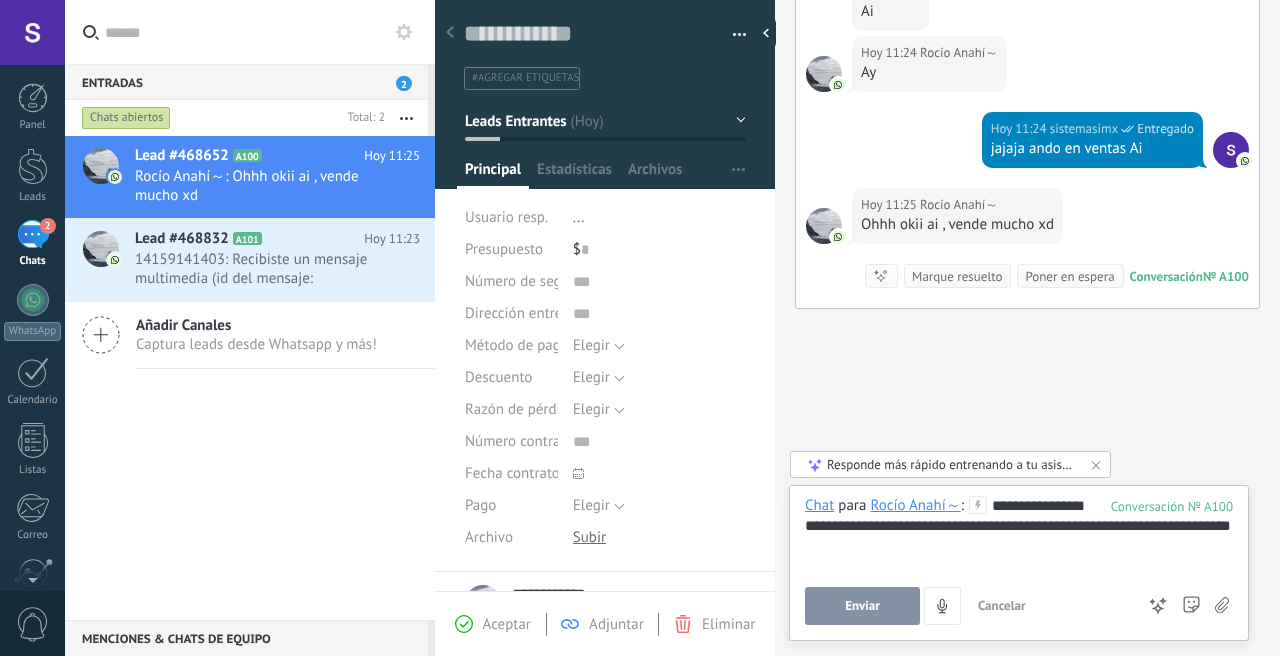 click on "Enviar" at bounding box center [862, 606] 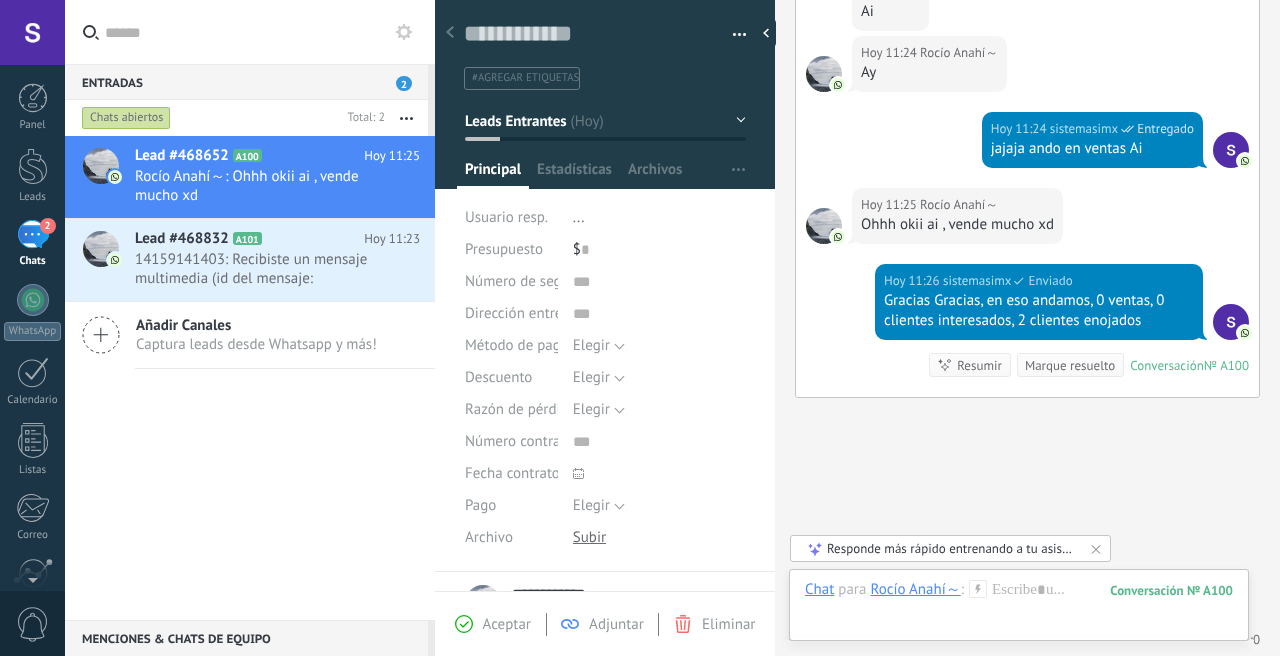 scroll, scrollTop: 1552, scrollLeft: 0, axis: vertical 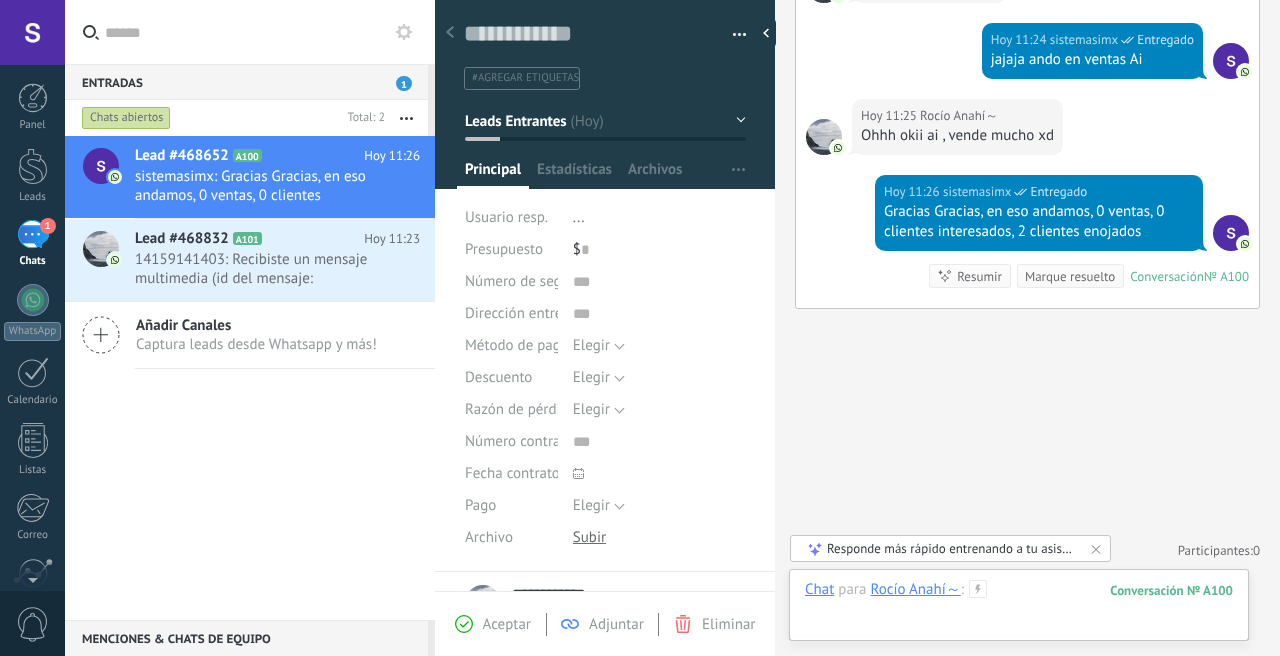 click at bounding box center [1019, 610] 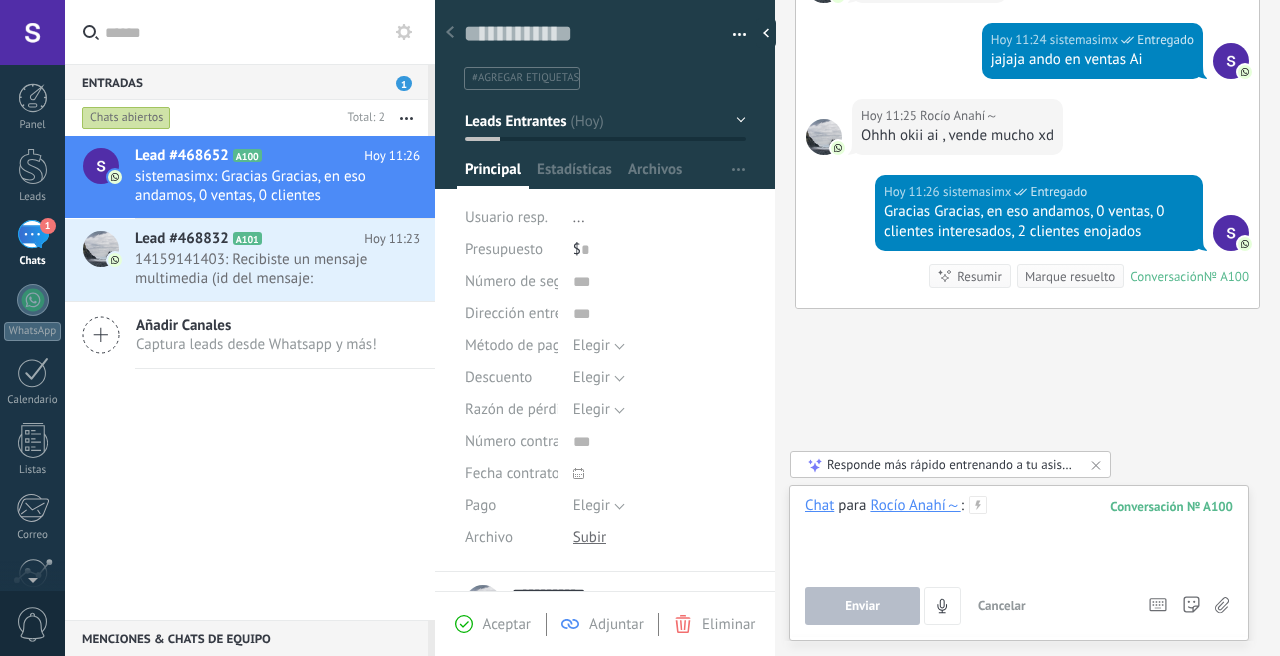 type 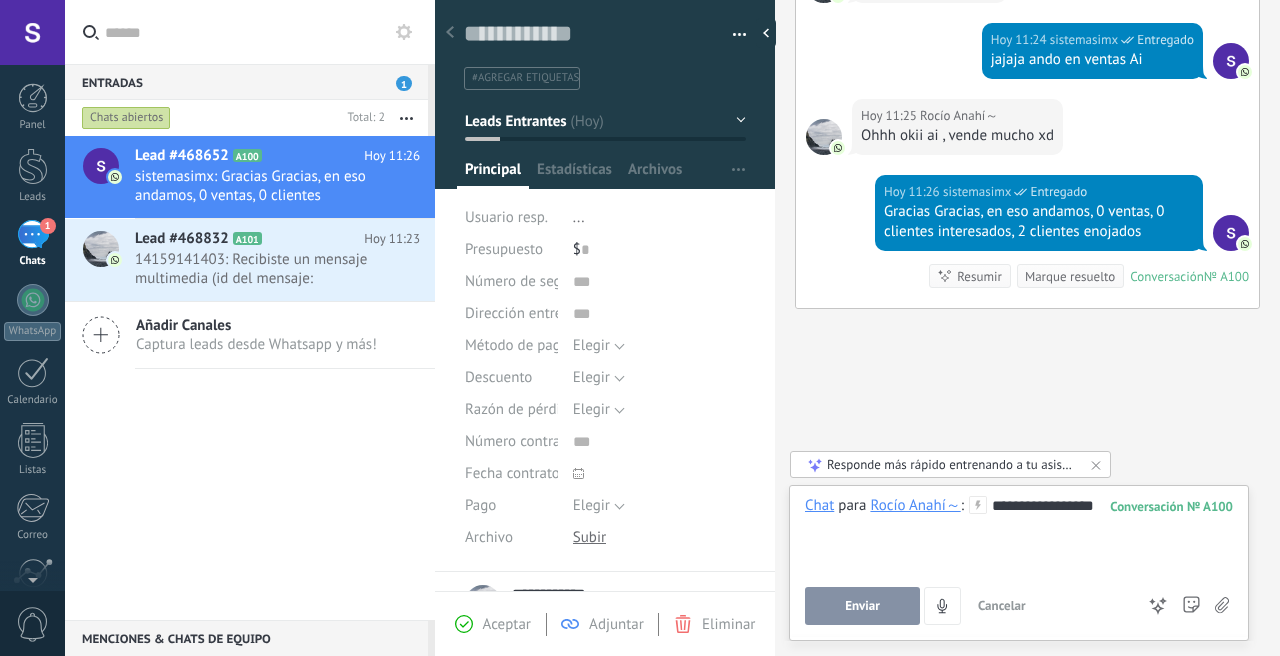 click on "Enviar" at bounding box center [862, 606] 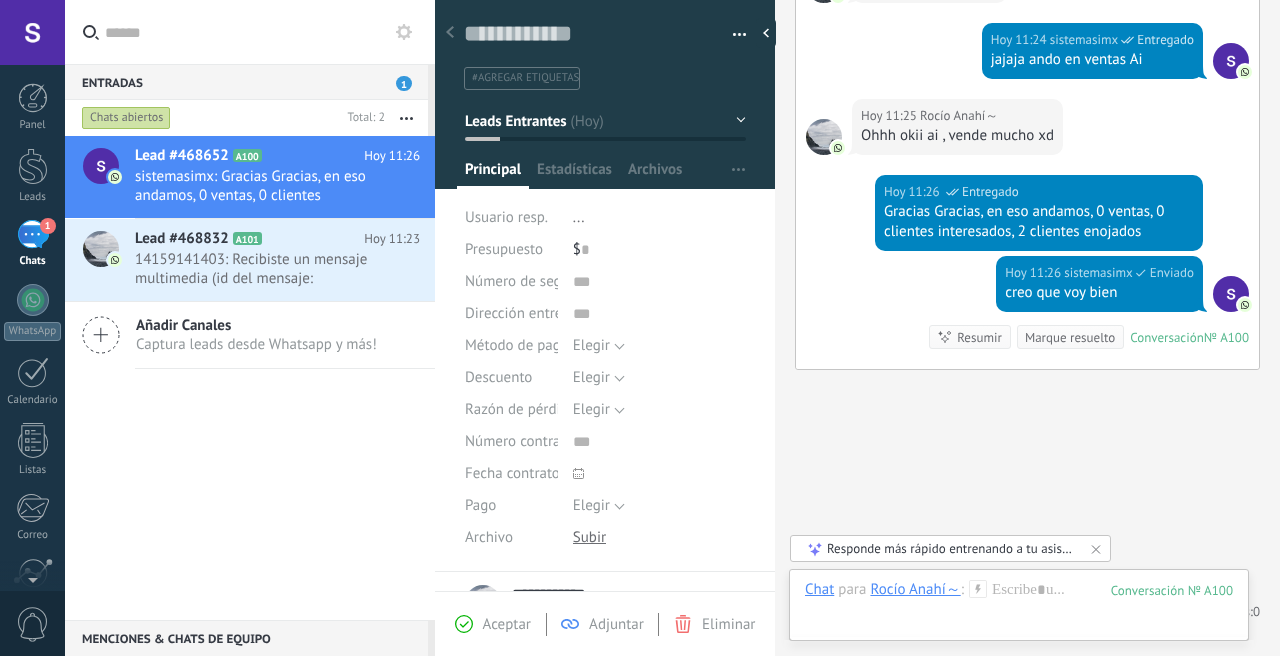 scroll, scrollTop: 1613, scrollLeft: 0, axis: vertical 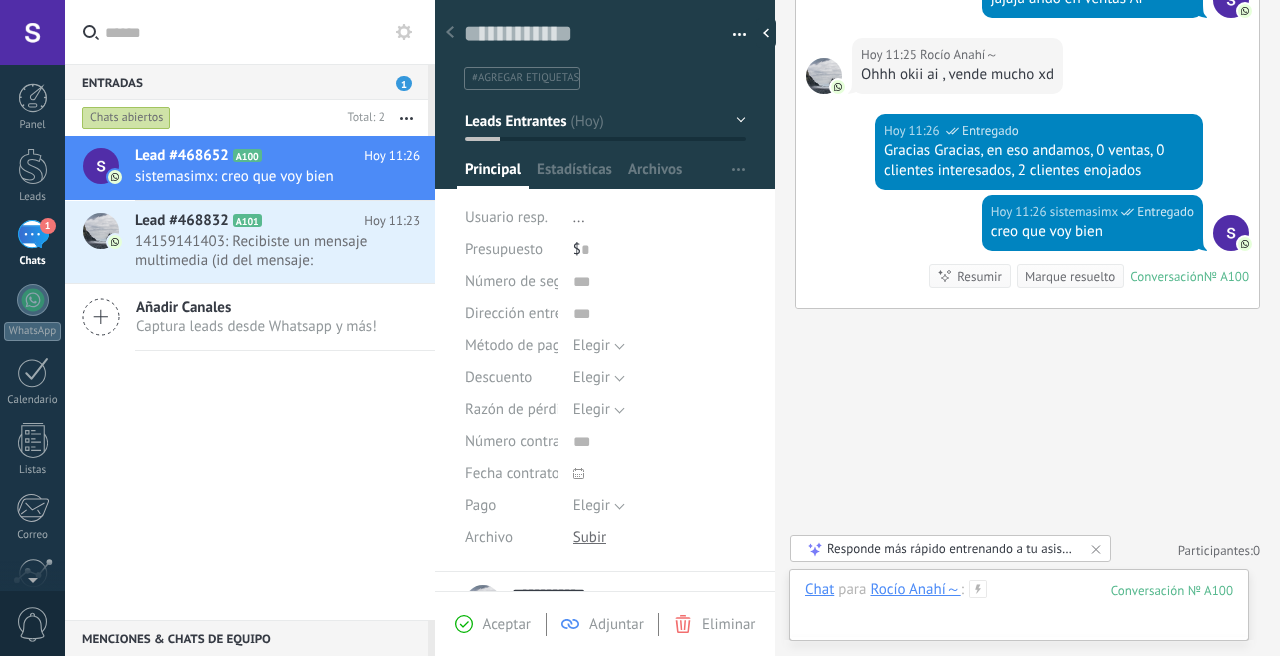 click at bounding box center (1019, 610) 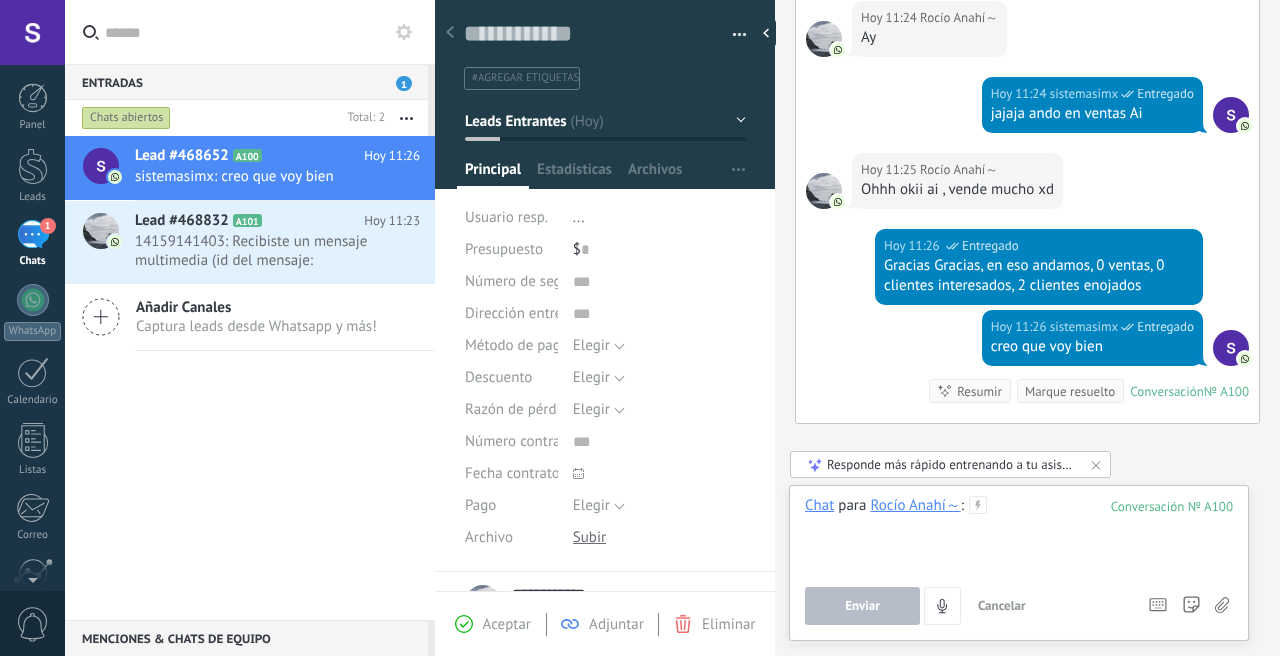 scroll, scrollTop: 1613, scrollLeft: 0, axis: vertical 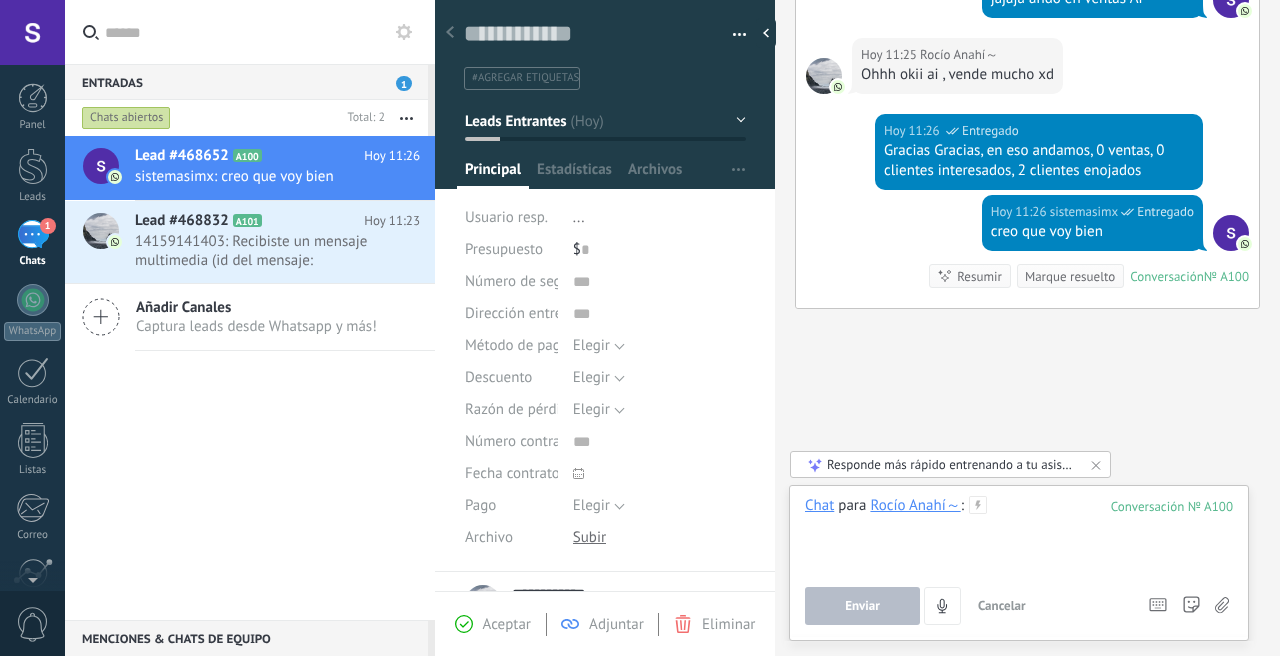 click at bounding box center [1019, 534] 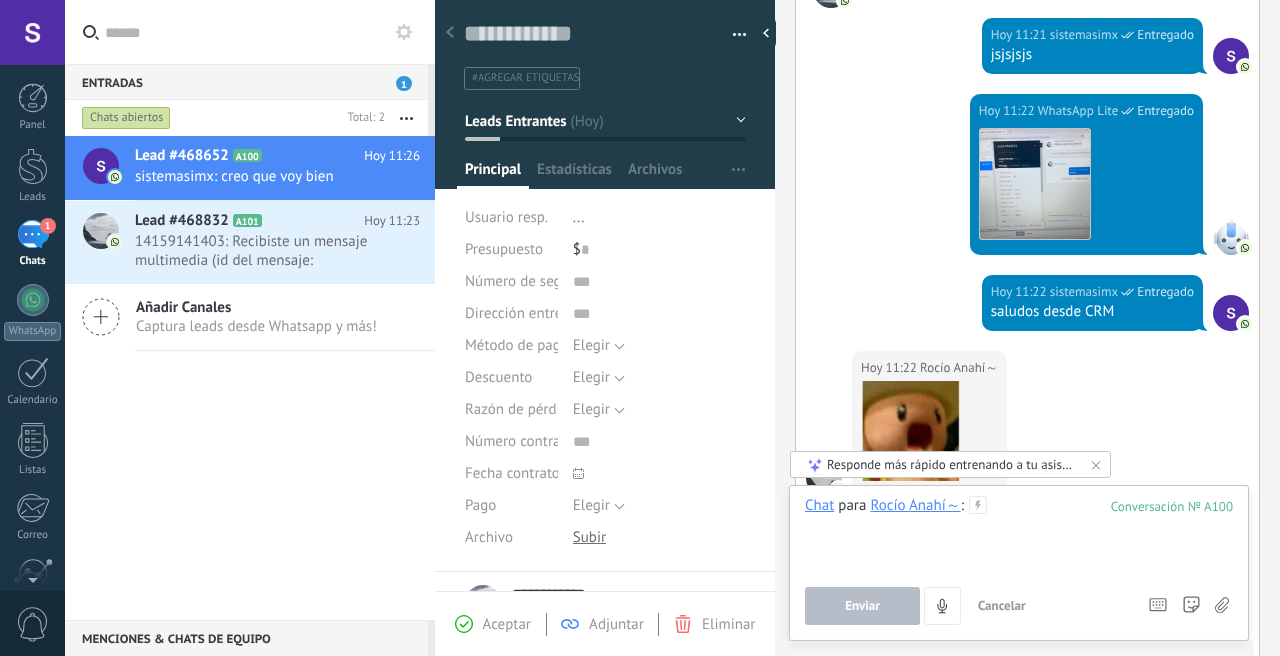 scroll, scrollTop: 0, scrollLeft: 0, axis: both 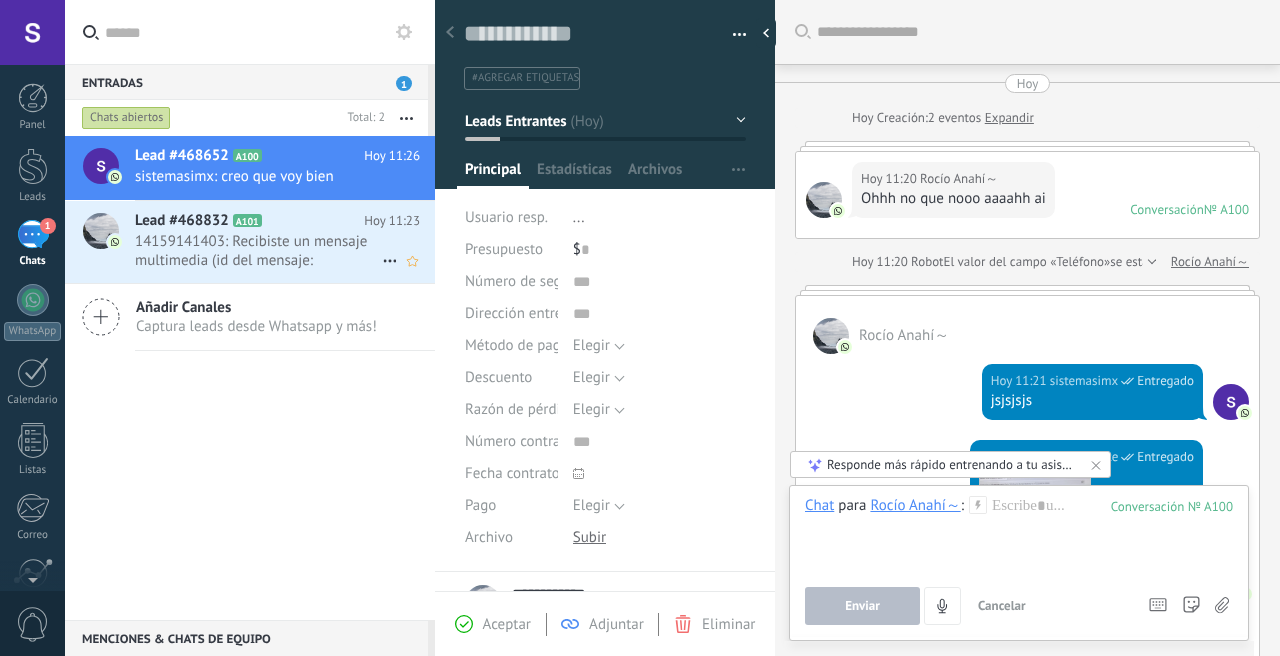 click on "14159141403: Recibiste un mensaje multimedia (id del mensaje: E5213F03D6C52FFAD6). Espera a que se cargue o se visualice en..." at bounding box center [258, 251] 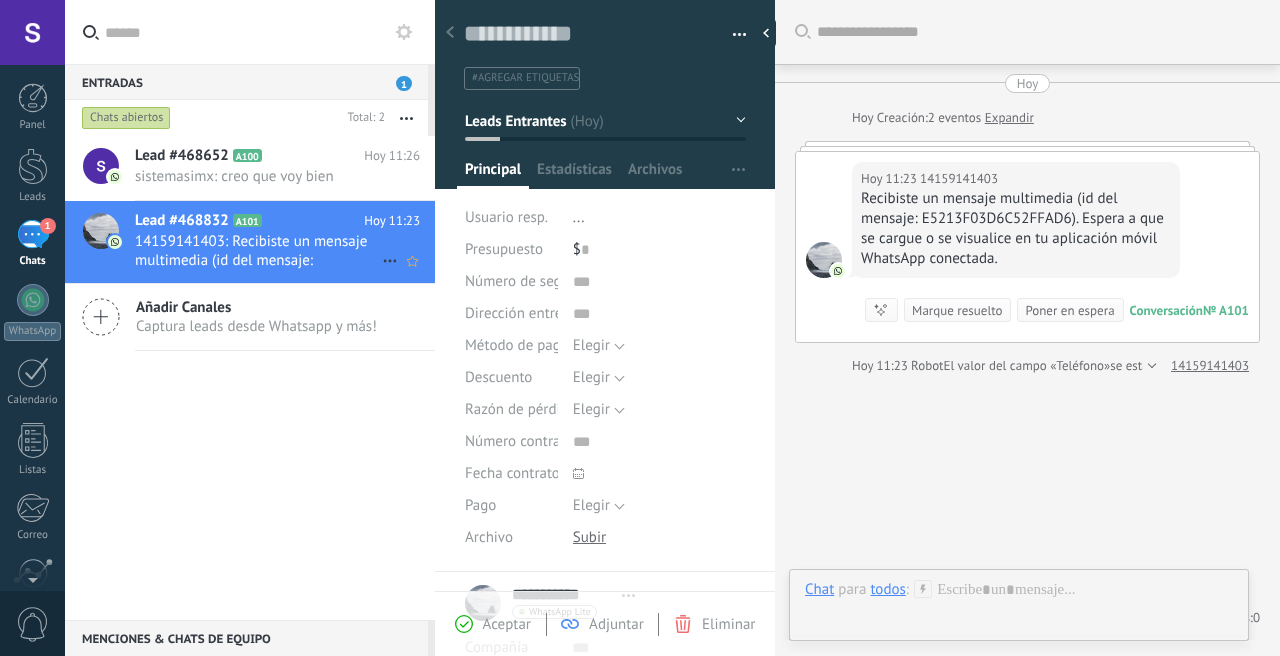scroll, scrollTop: 30, scrollLeft: 0, axis: vertical 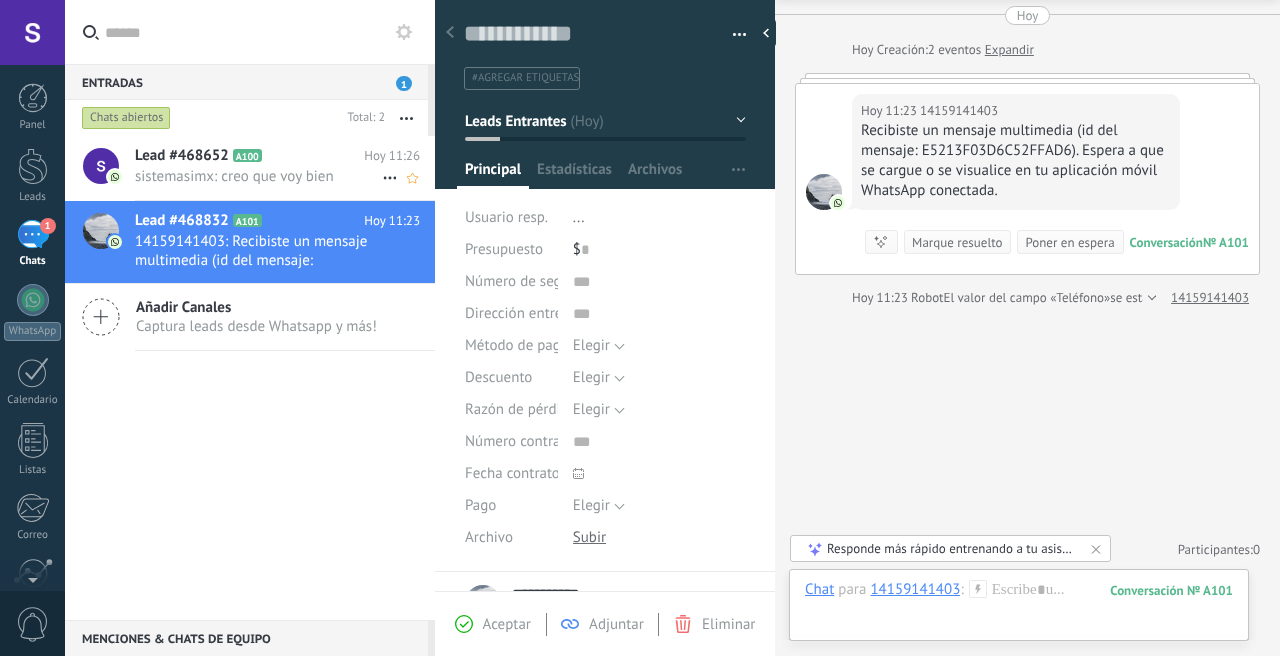 click on "Lead #[NUMBER]
A100
Hoy 11:26
sistemasimx: creo que voy bien" at bounding box center [285, 167] 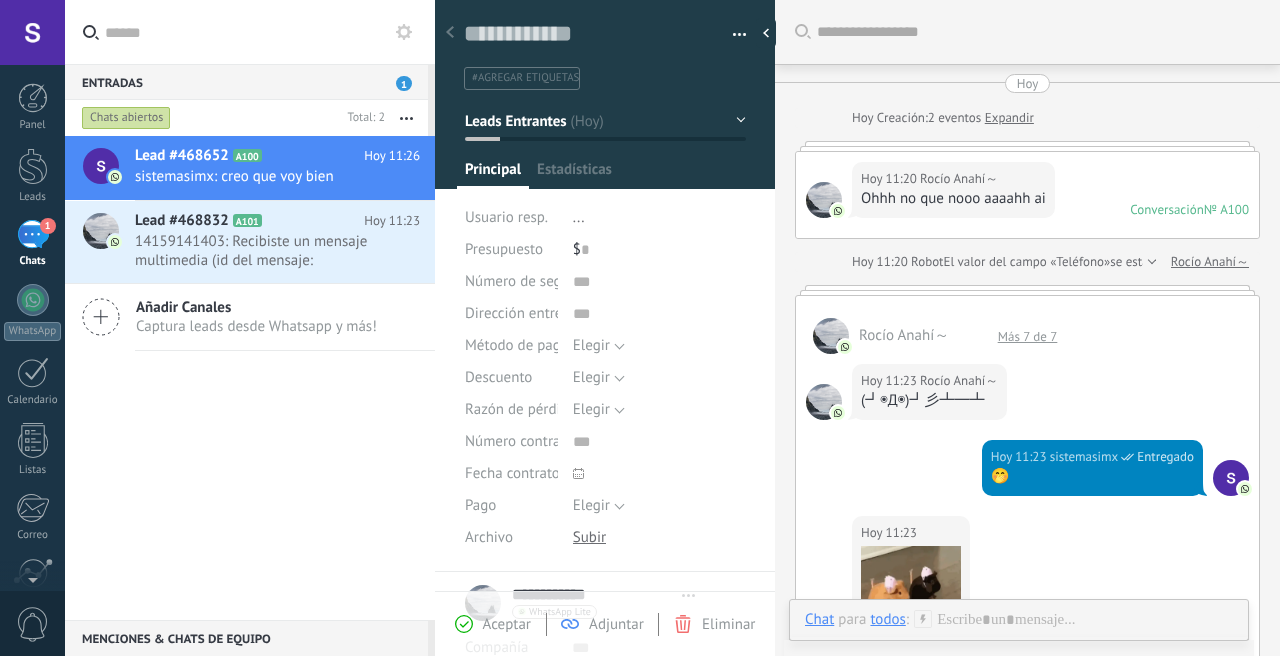 scroll, scrollTop: 30, scrollLeft: 0, axis: vertical 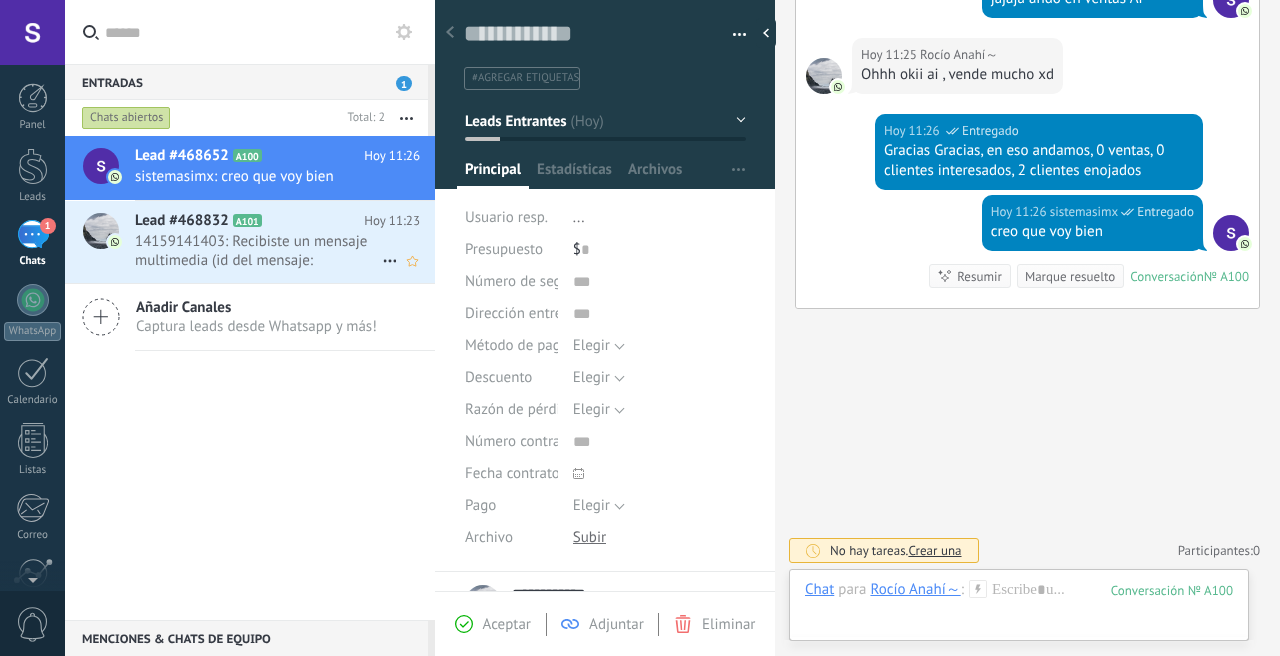 click on "Lead #468832" at bounding box center [182, 221] 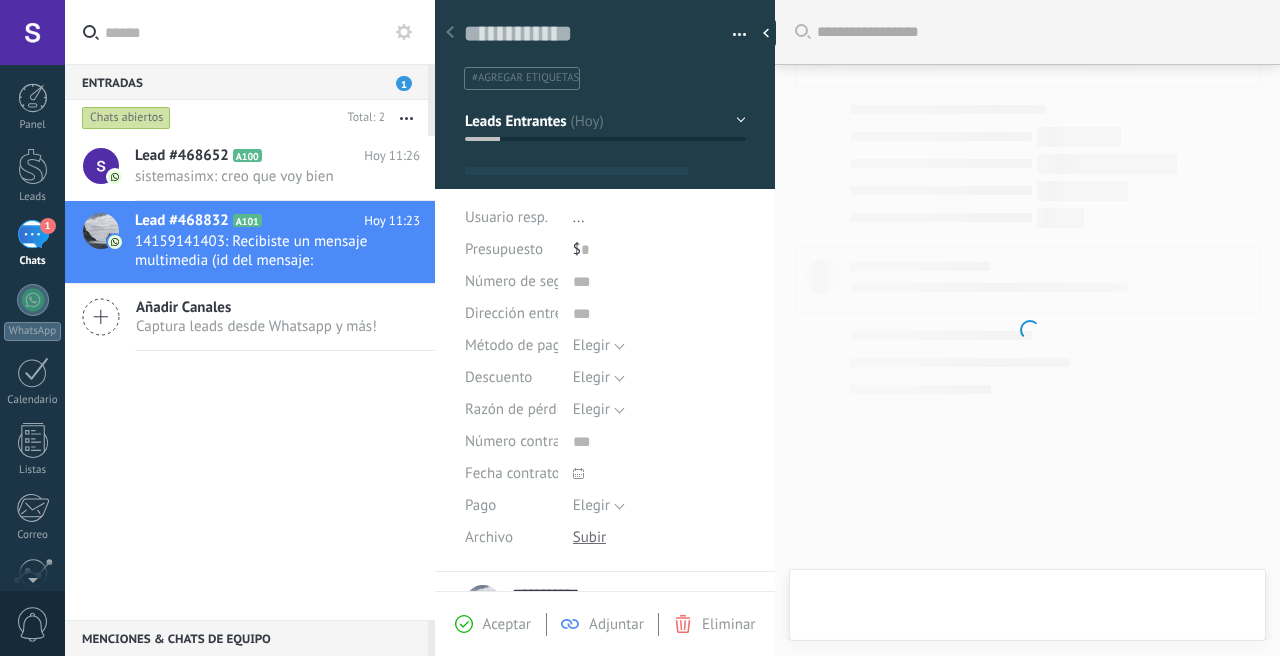 type on "**********" 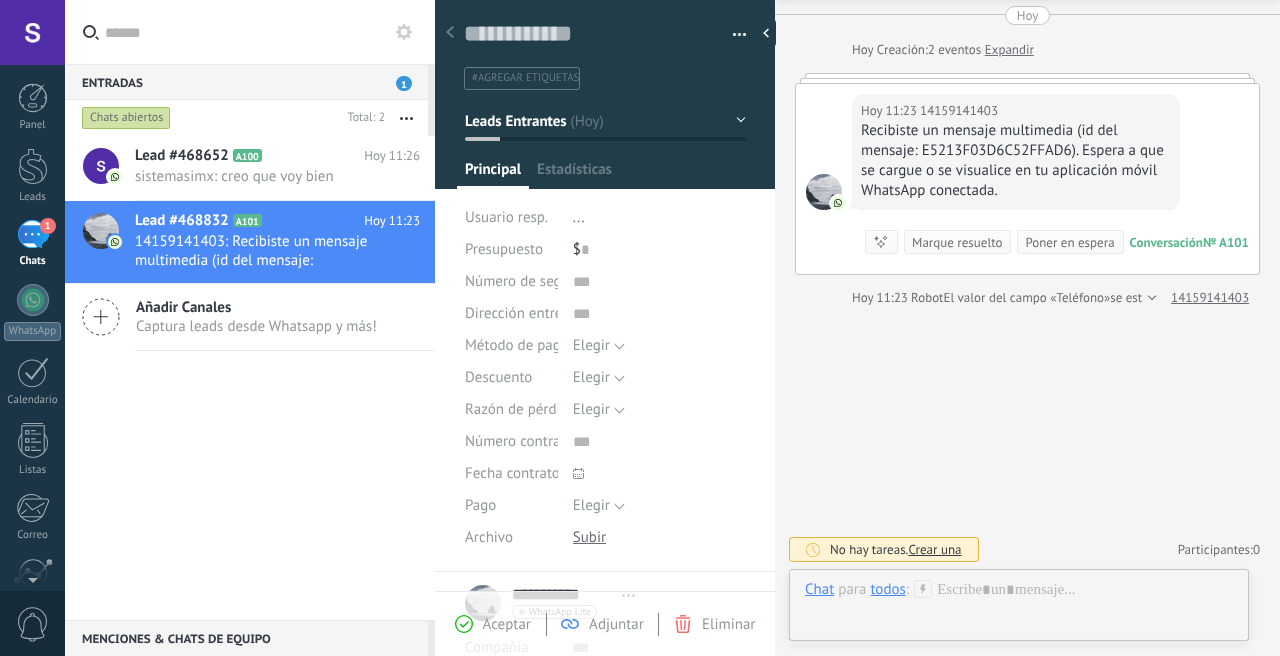 scroll, scrollTop: 30, scrollLeft: 0, axis: vertical 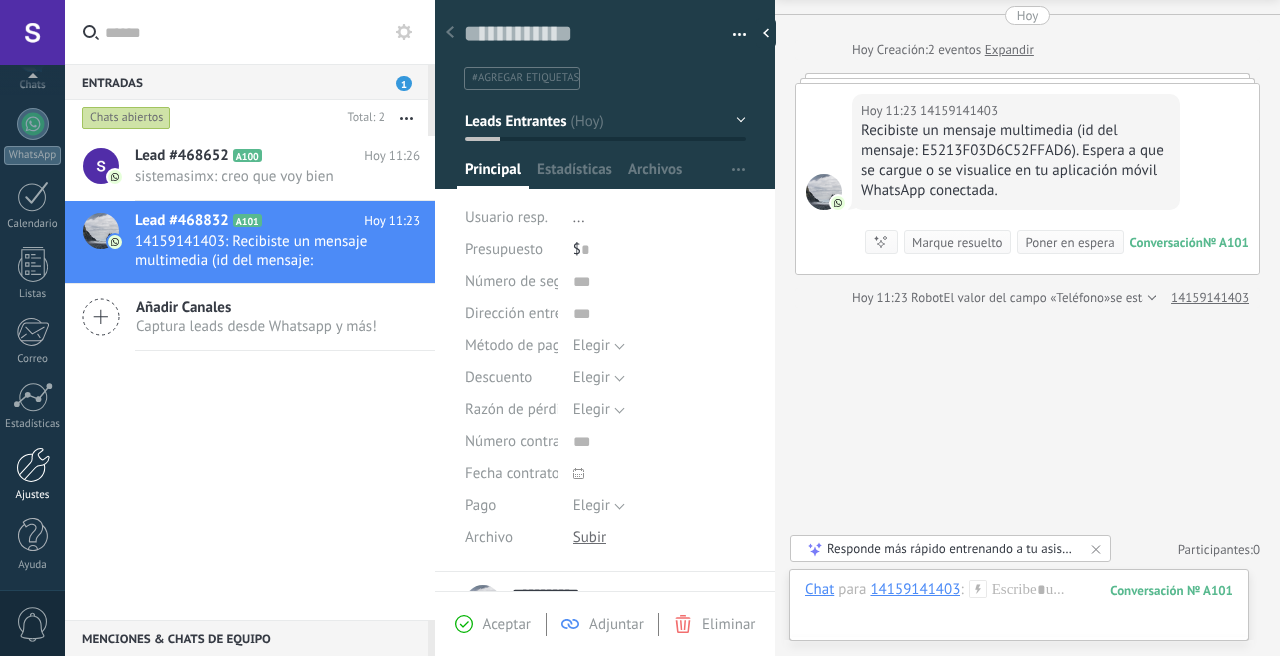 click on "Ajustes" at bounding box center (33, 495) 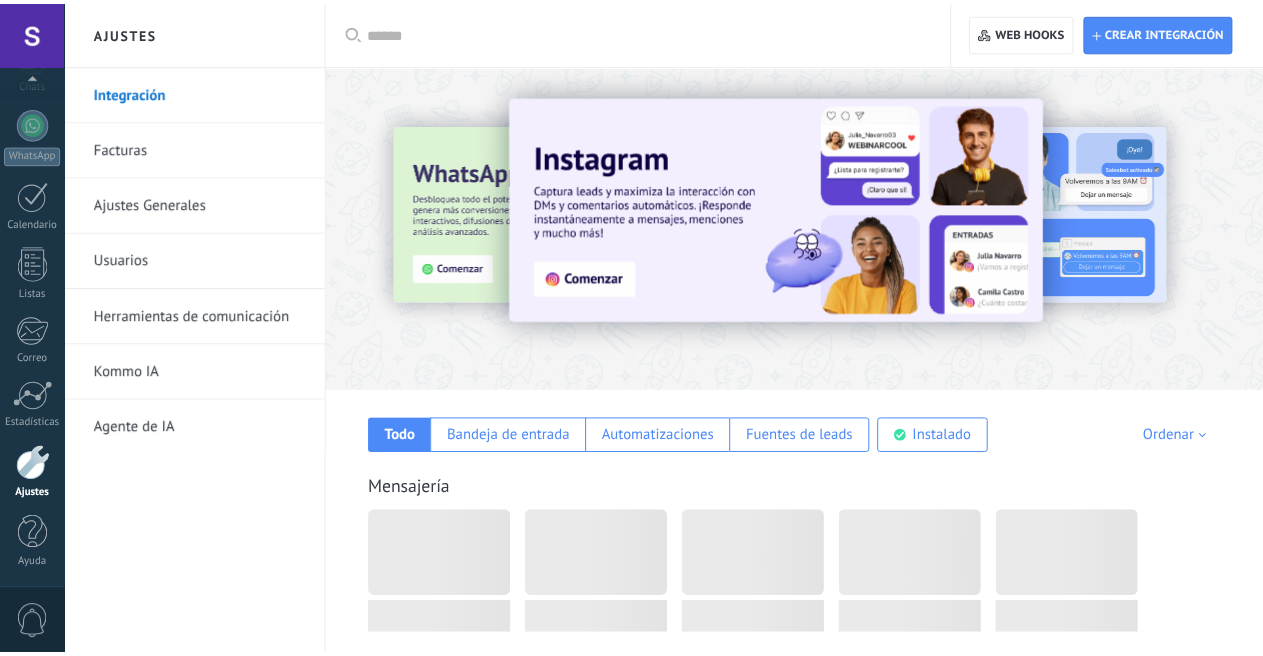 scroll, scrollTop: 176, scrollLeft: 0, axis: vertical 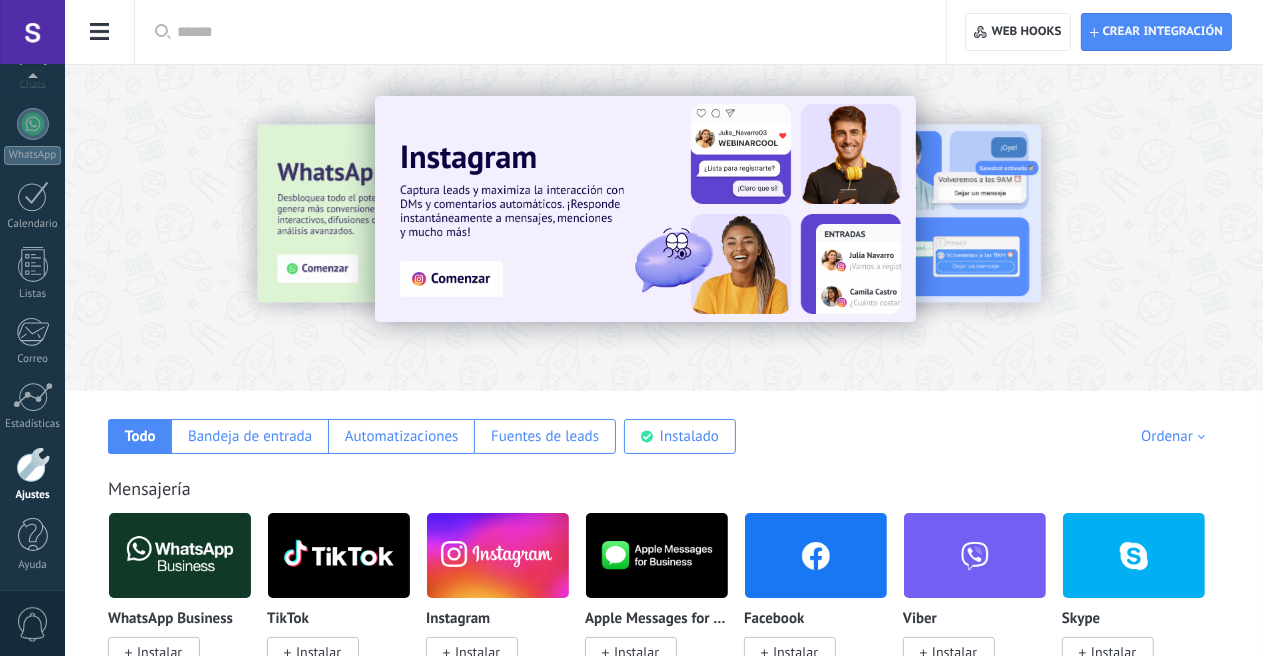 click on "Usuarios" at bounding box center [-116, 261] 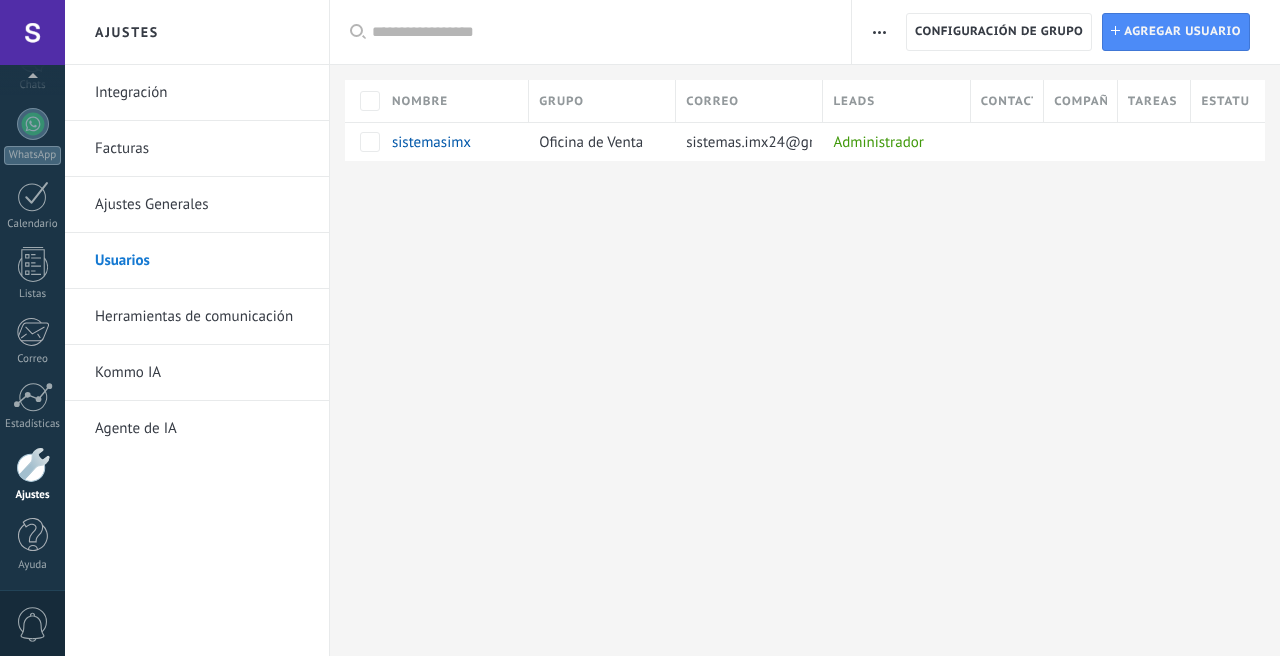 scroll, scrollTop: 176, scrollLeft: 0, axis: vertical 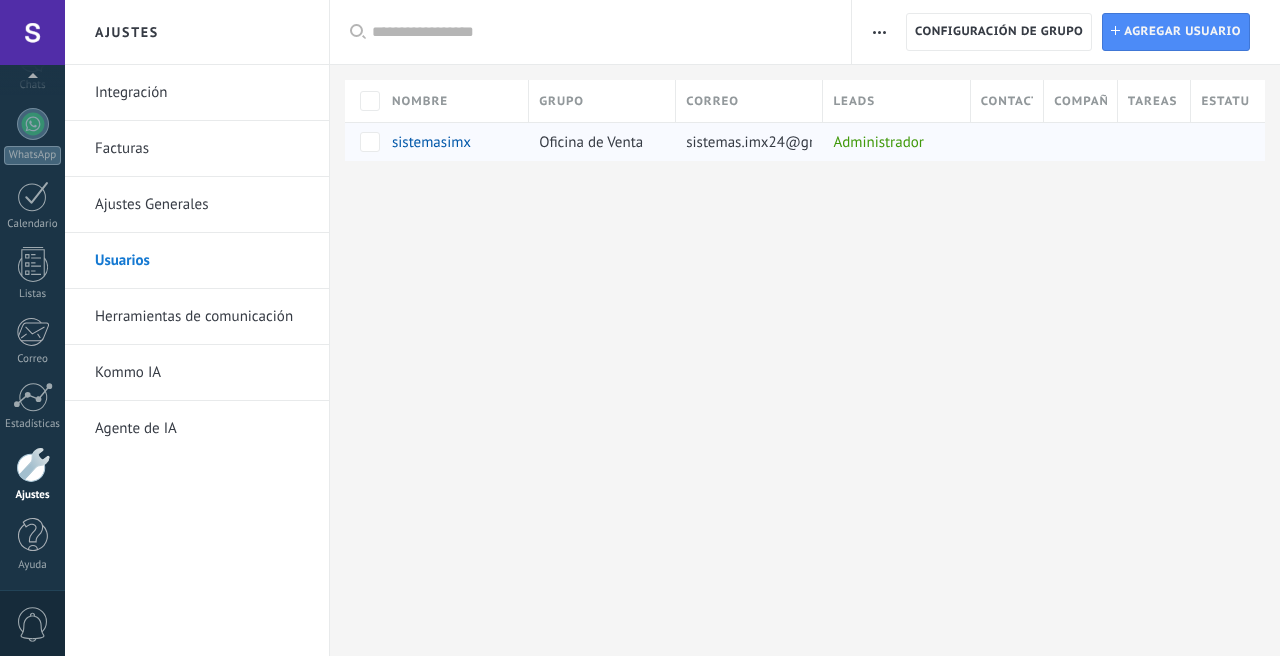 click on "Administrador" at bounding box center [891, 142] 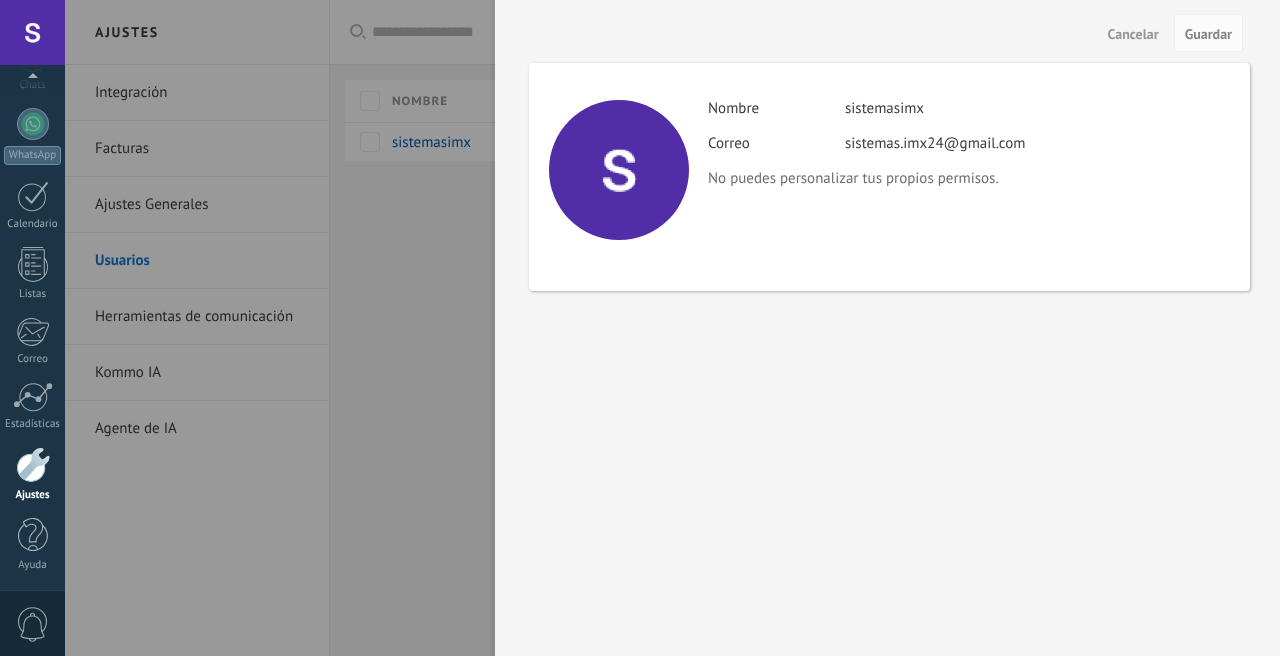 click at bounding box center [640, 328] 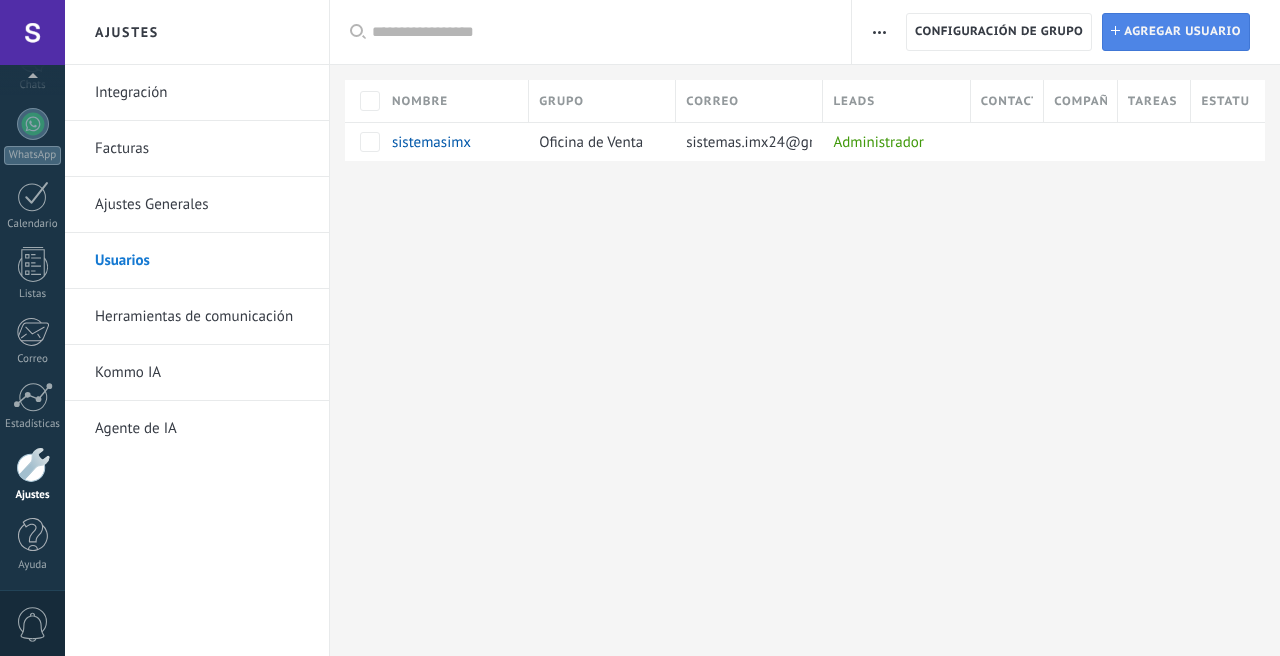 click on "Agregar usuario" at bounding box center [1182, 32] 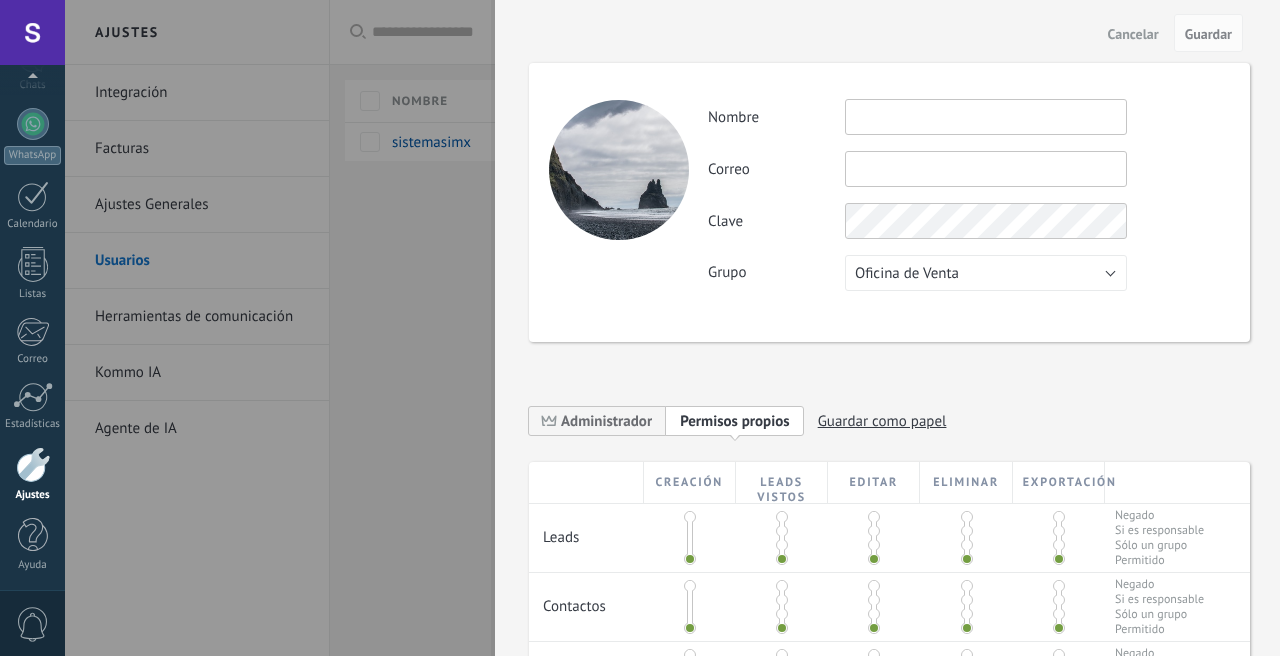 click at bounding box center (986, 117) 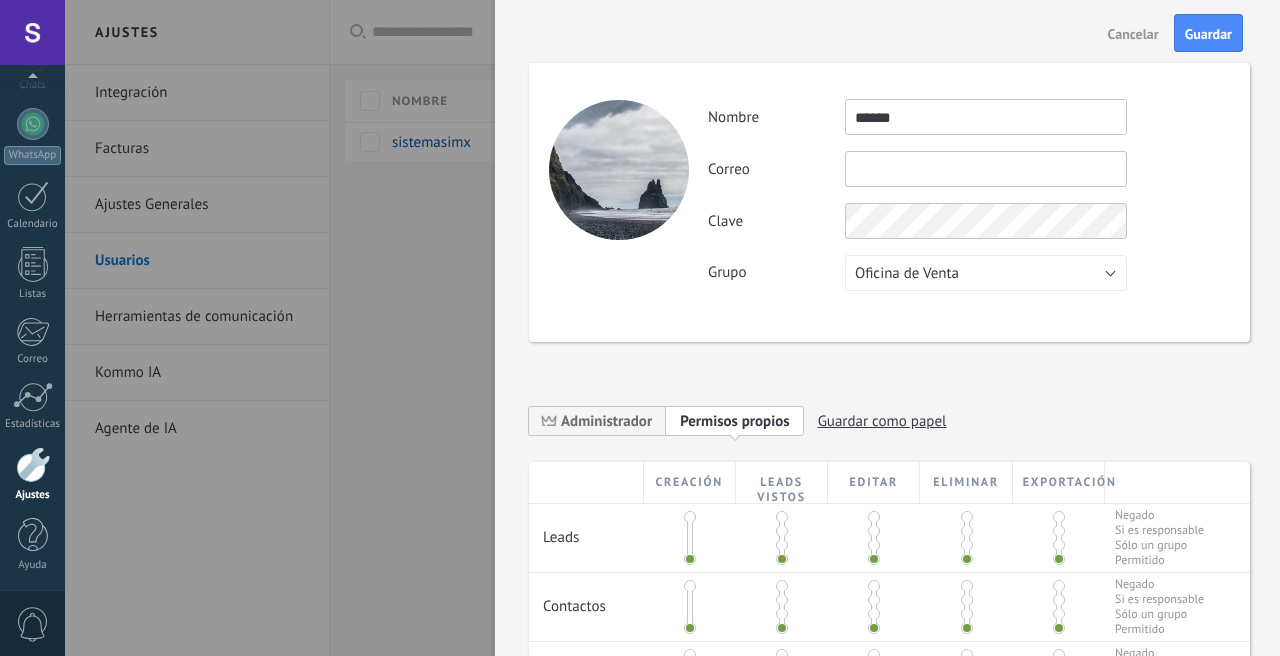 type on "******" 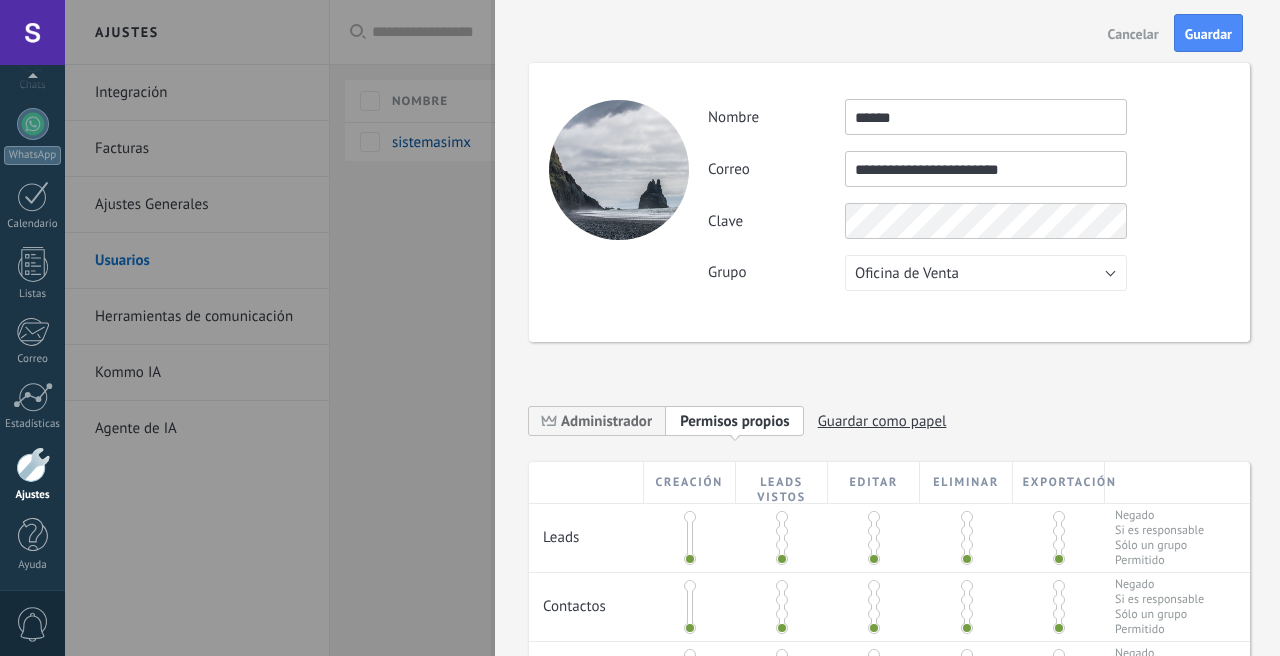 type on "**********" 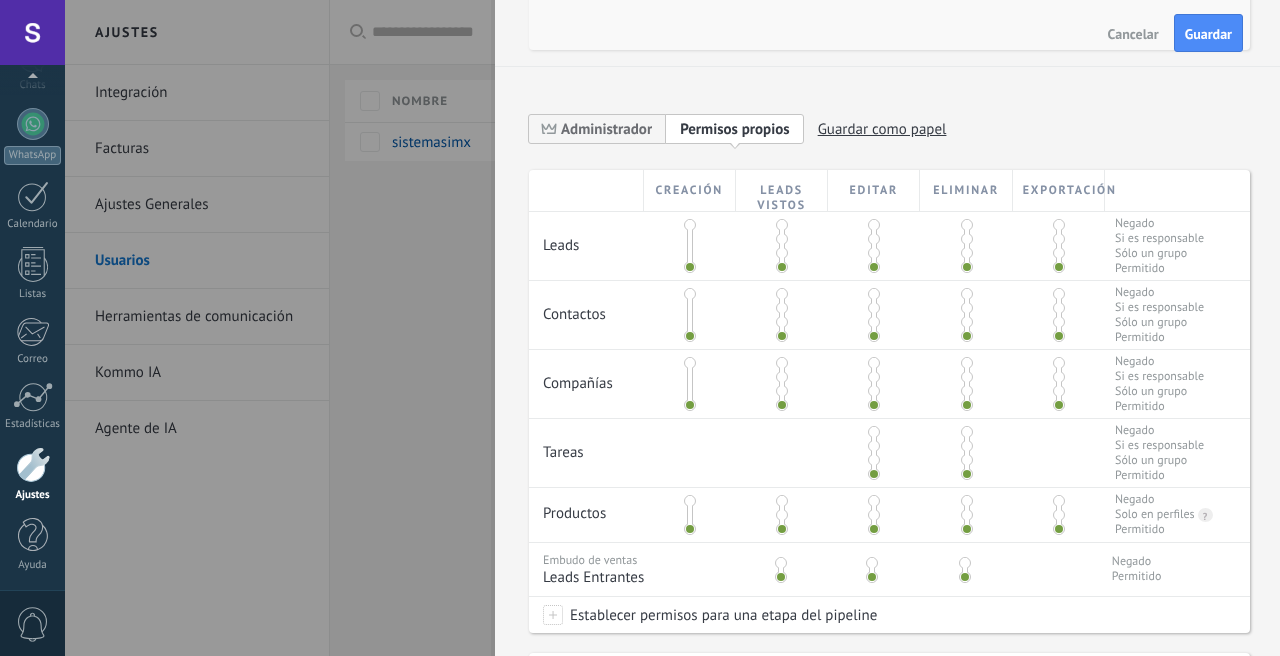 scroll, scrollTop: 0, scrollLeft: 0, axis: both 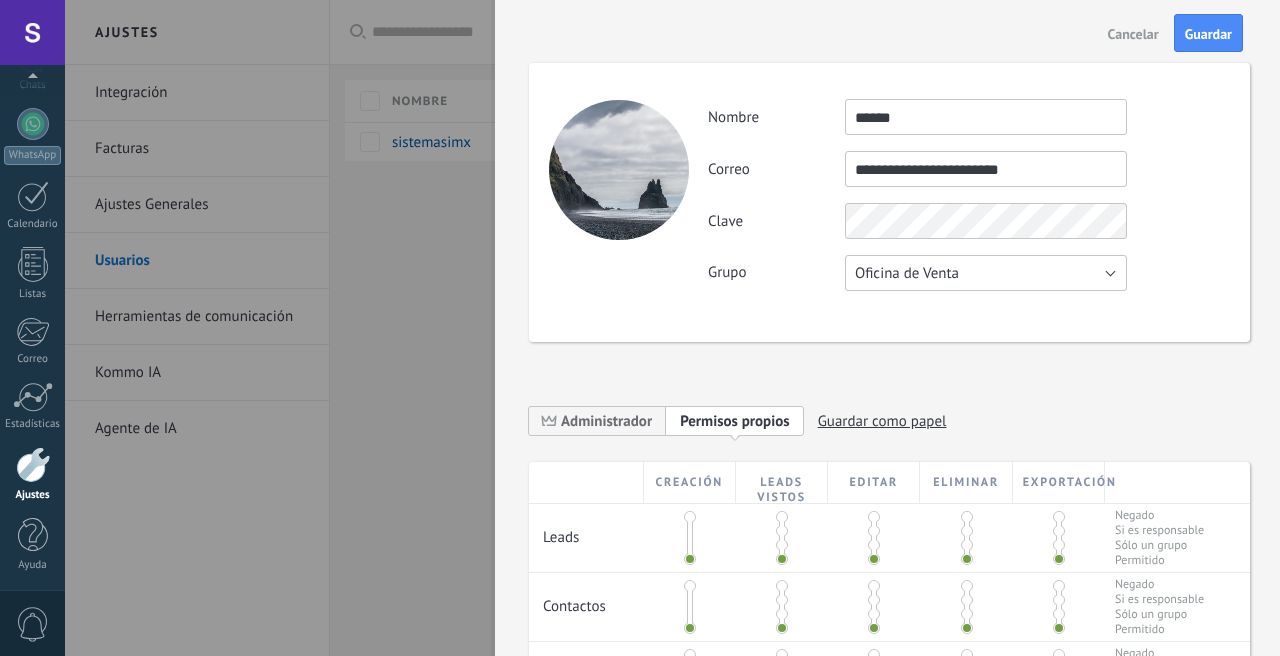 click on "**********" at bounding box center [968, 195] 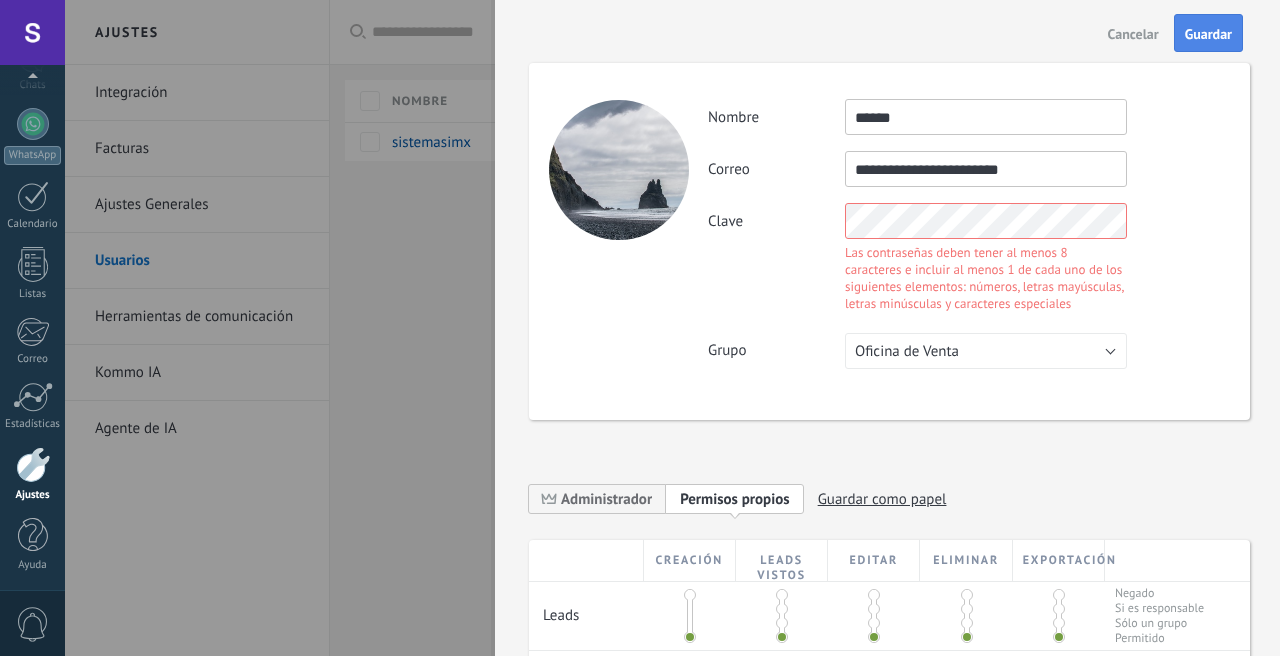 click on "Guardar" at bounding box center [1208, 34] 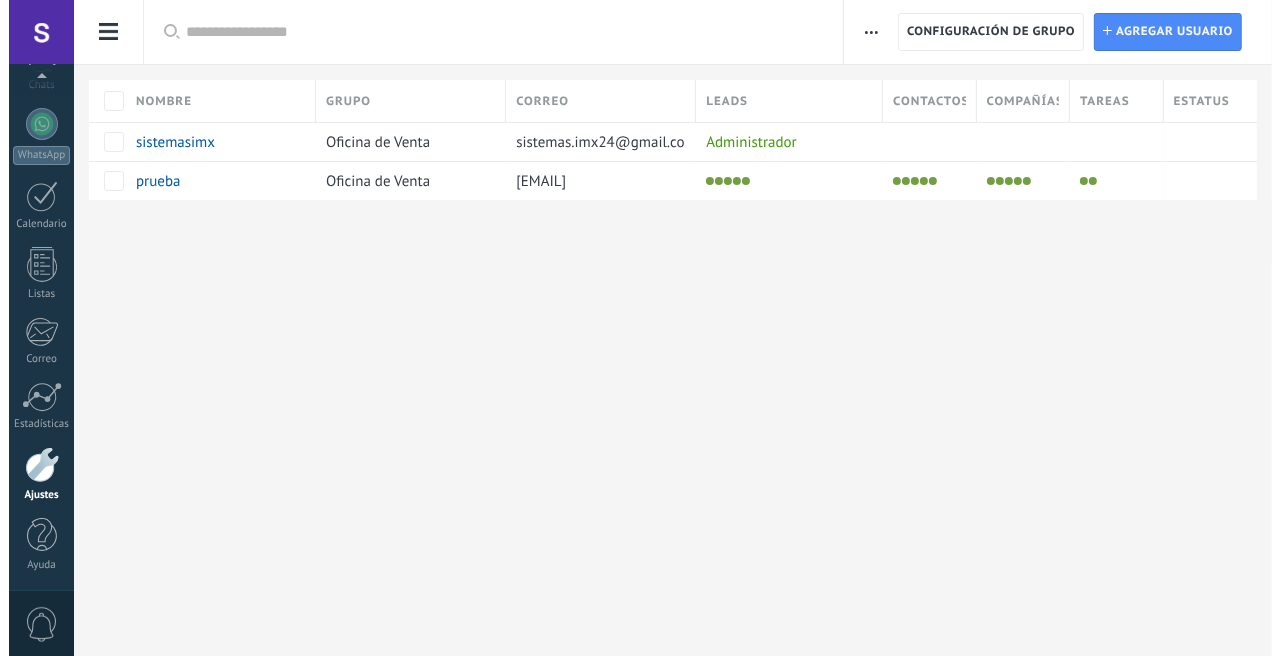 scroll, scrollTop: 176, scrollLeft: 0, axis: vertical 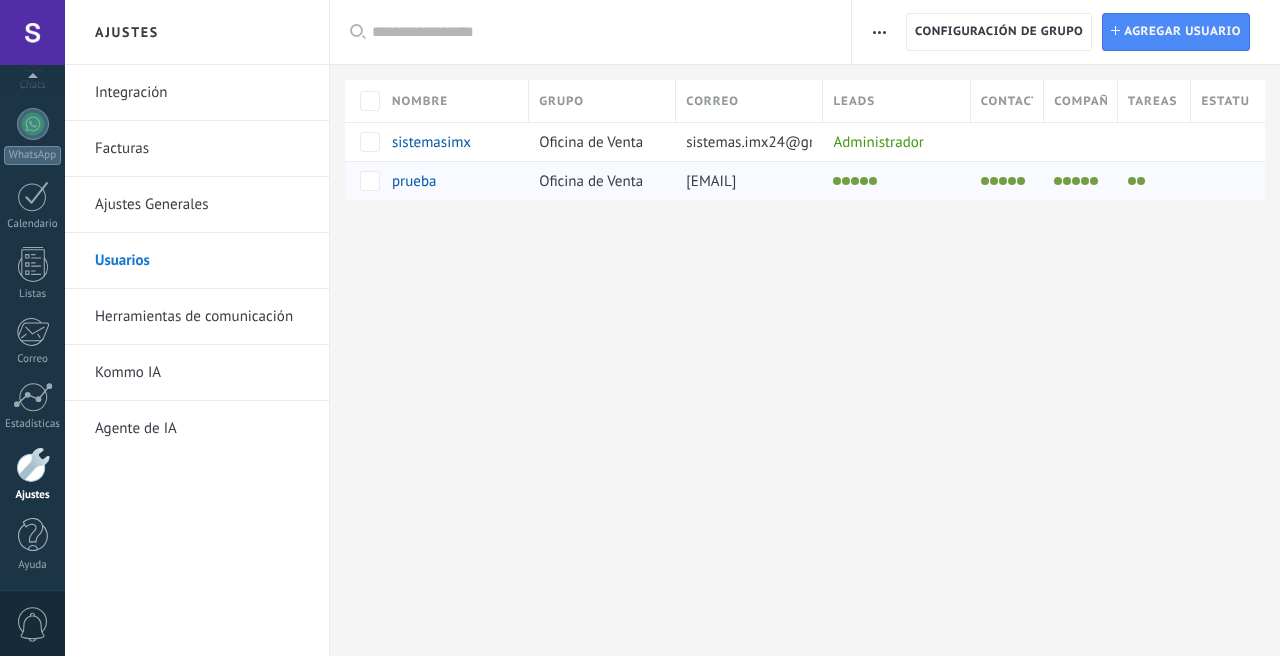 click at bounding box center (891, 181) 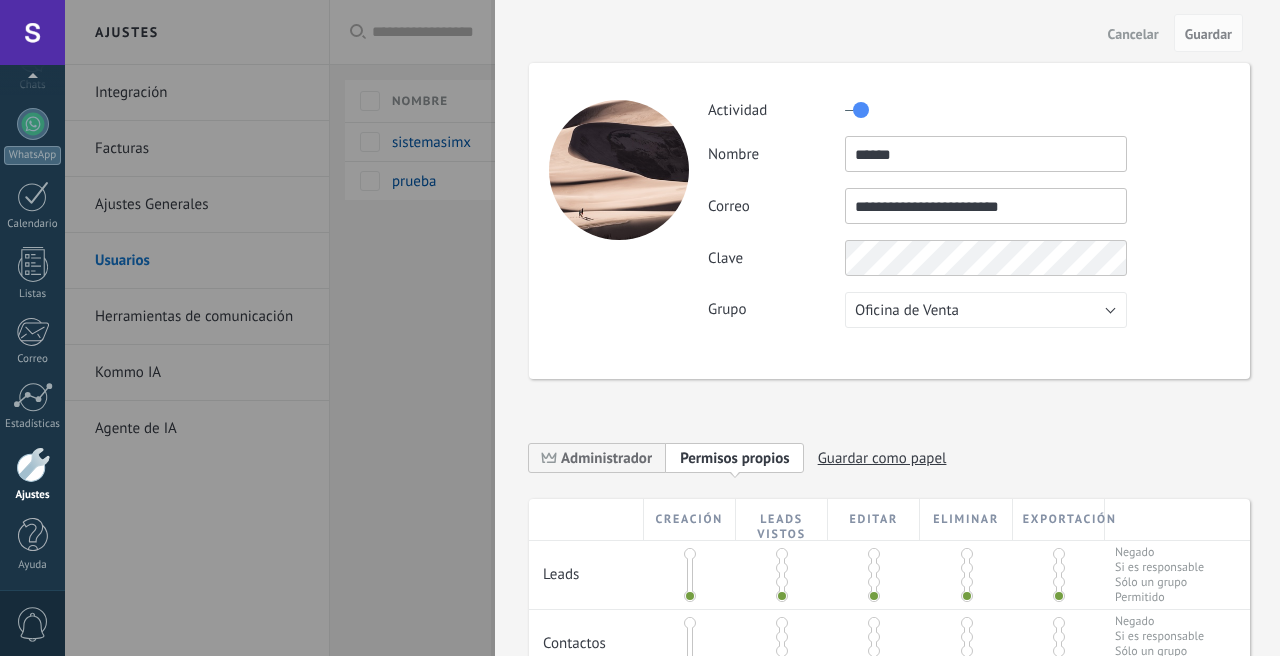 click at bounding box center (640, 328) 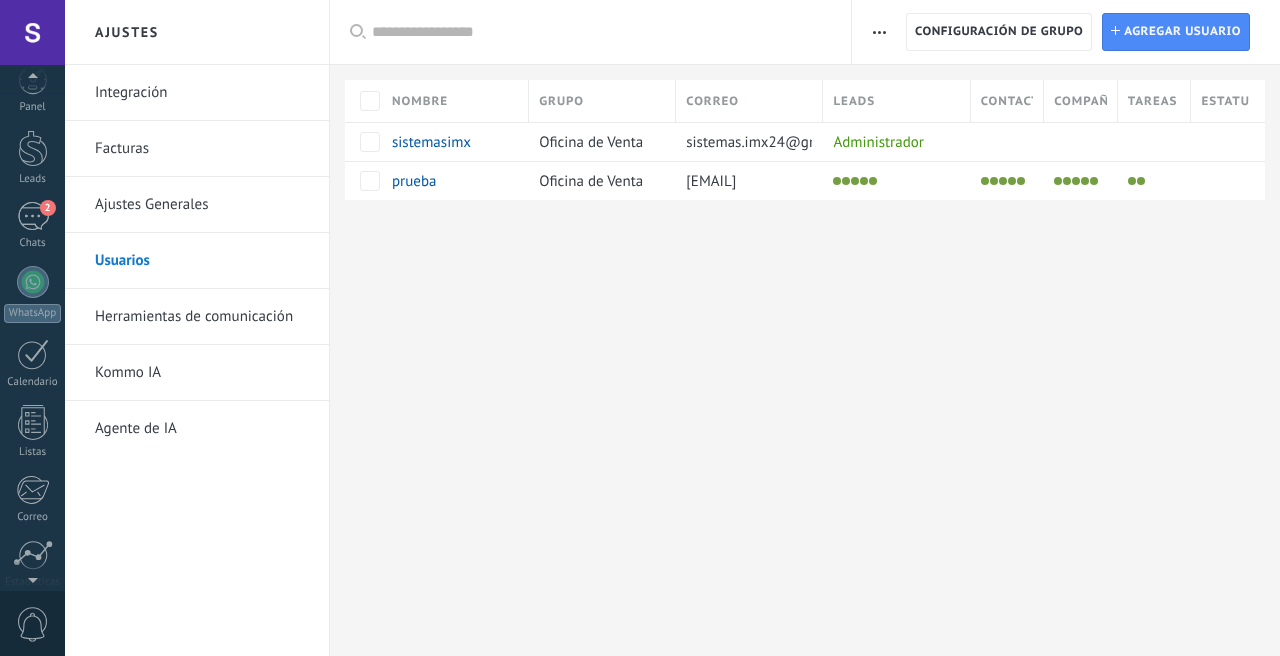 scroll, scrollTop: 0, scrollLeft: 0, axis: both 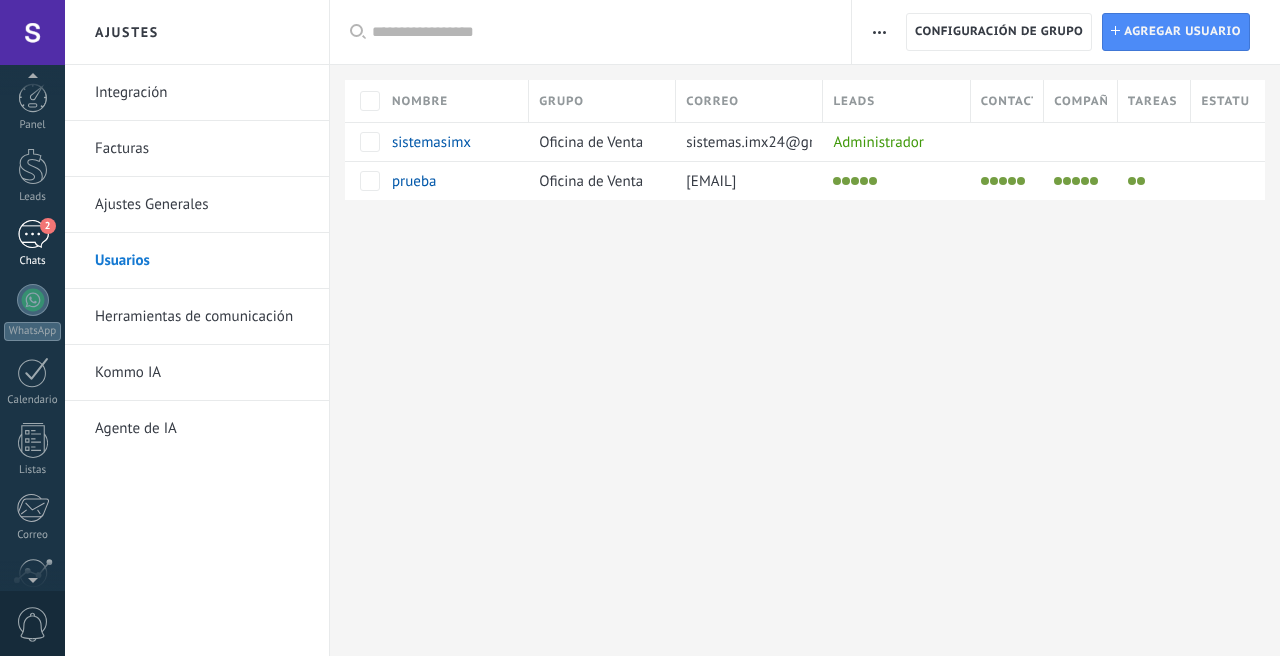 click on "2" at bounding box center (33, 234) 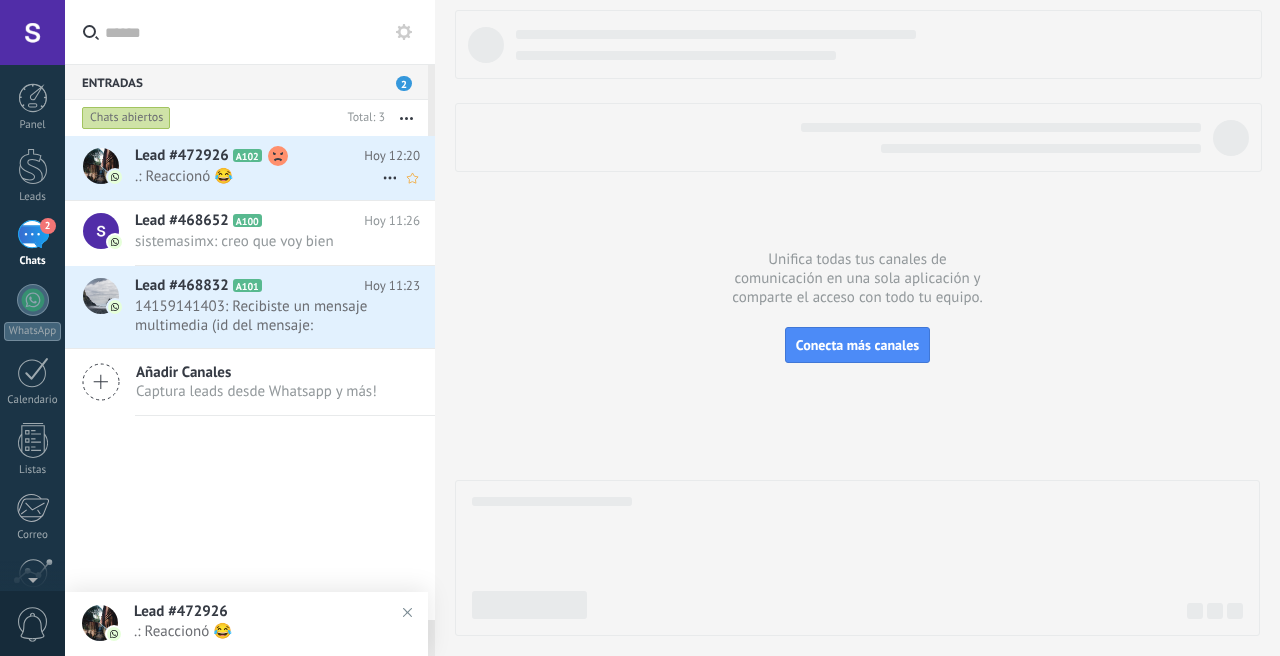 click on ".: Reaccionó 😂" at bounding box center (258, 176) 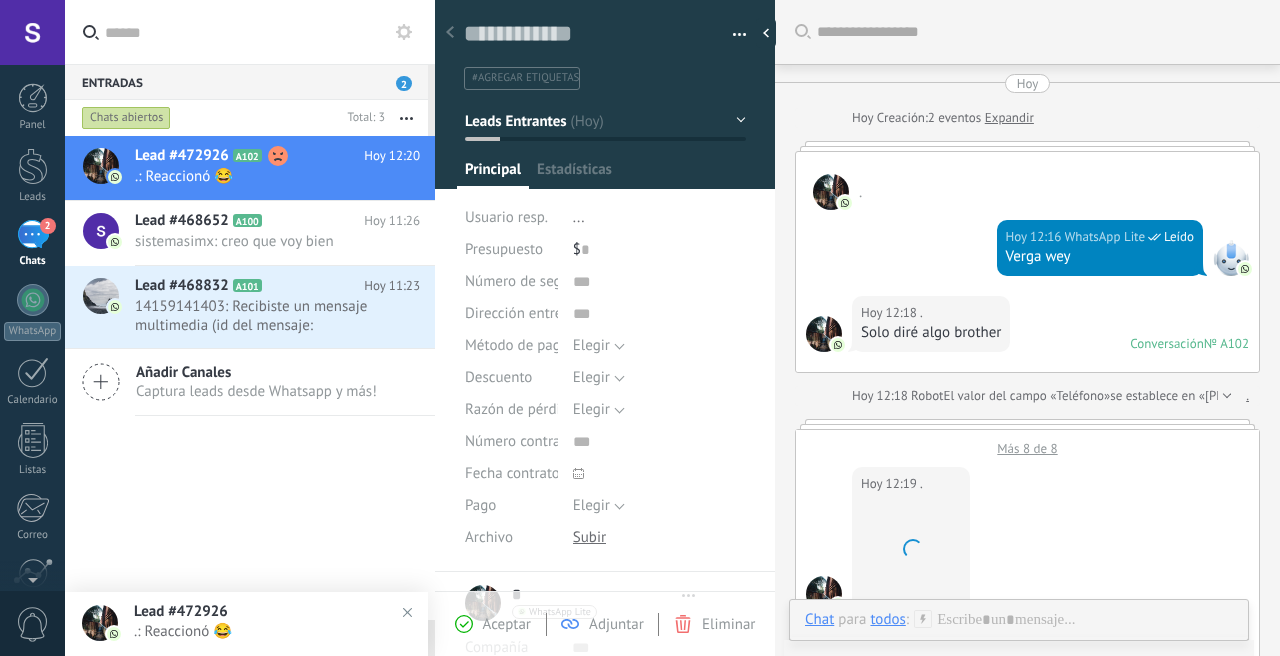 type on "**********" 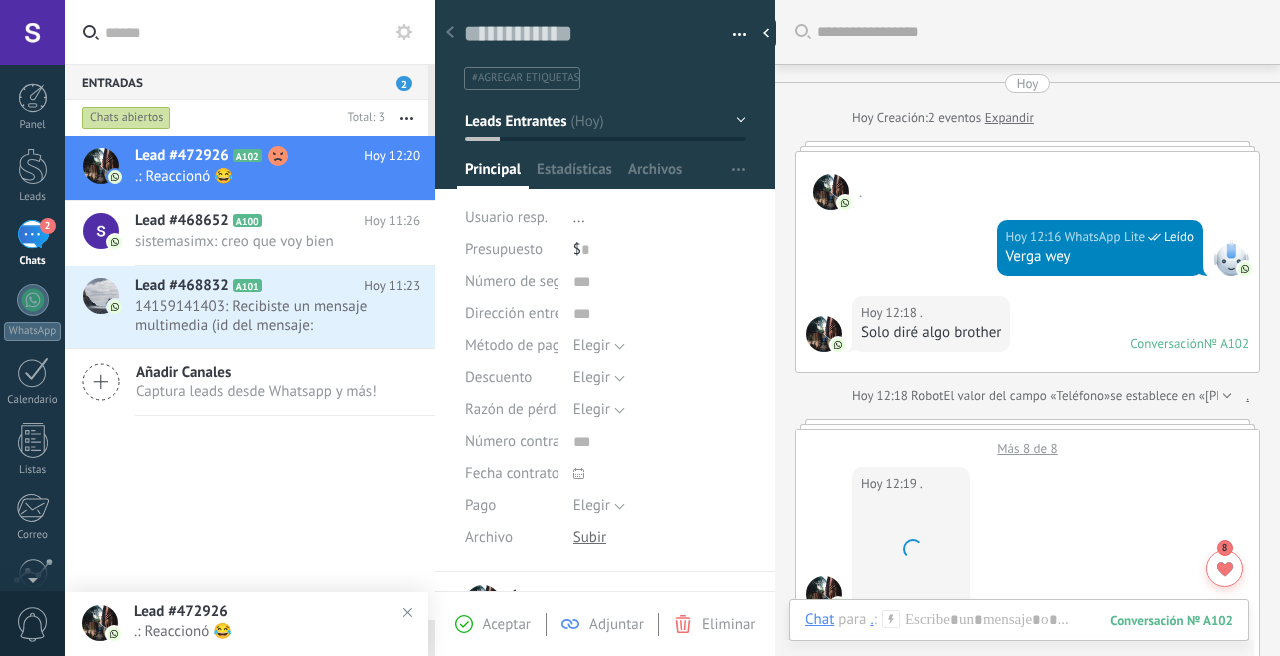 scroll, scrollTop: 30, scrollLeft: 0, axis: vertical 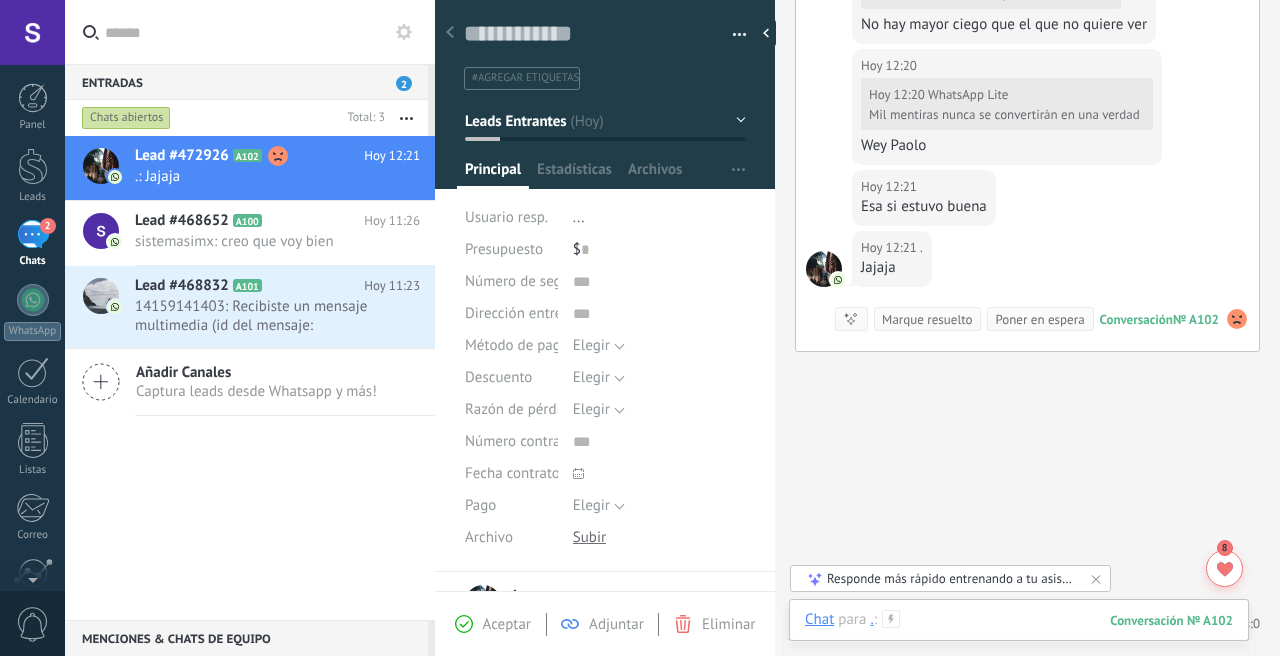click at bounding box center [1019, 640] 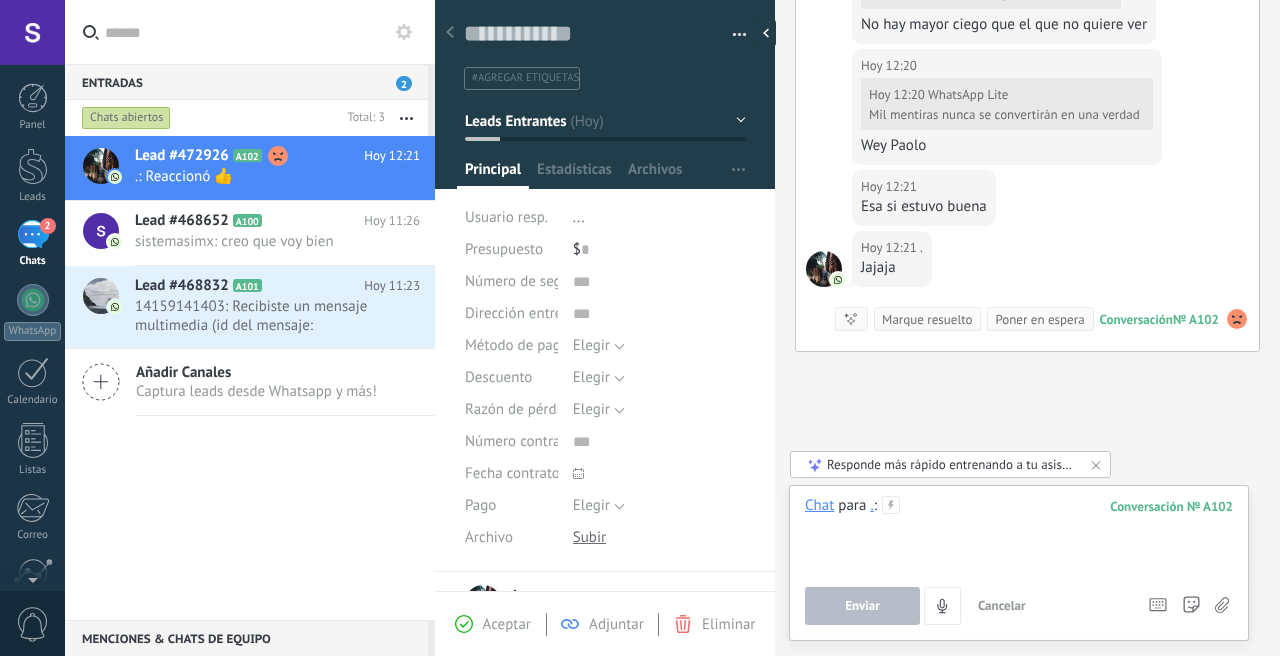 type 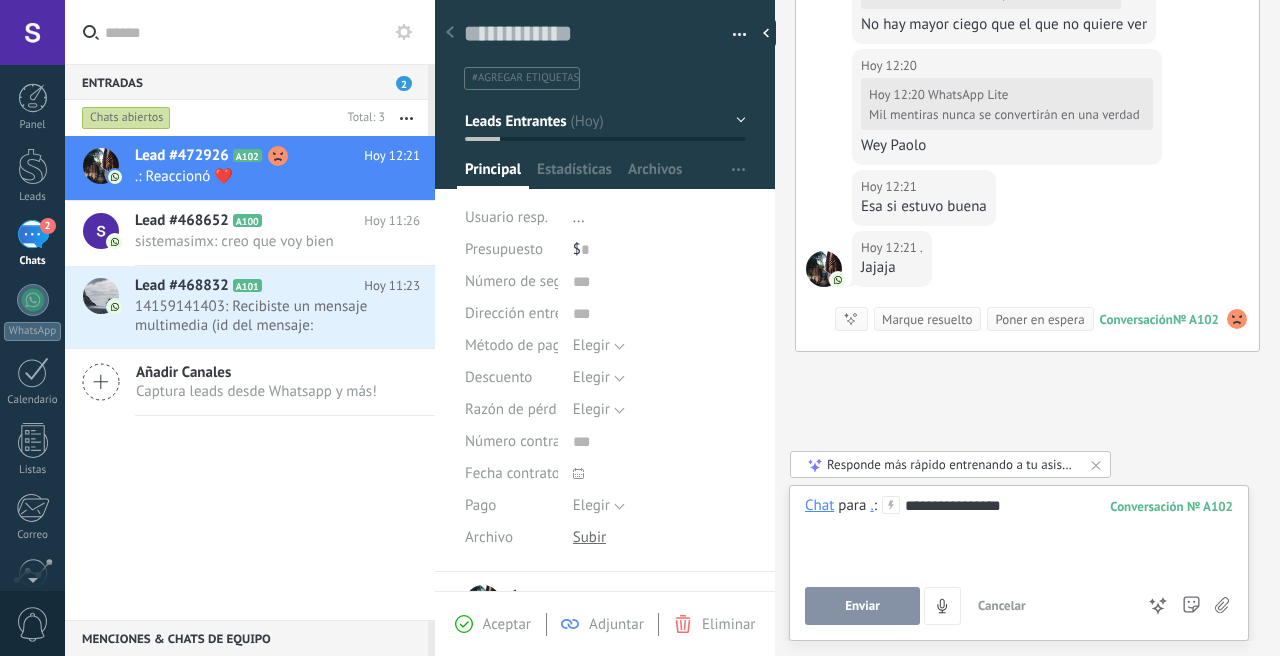 click on "Enviar" at bounding box center [862, 606] 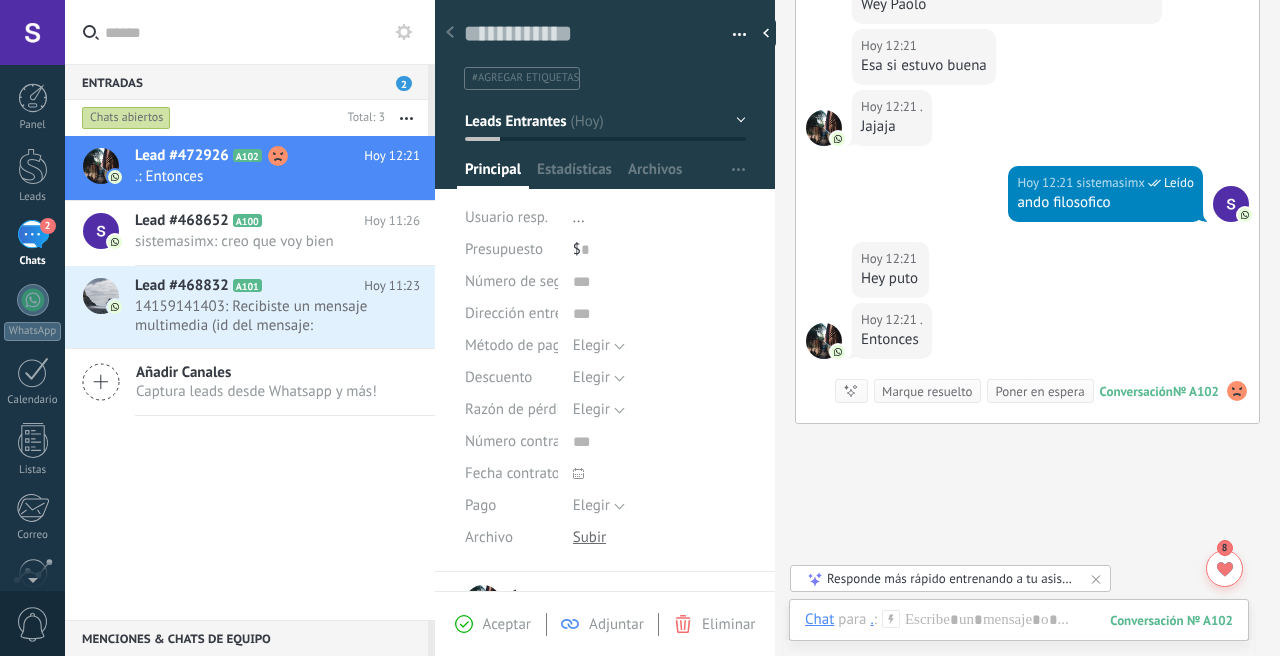 scroll, scrollTop: 1963, scrollLeft: 0, axis: vertical 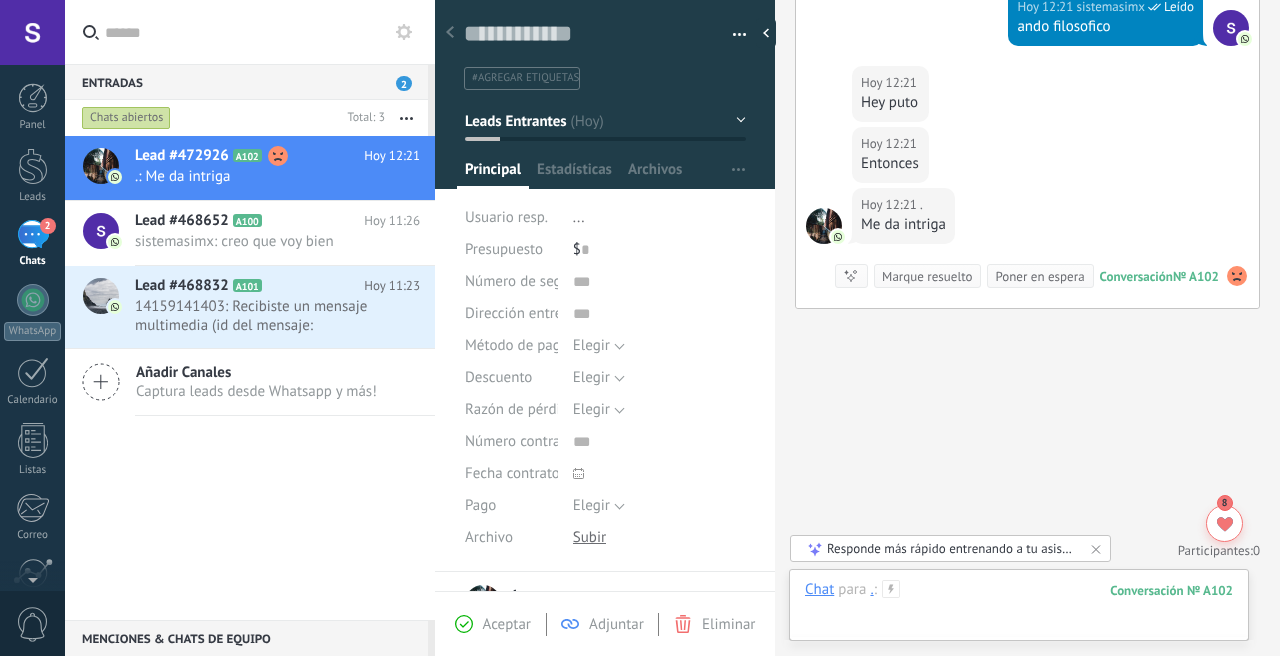 click at bounding box center [1019, 610] 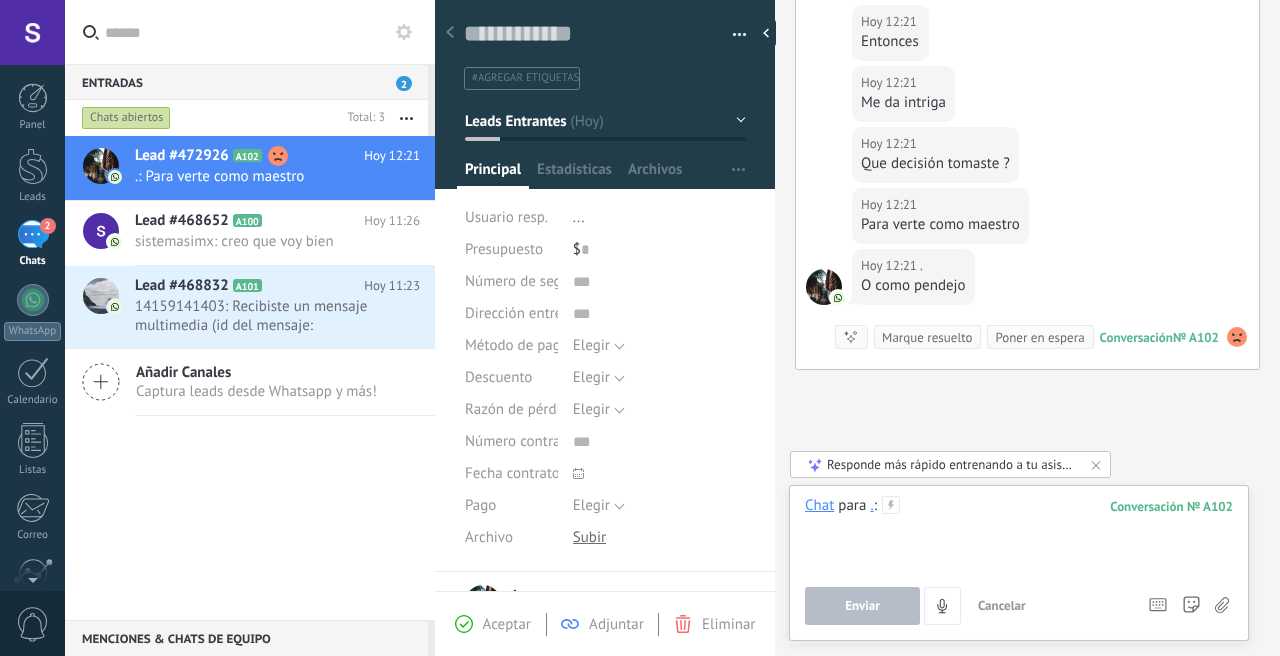 scroll, scrollTop: 2146, scrollLeft: 0, axis: vertical 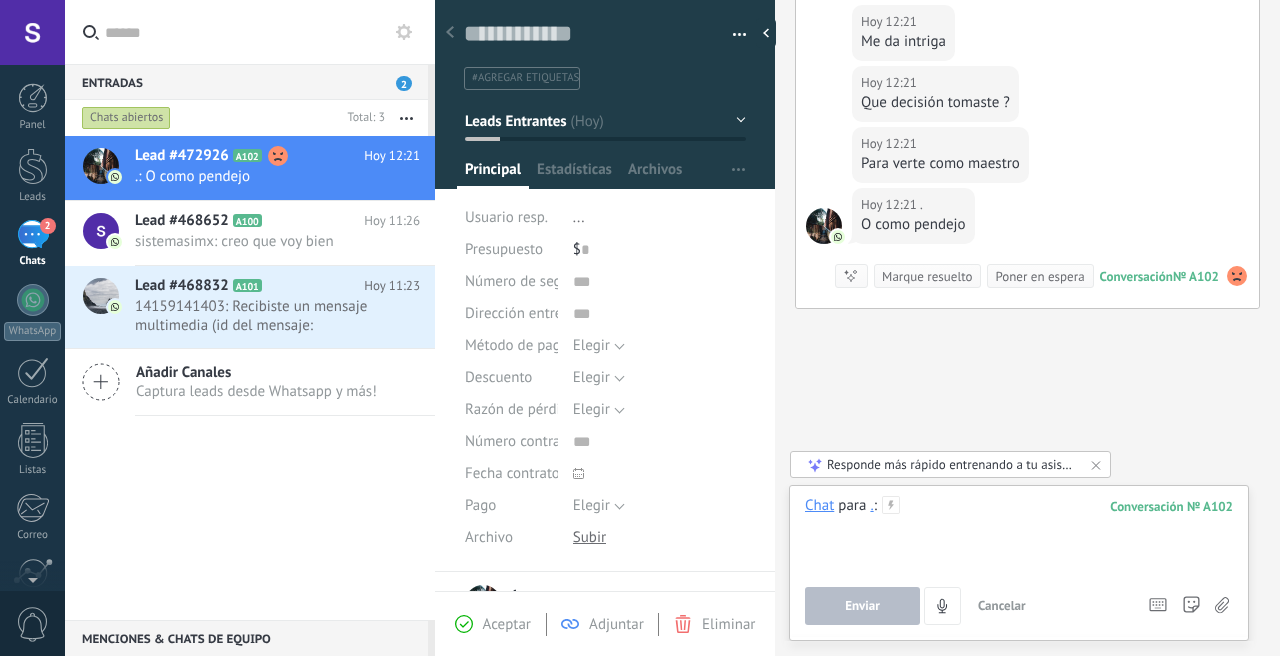 type 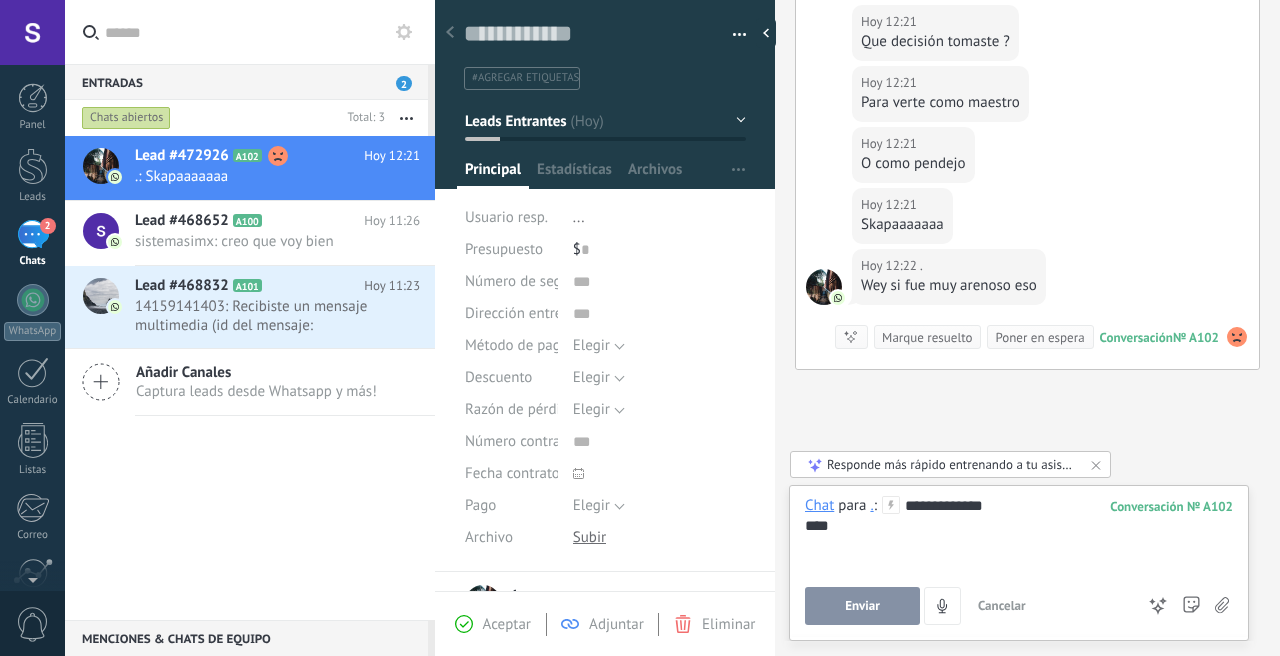scroll, scrollTop: 2268, scrollLeft: 0, axis: vertical 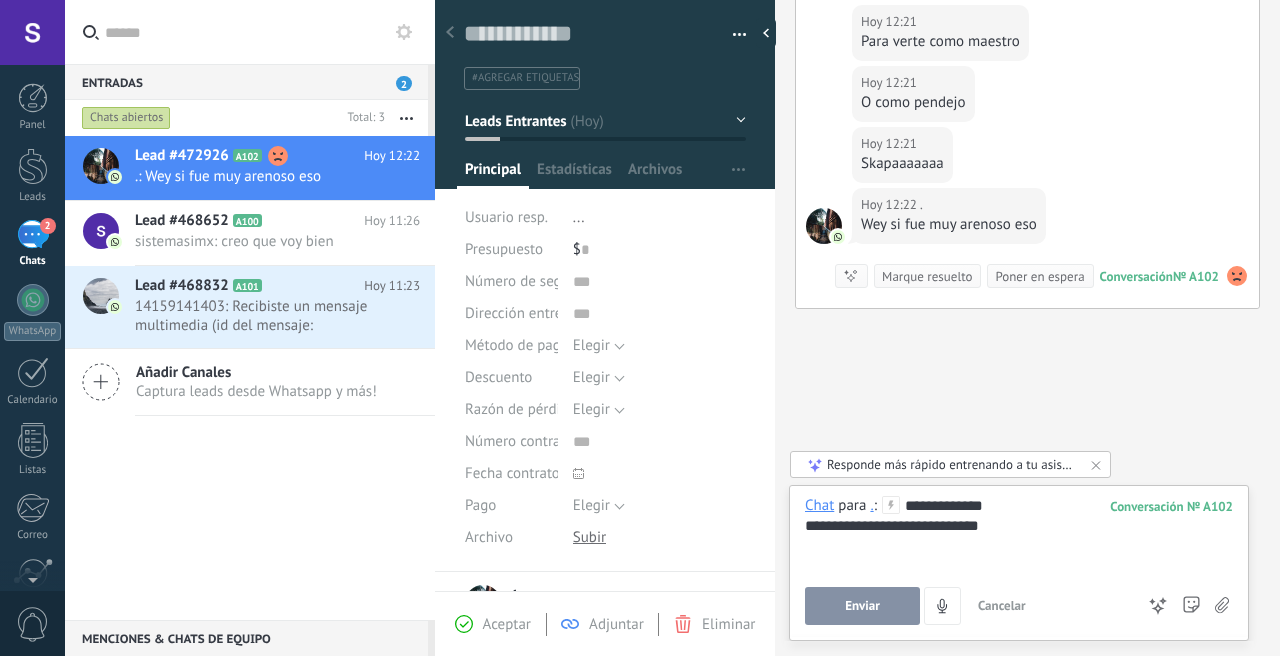 click on "Enviar" at bounding box center (862, 606) 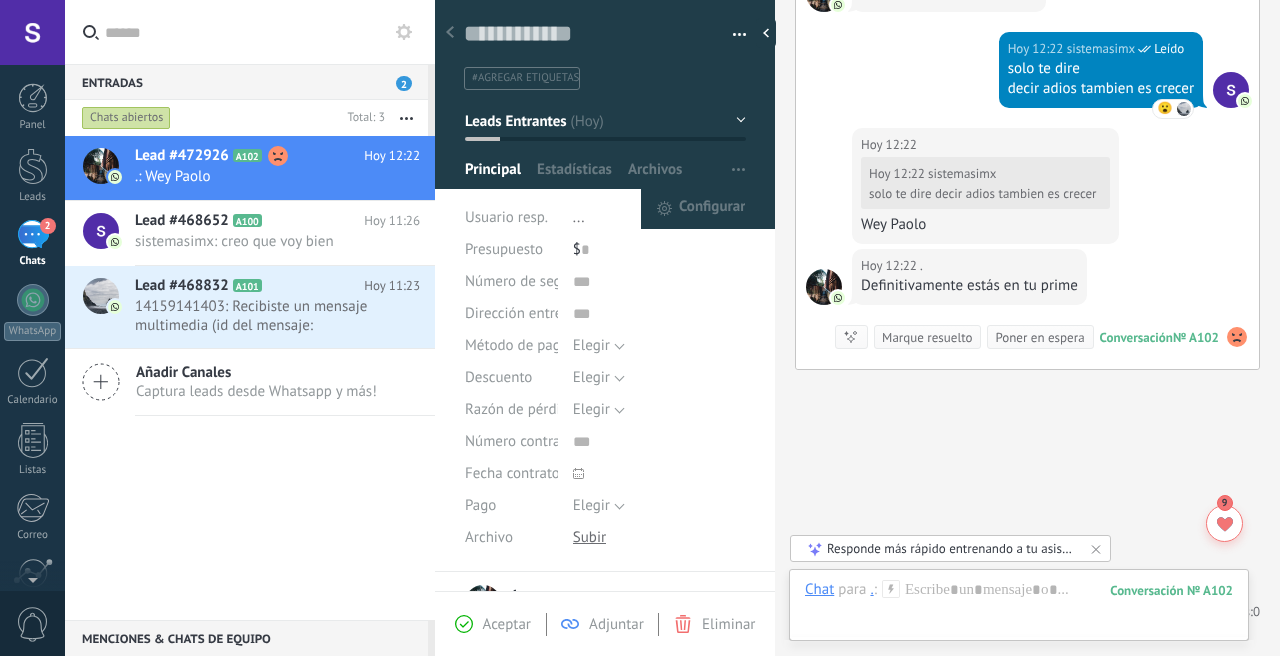 scroll, scrollTop: 2561, scrollLeft: 0, axis: vertical 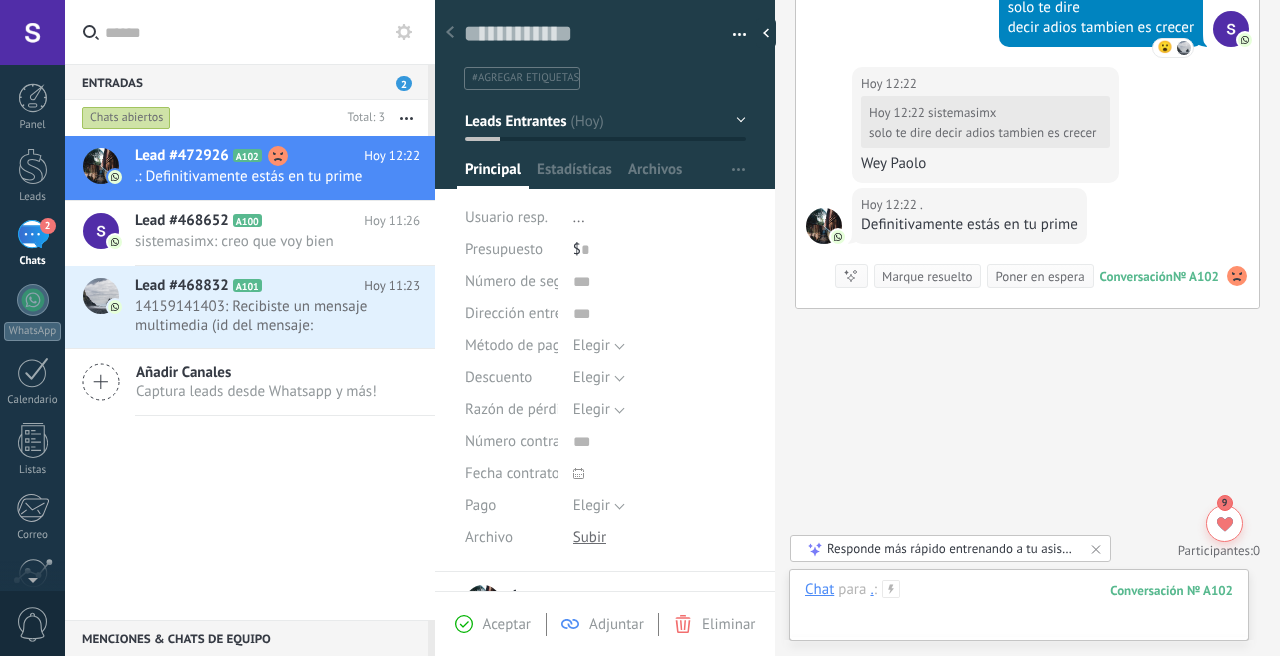 click at bounding box center (1019, 610) 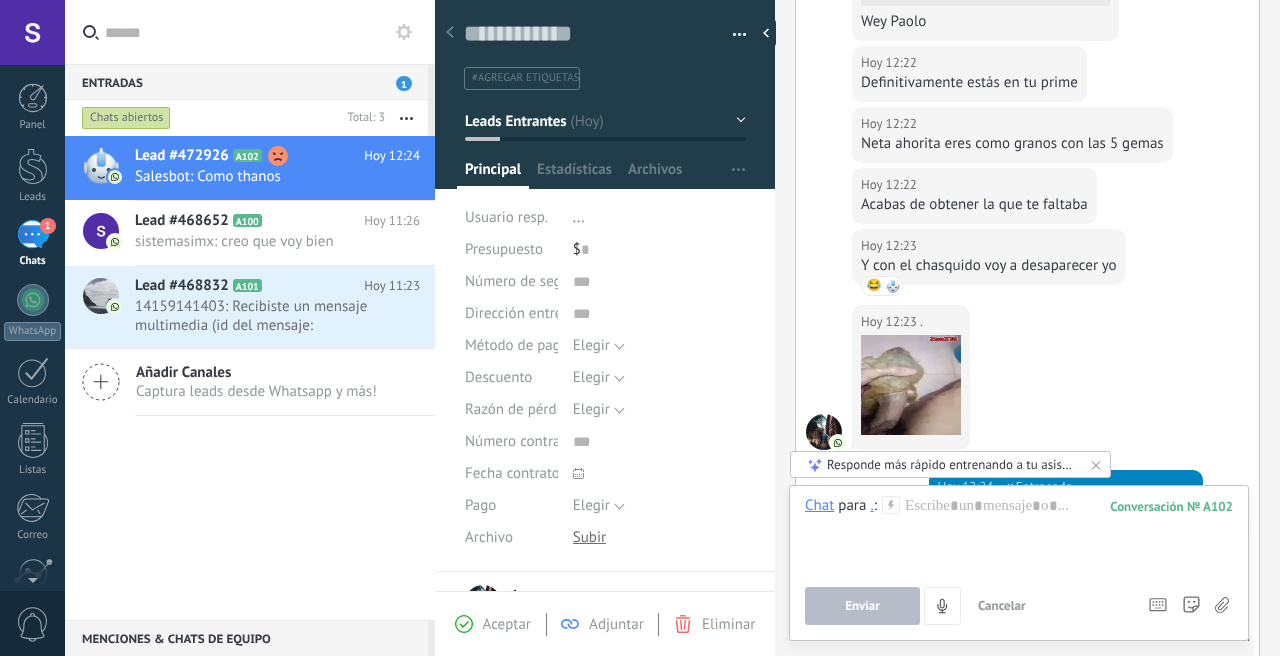 scroll, scrollTop: 3119, scrollLeft: 0, axis: vertical 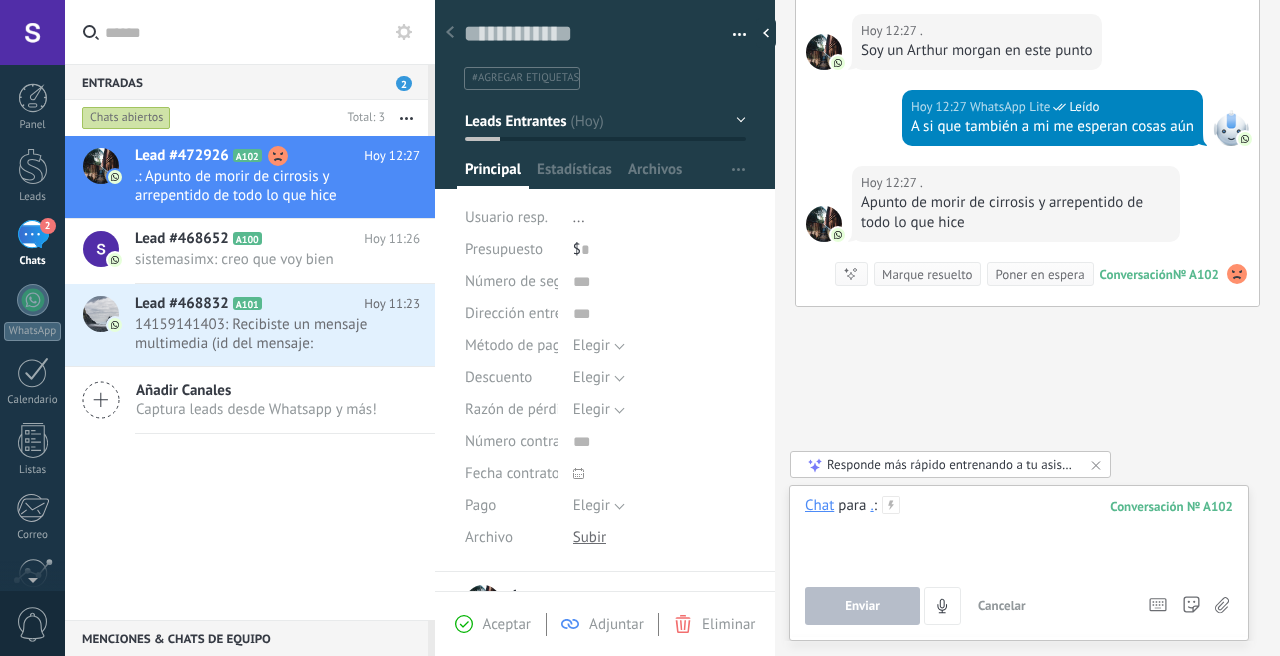 type 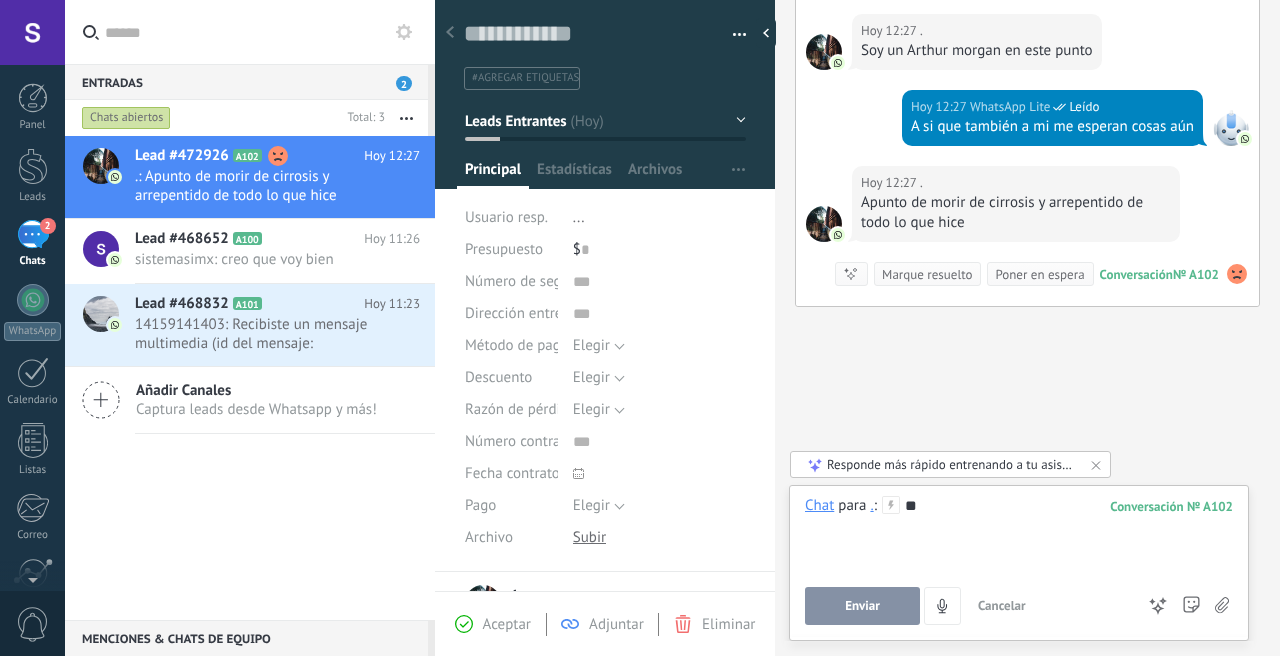 click on "Enviar" at bounding box center (862, 606) 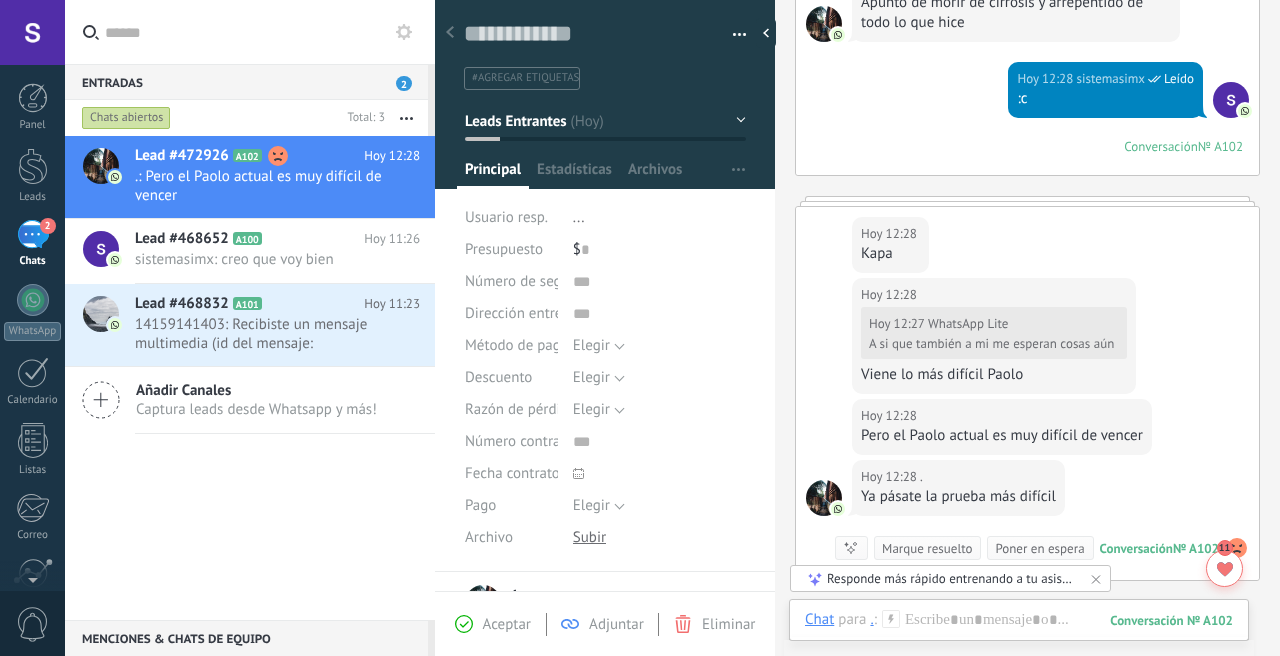 scroll, scrollTop: 4829, scrollLeft: 0, axis: vertical 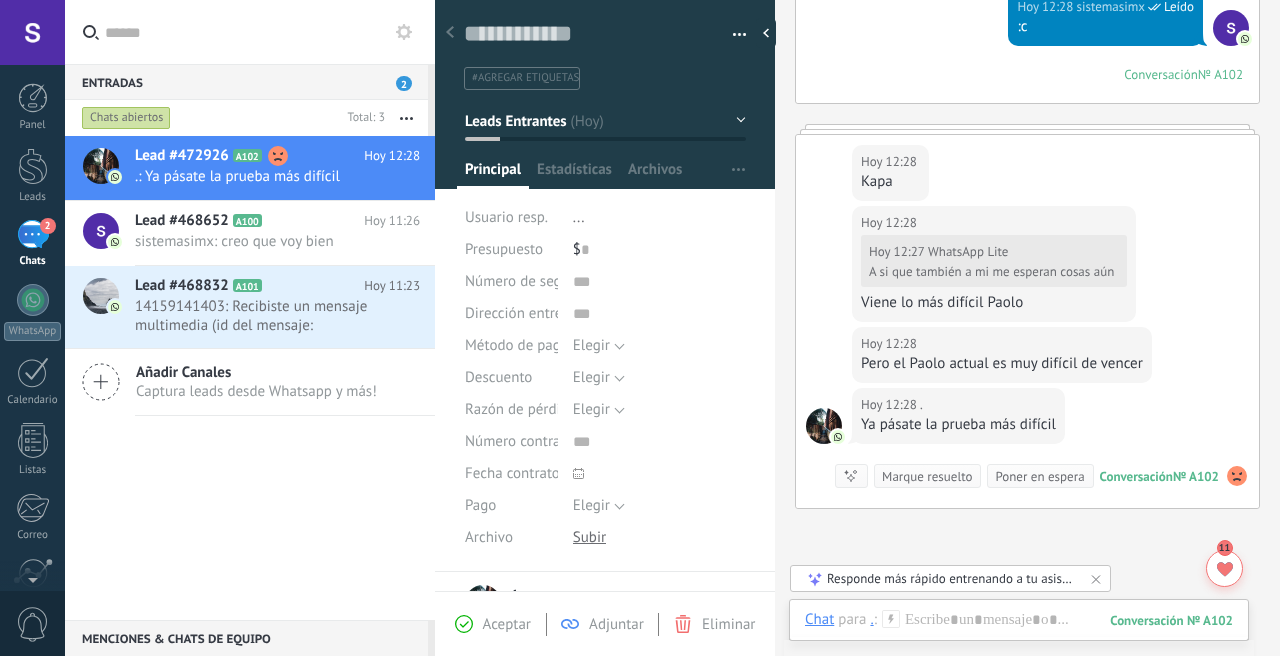 click at bounding box center [1019, 646] 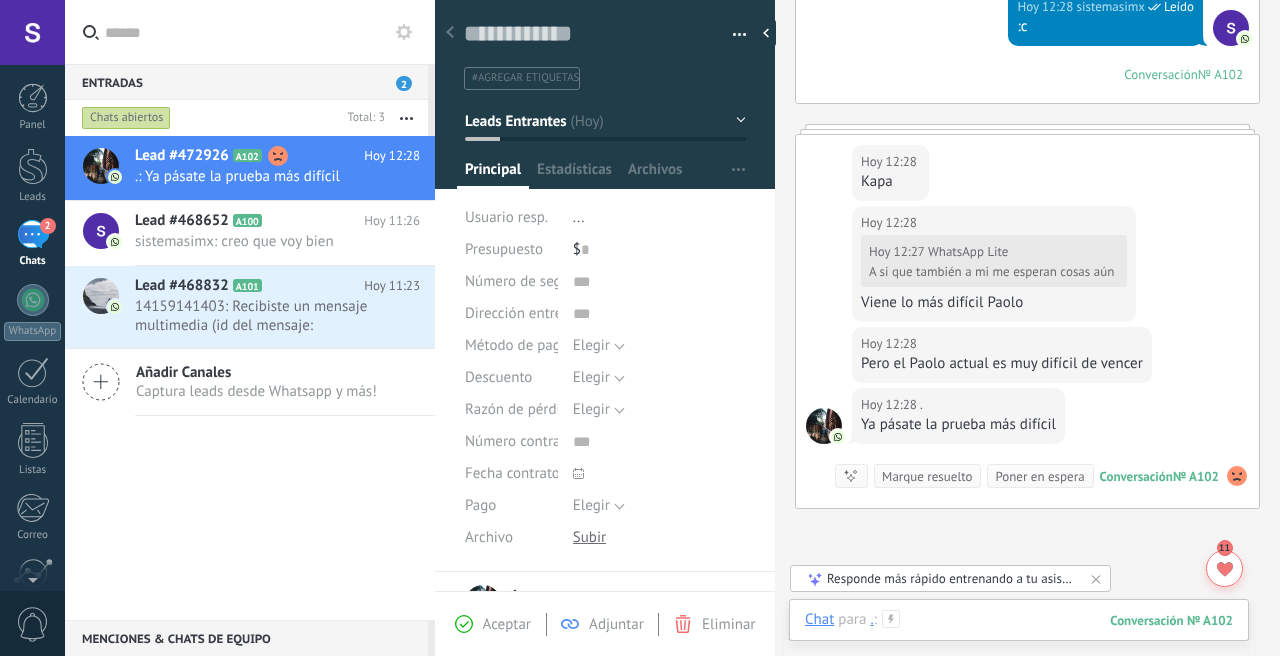 click at bounding box center (1019, 640) 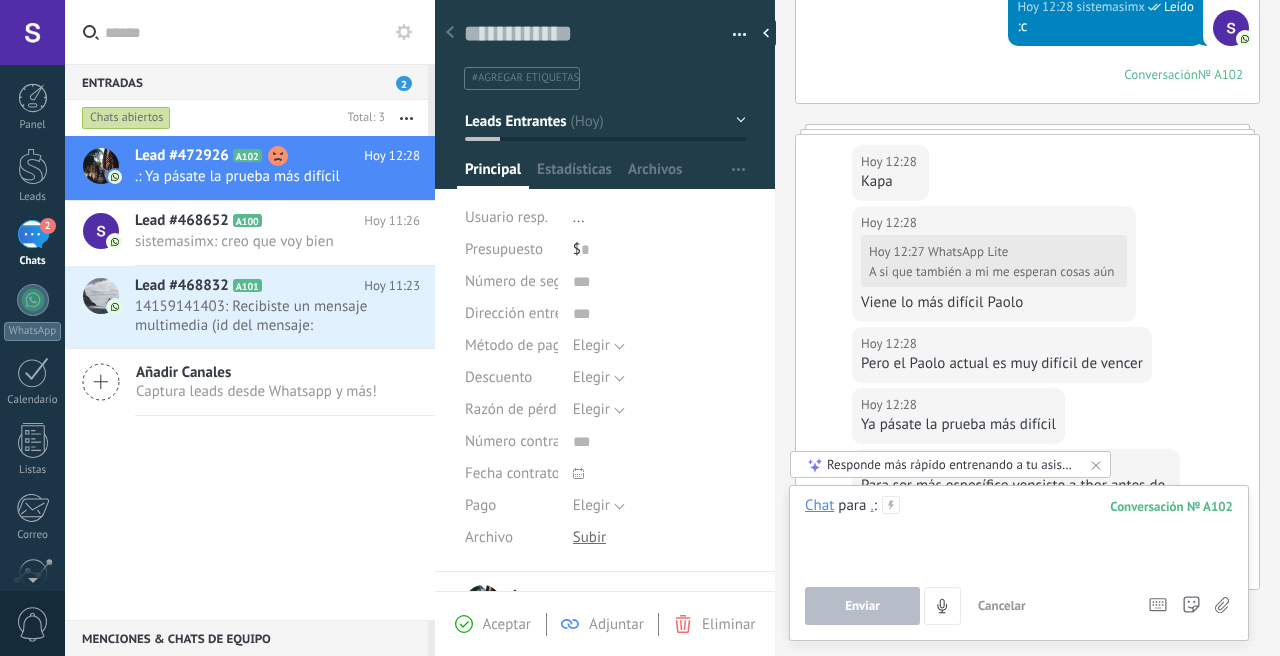 scroll, scrollTop: 4959, scrollLeft: 0, axis: vertical 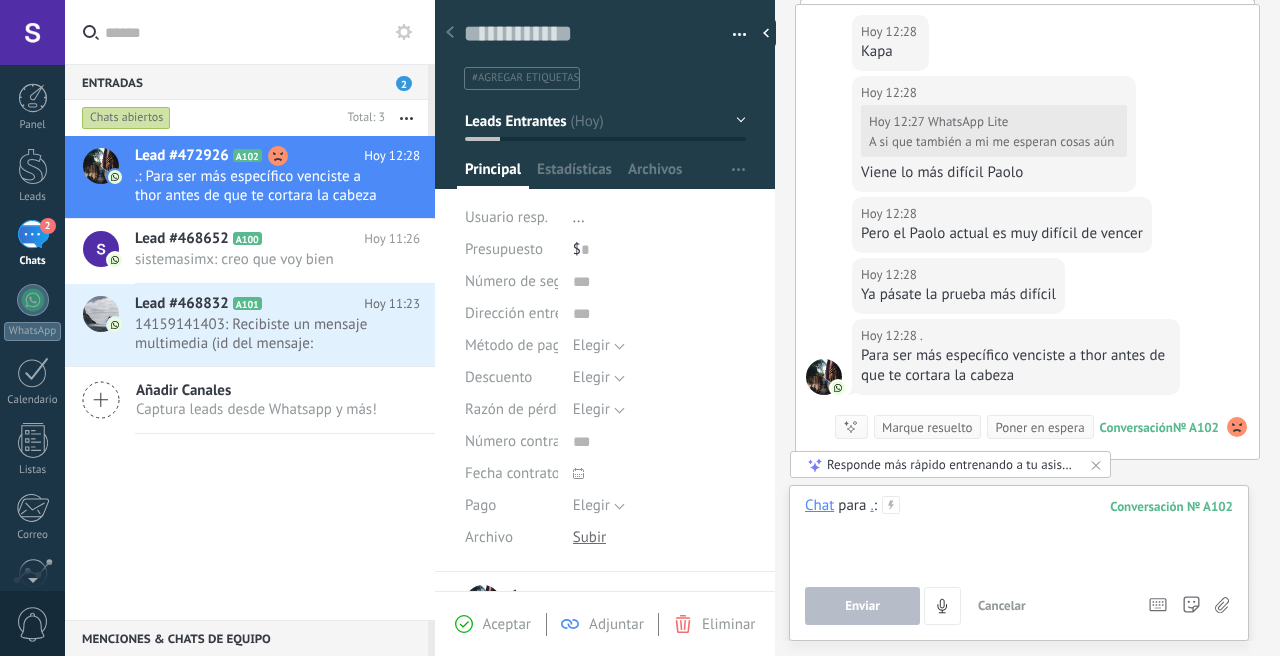 type 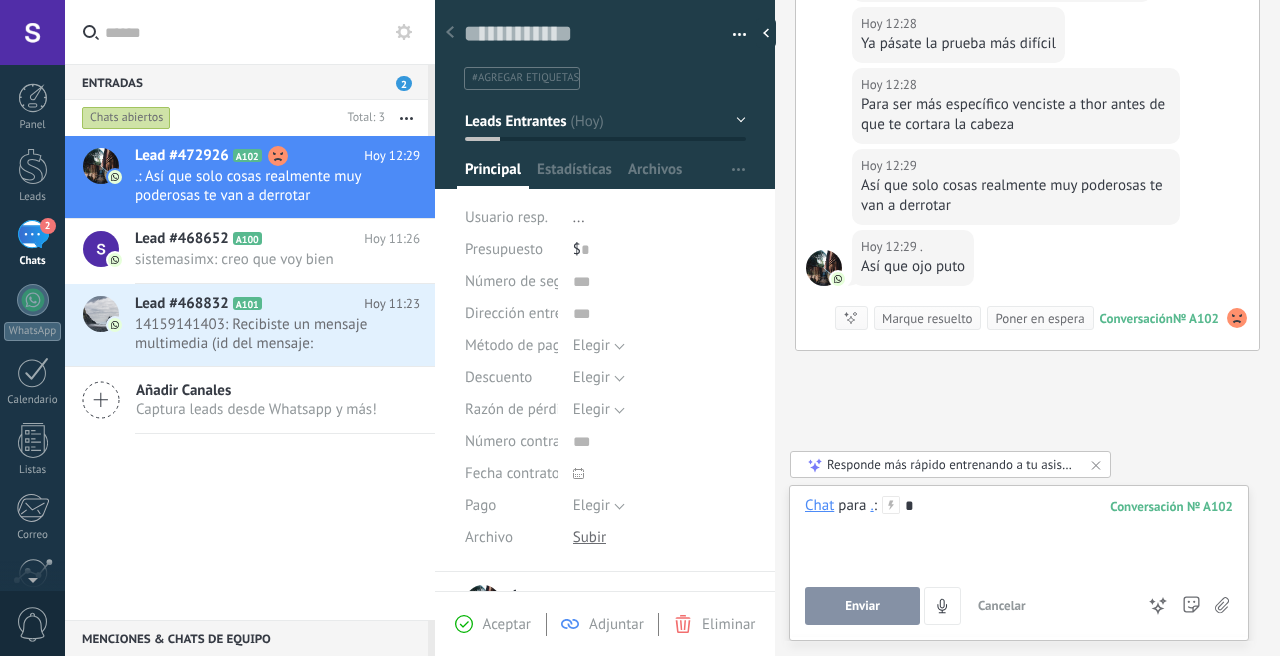 scroll, scrollTop: 5271, scrollLeft: 0, axis: vertical 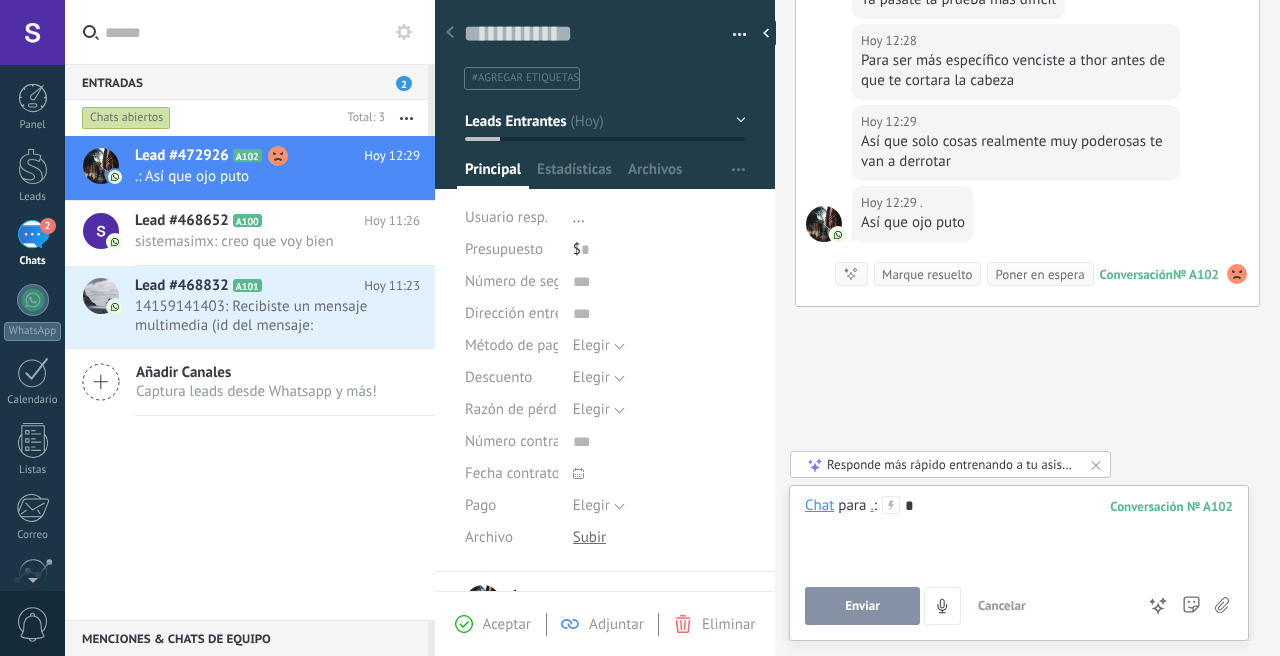 click on "*" at bounding box center (1019, 534) 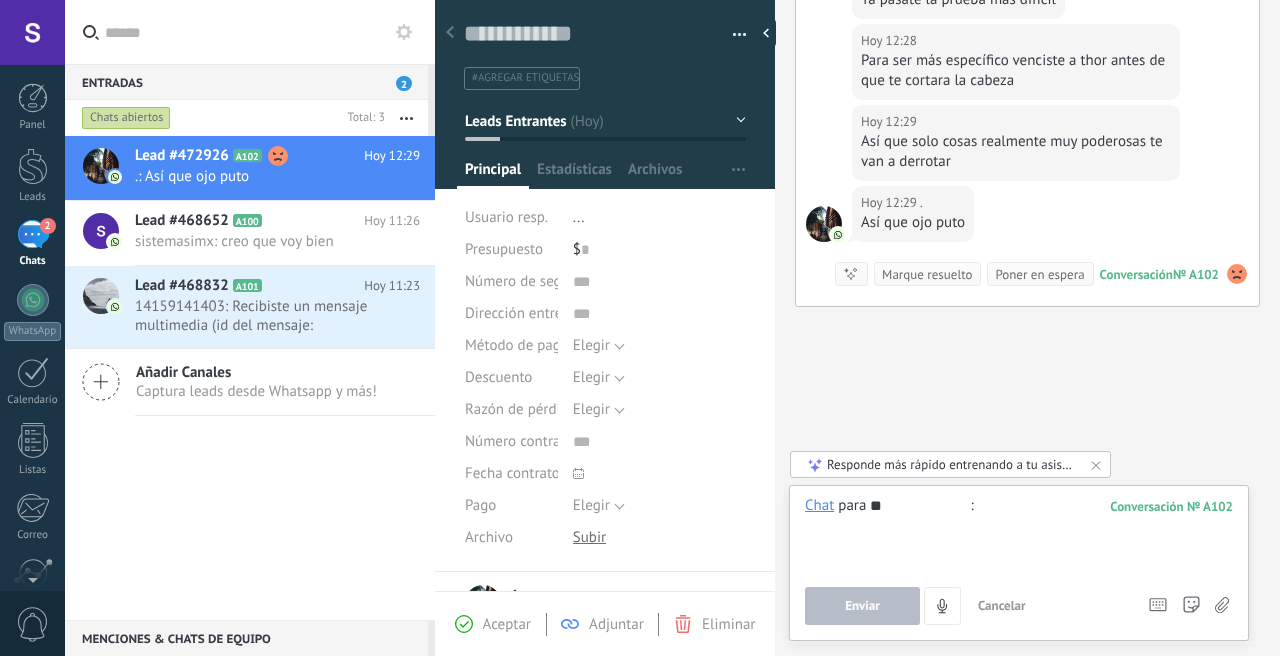 type on "*" 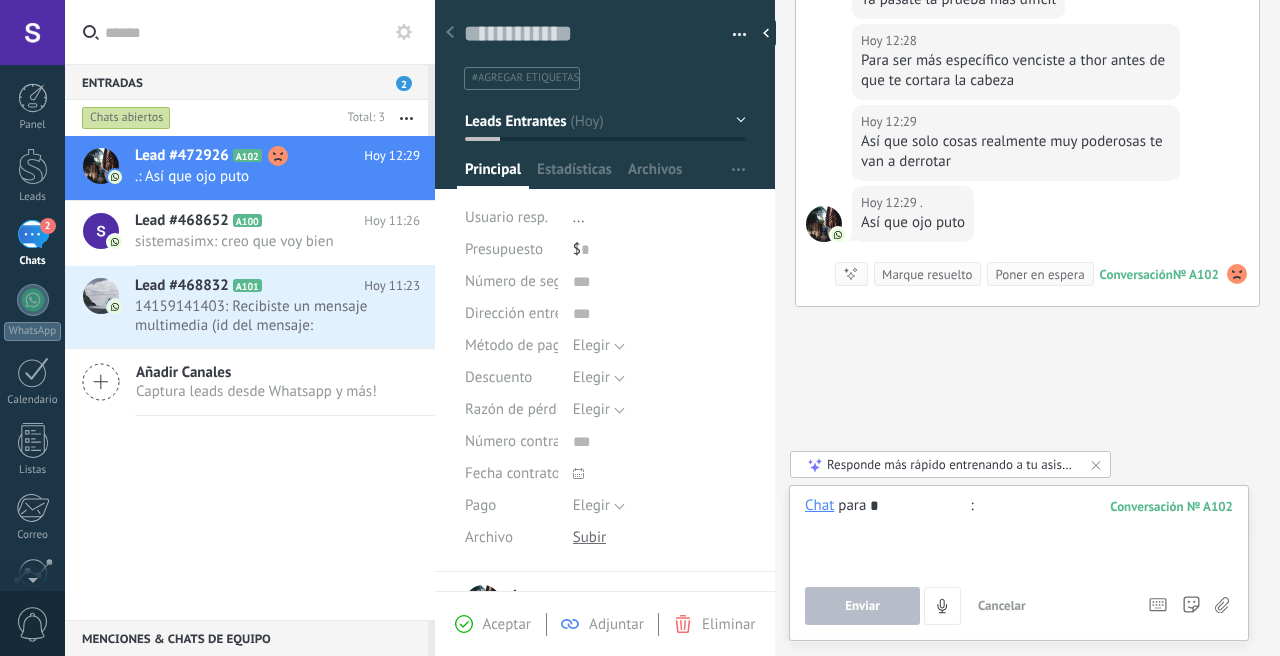 type 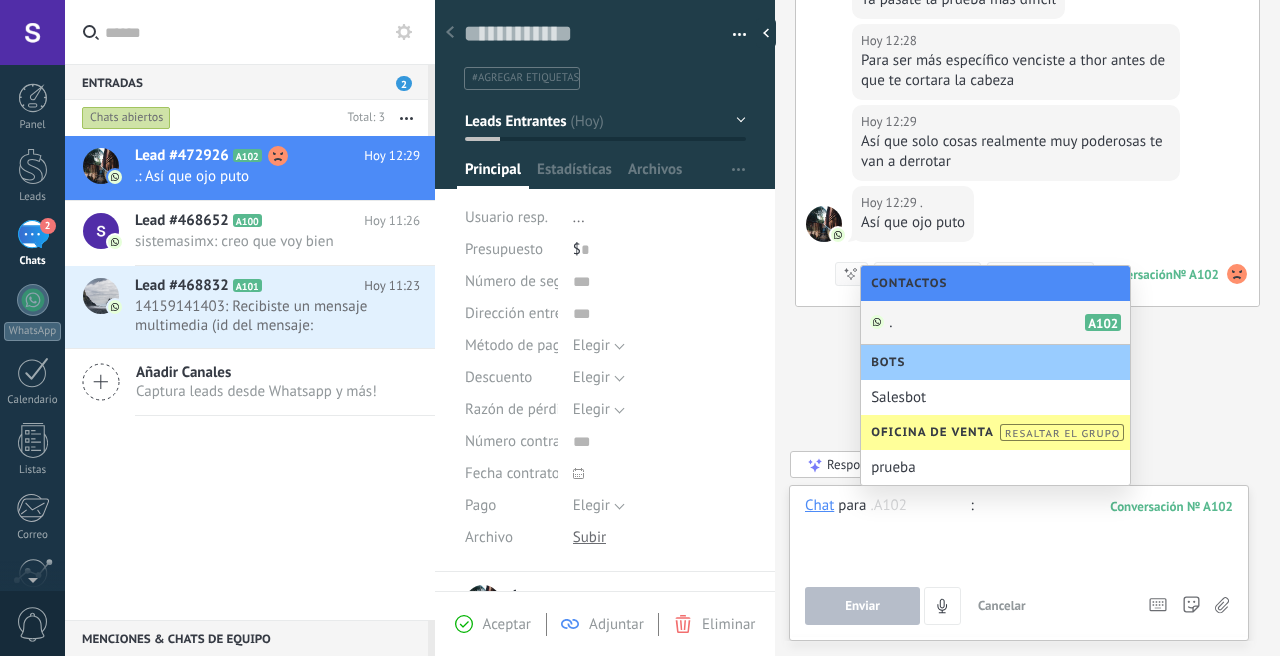 click on ". A102" at bounding box center (995, 323) 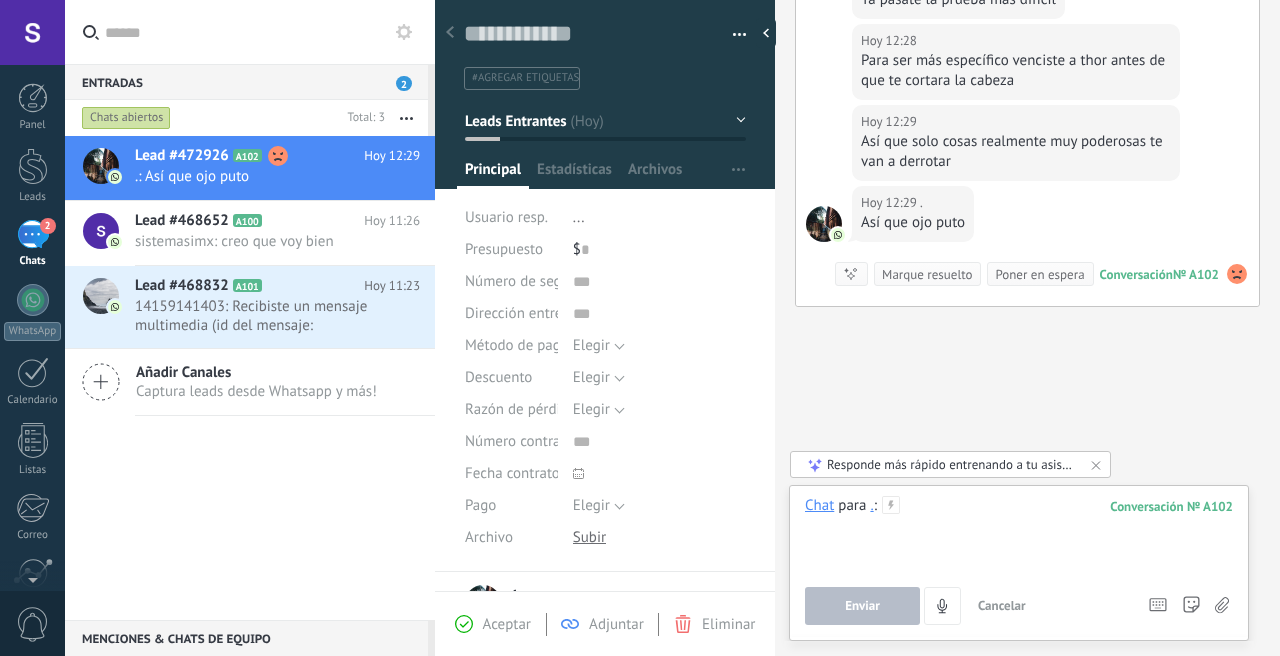 click at bounding box center (1019, 534) 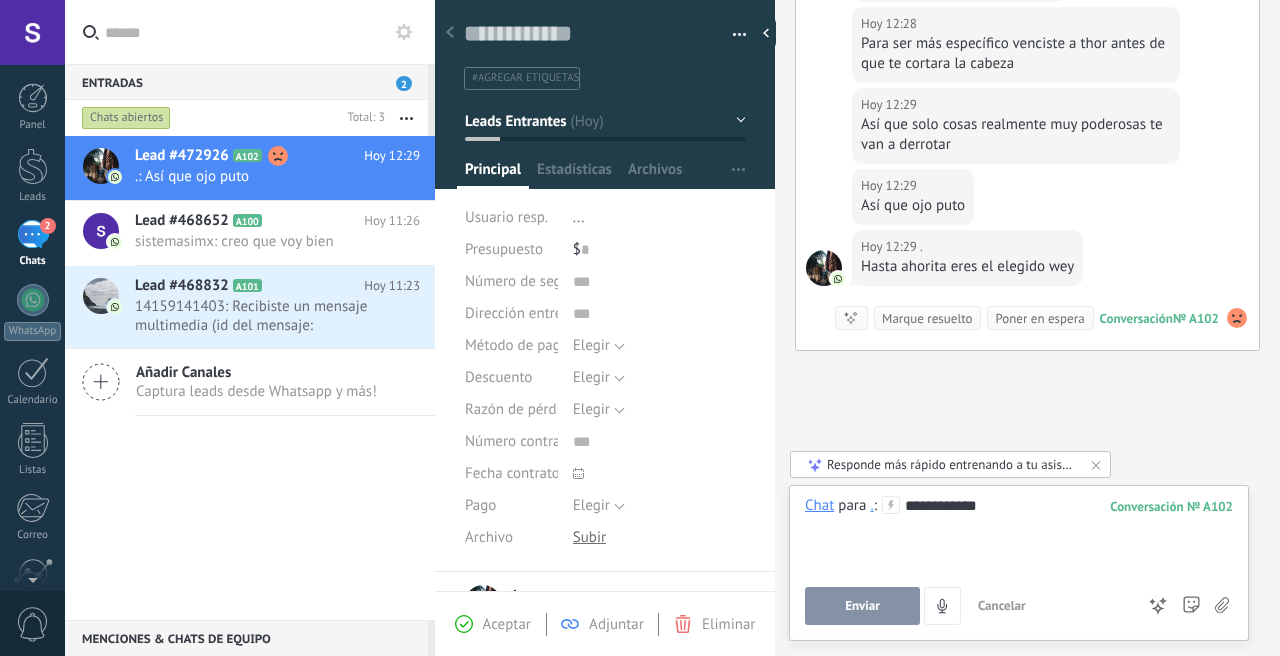 scroll, scrollTop: 5332, scrollLeft: 0, axis: vertical 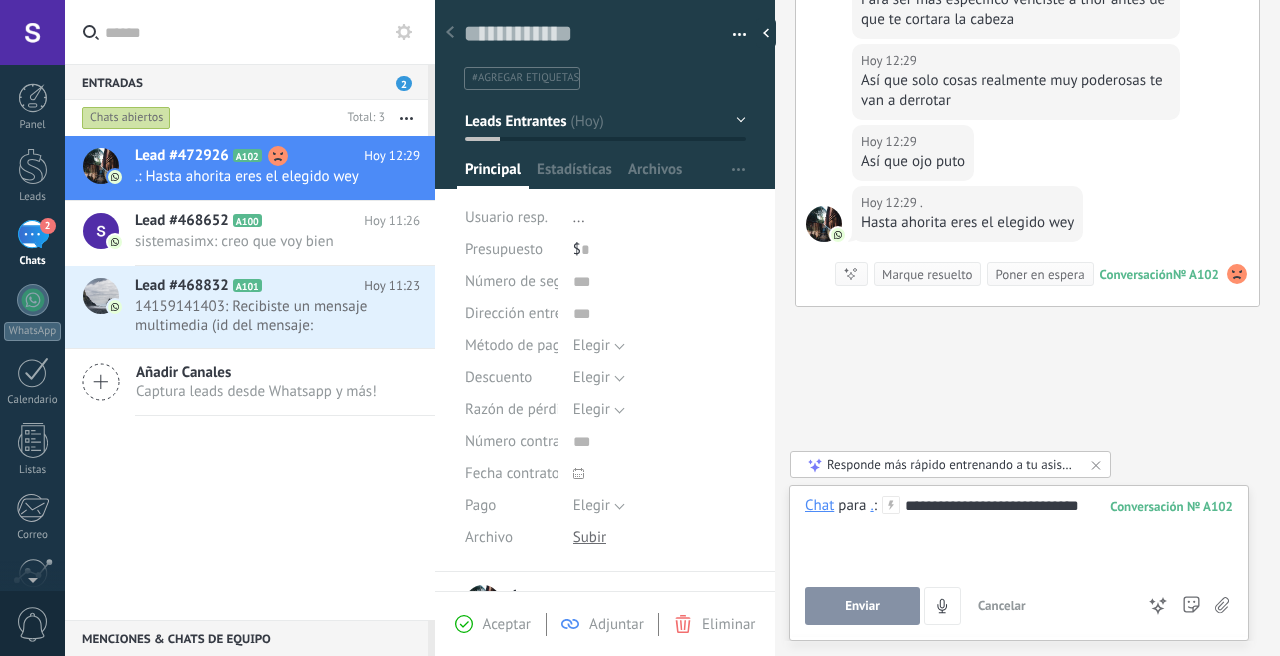 click on "Enviar" at bounding box center (862, 606) 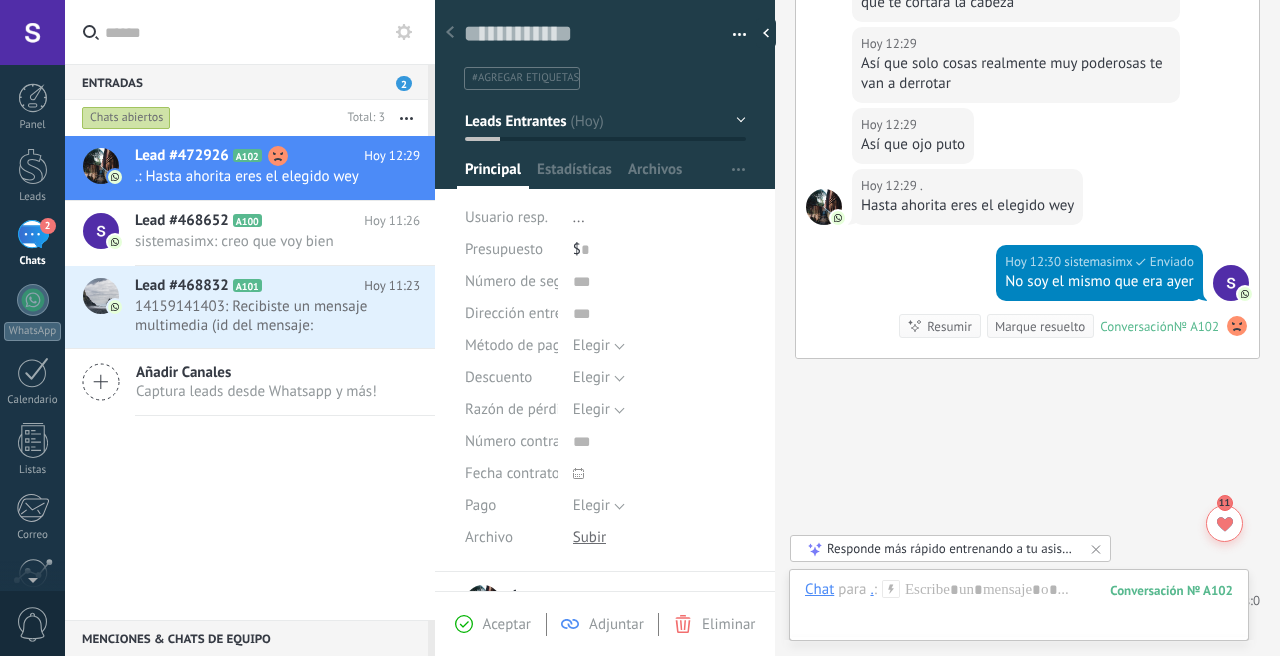 scroll, scrollTop: 5402, scrollLeft: 0, axis: vertical 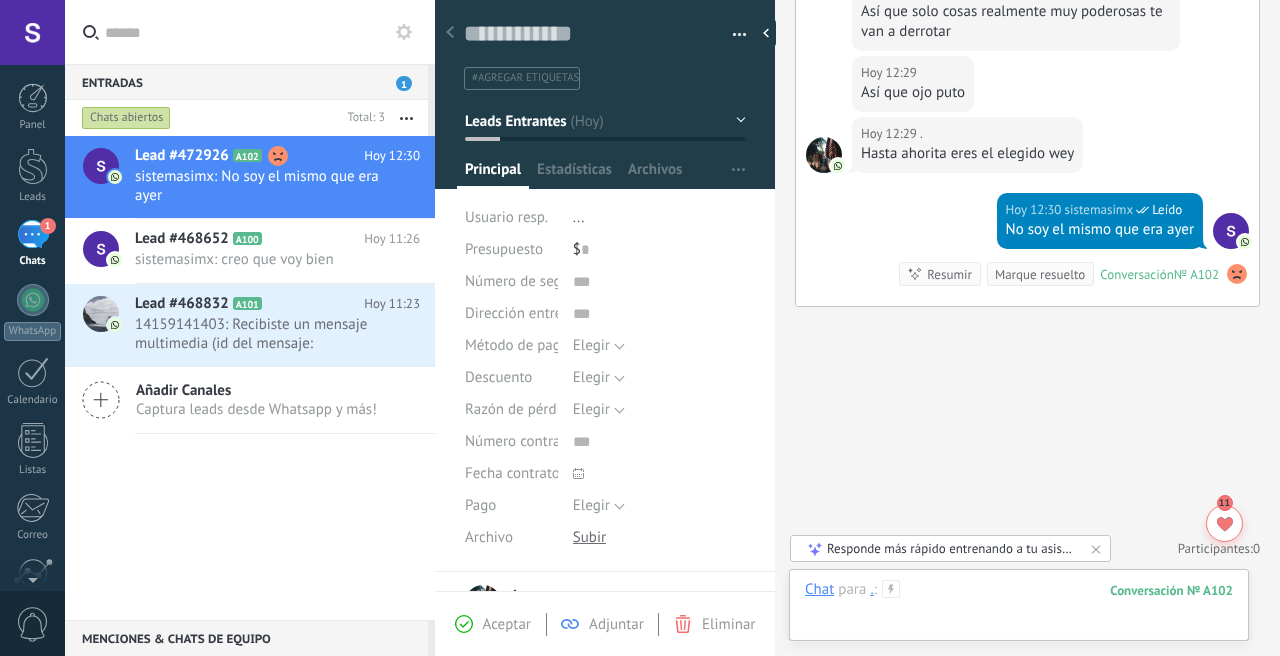 click at bounding box center (1019, 610) 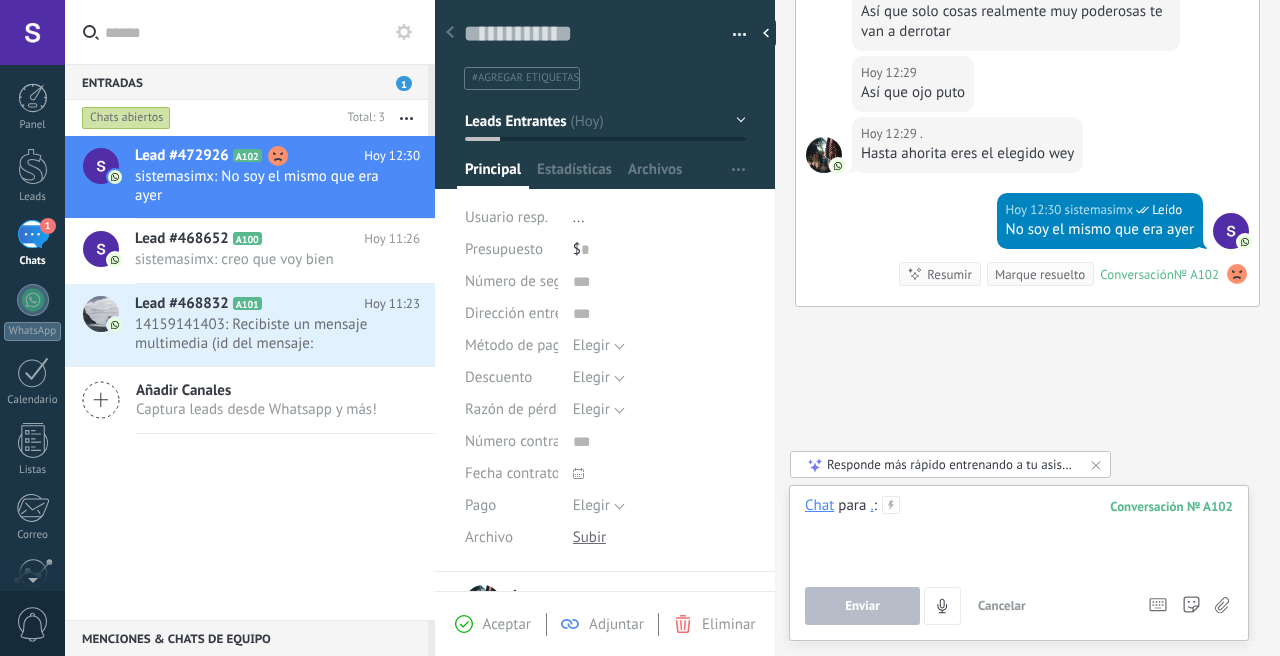 type 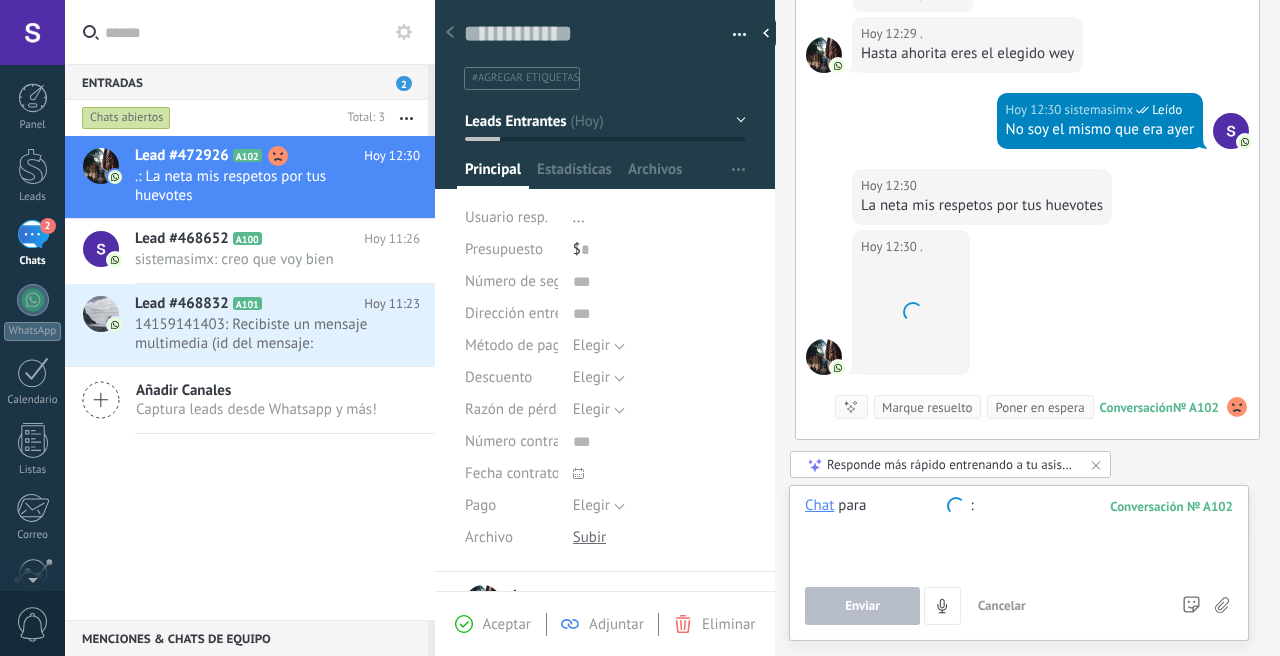 scroll, scrollTop: 5634, scrollLeft: 0, axis: vertical 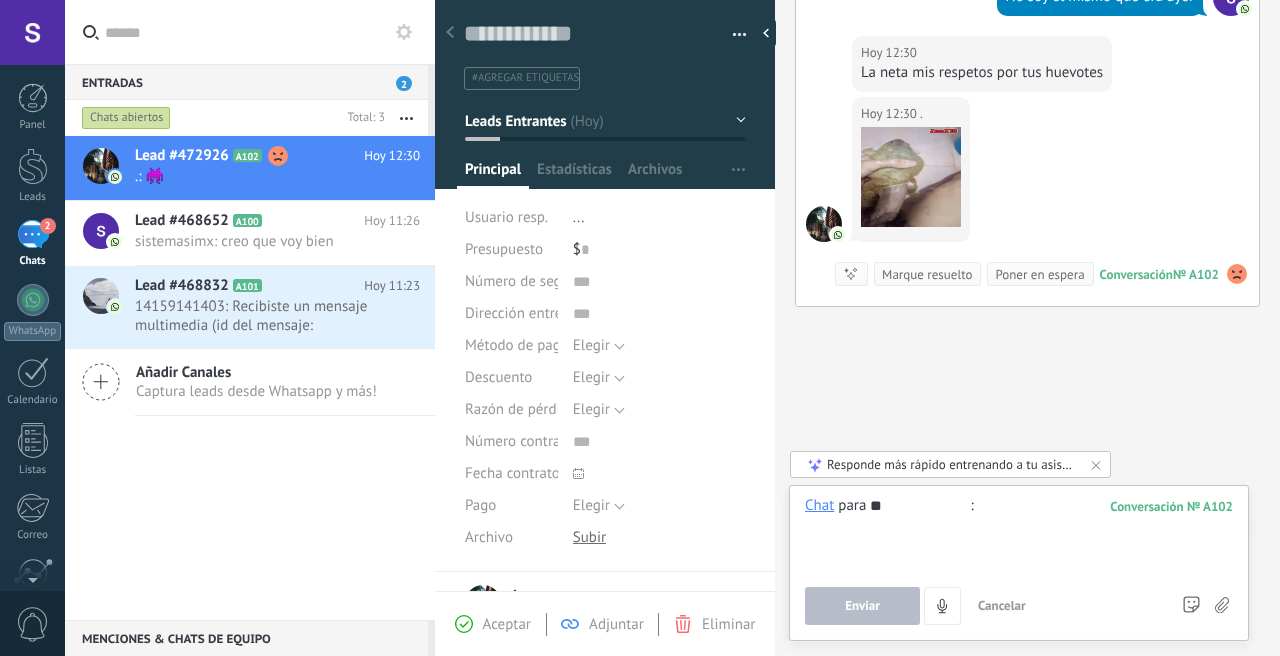 type on "*" 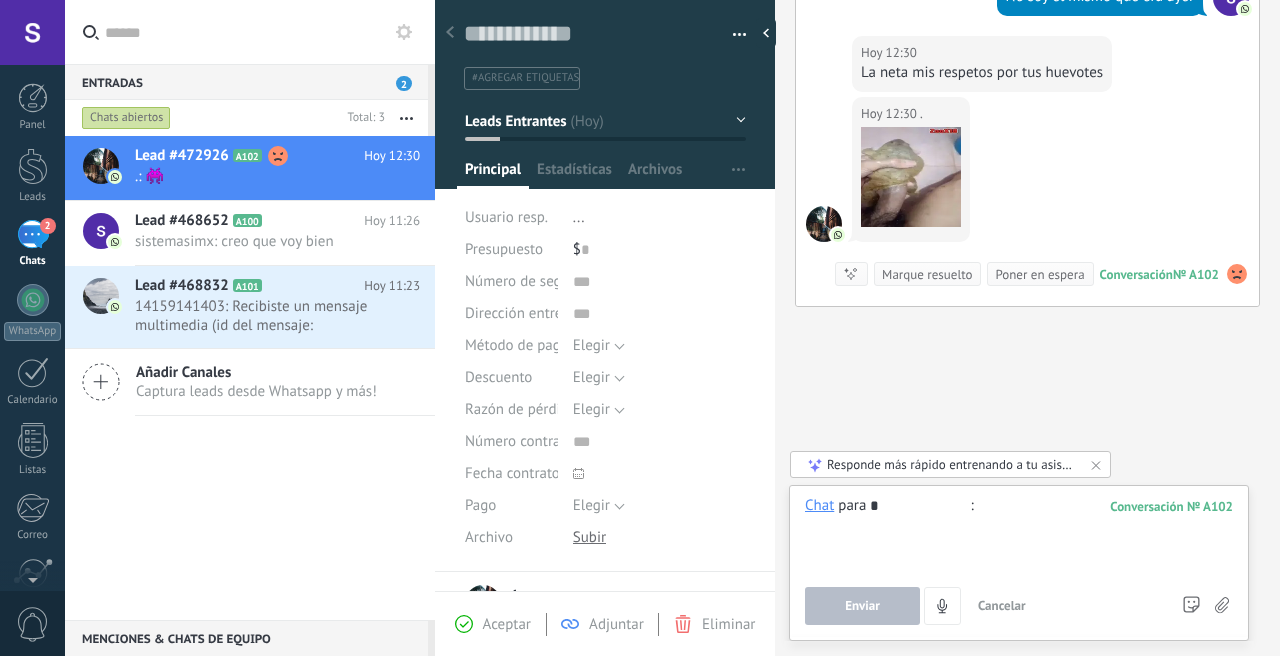 type 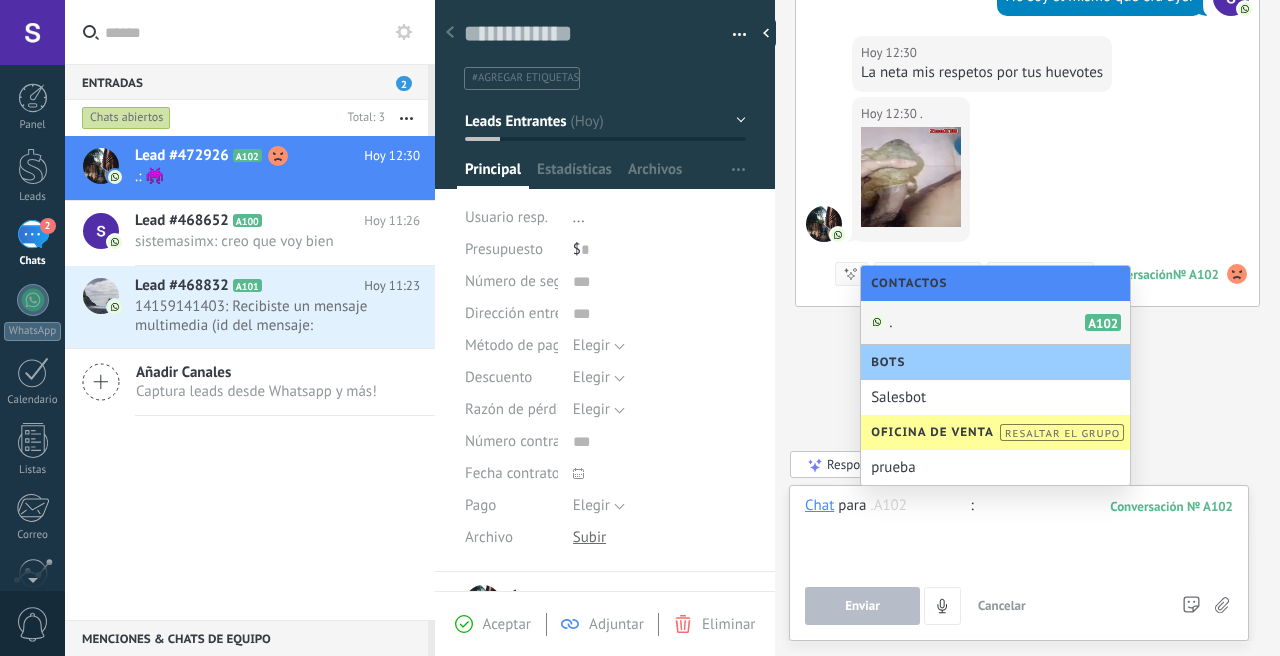 click on ". A102" at bounding box center [995, 323] 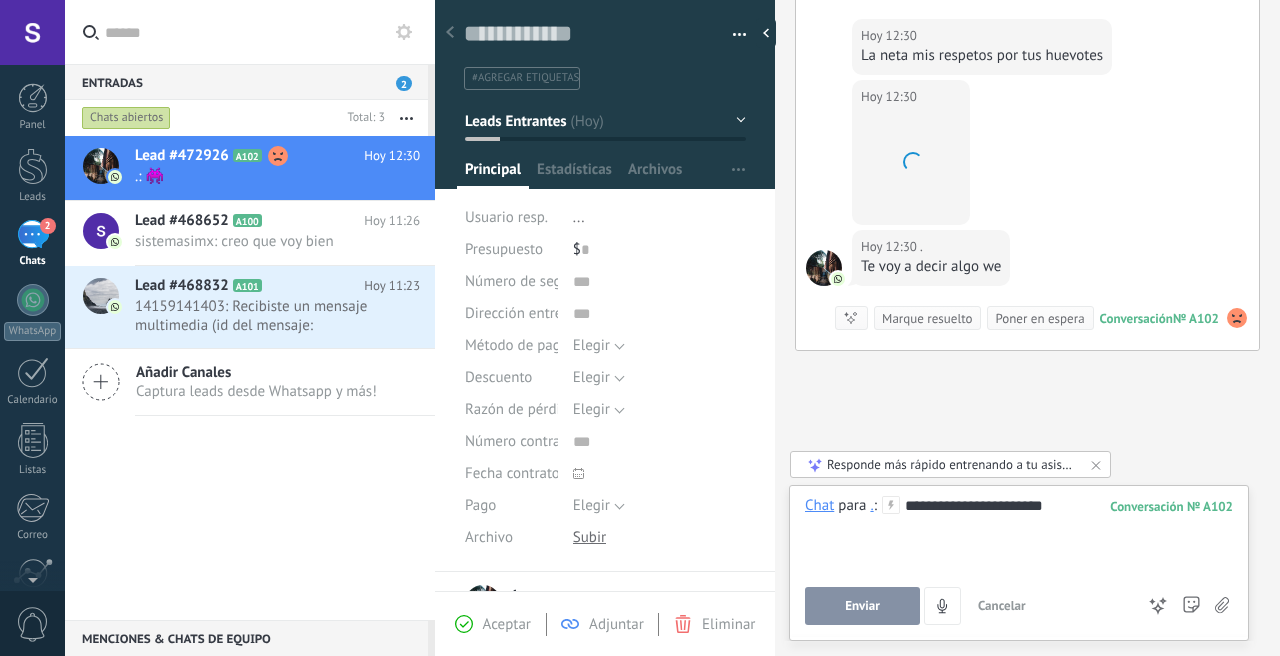 scroll, scrollTop: 5695, scrollLeft: 0, axis: vertical 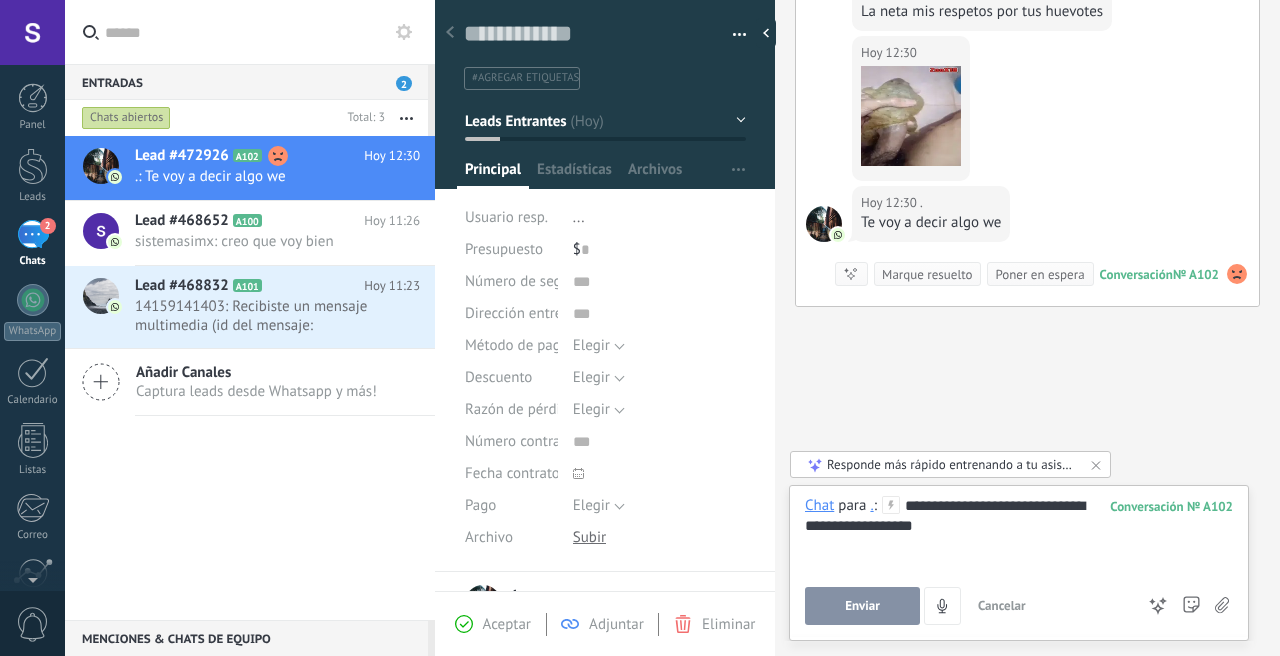 click on "Enviar" at bounding box center [862, 606] 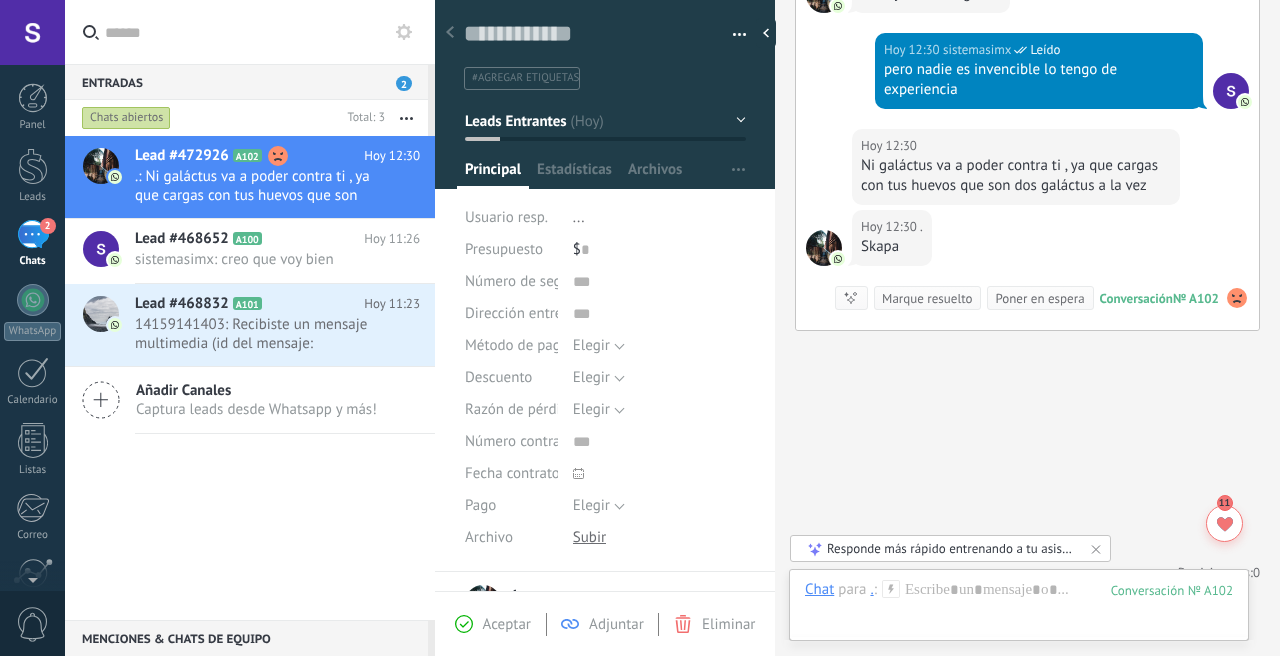 scroll, scrollTop: 5968, scrollLeft: 0, axis: vertical 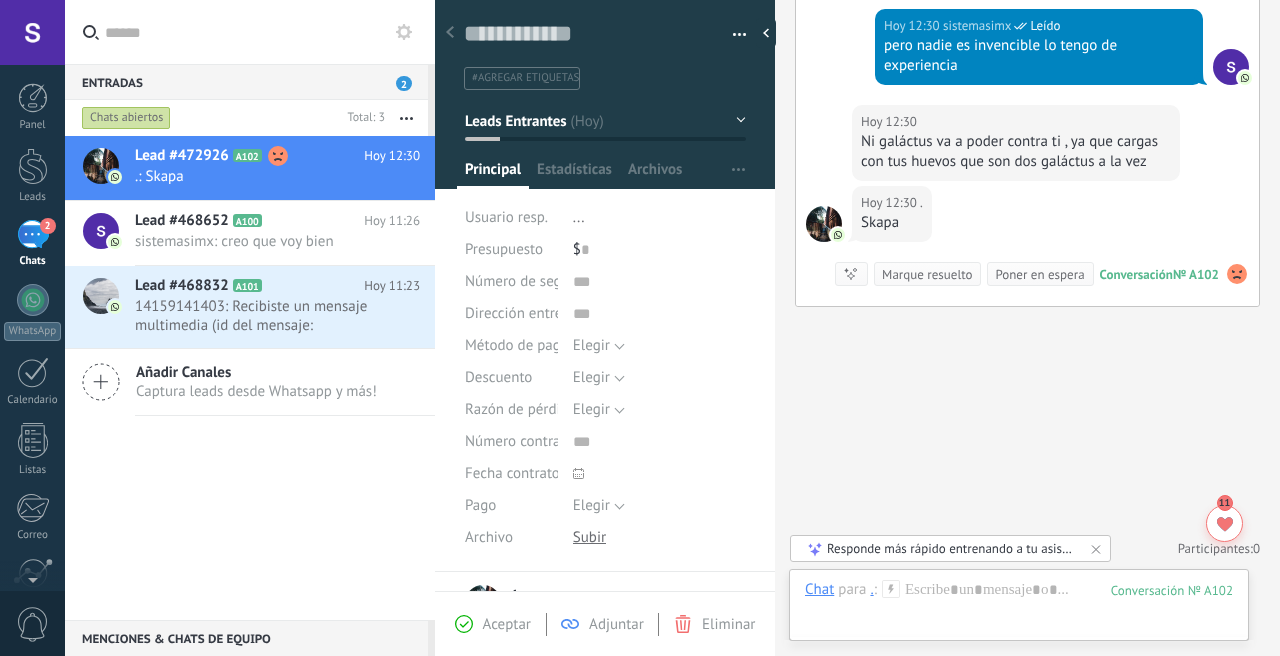click on "No hay tareas.  Crear una Participantes:  0 Agregar usuario Bots:  0" at bounding box center [1027, 548] 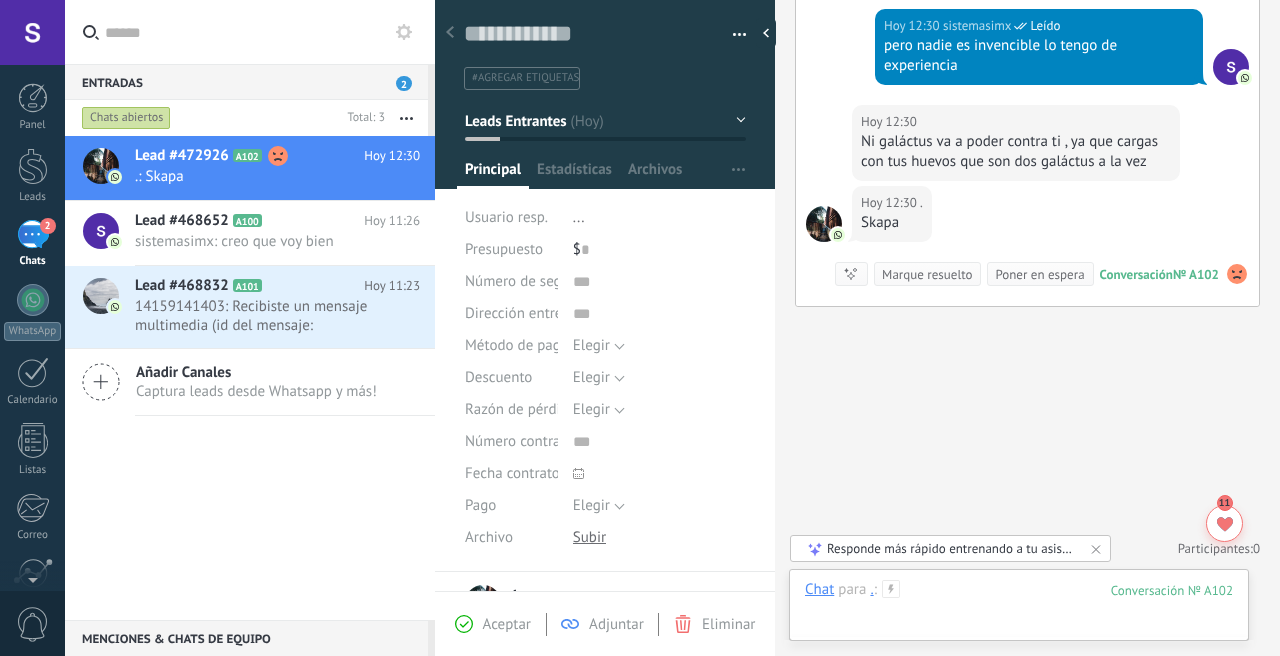 click at bounding box center (1019, 610) 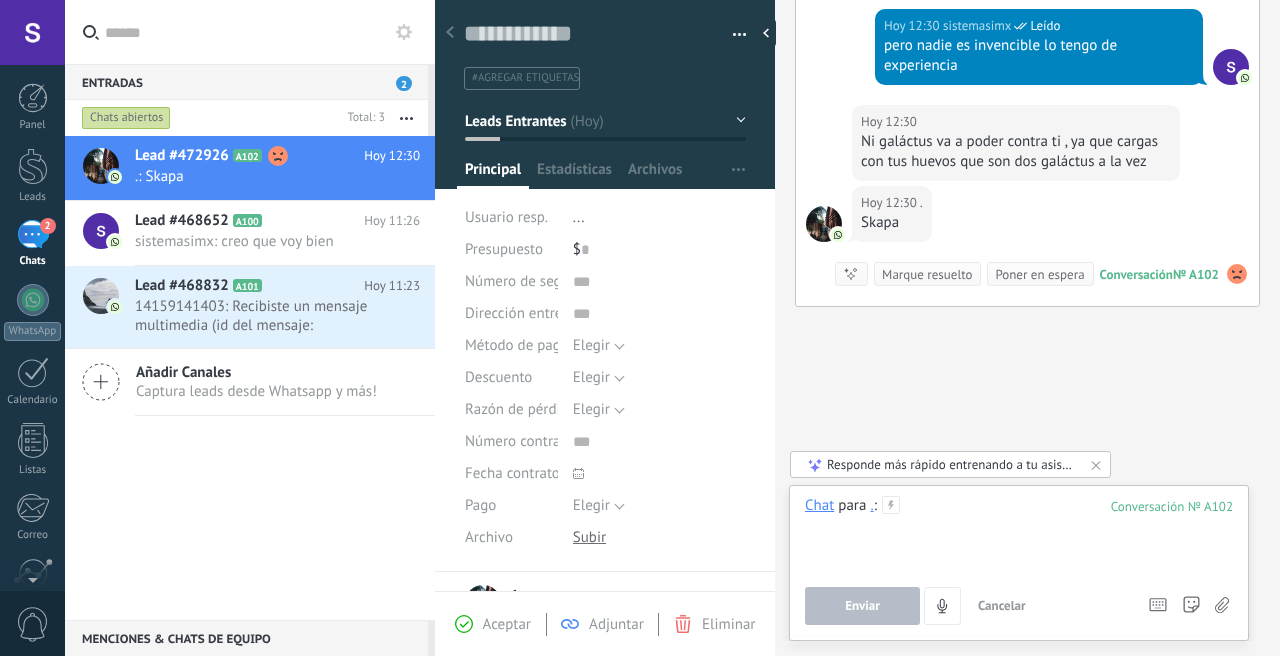 type 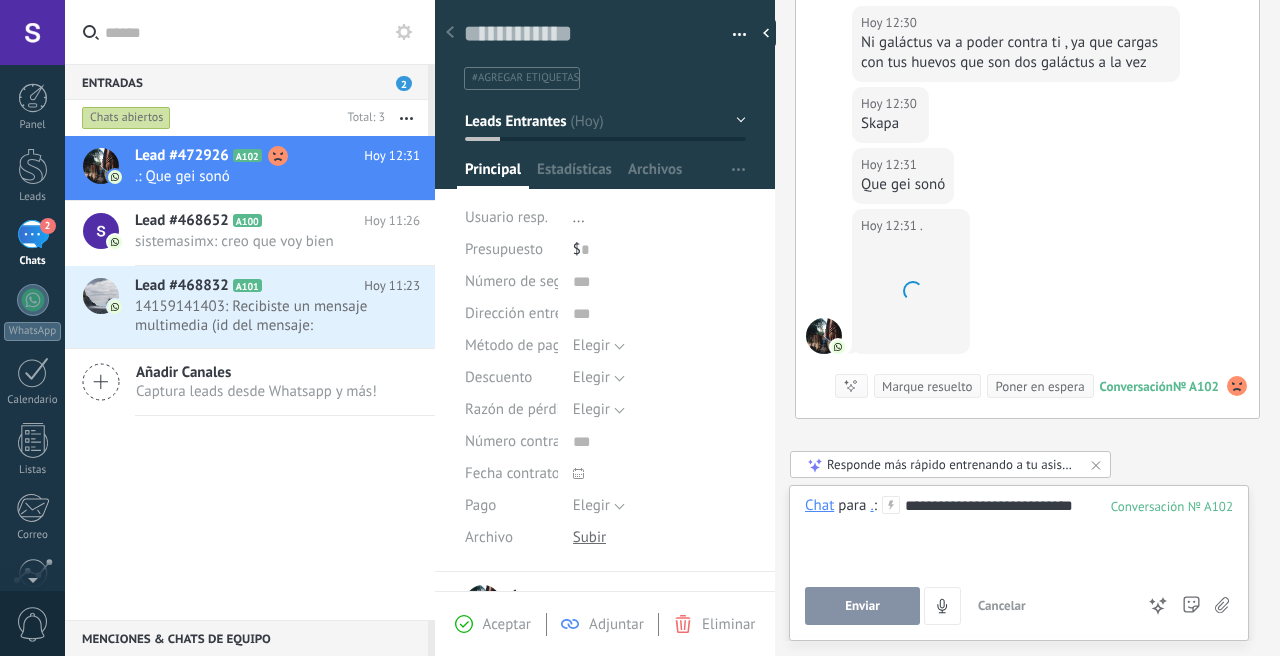 scroll, scrollTop: 6179, scrollLeft: 0, axis: vertical 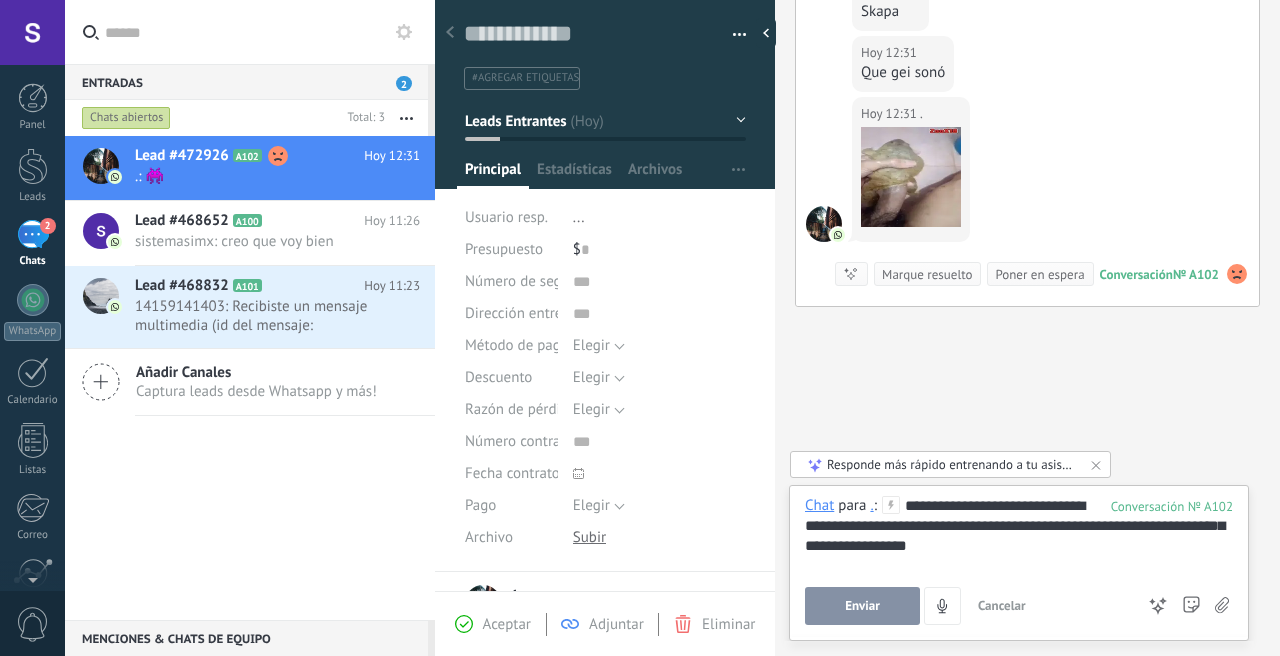 click on "Enviar" at bounding box center (862, 606) 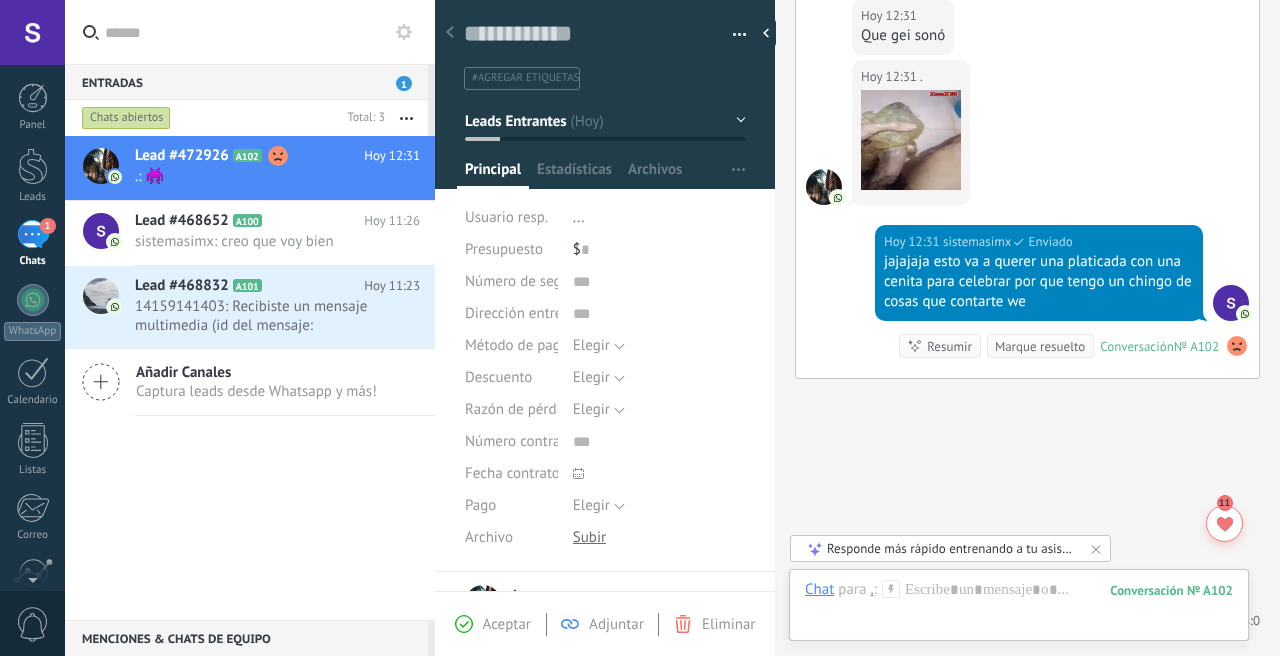 scroll, scrollTop: 6288, scrollLeft: 0, axis: vertical 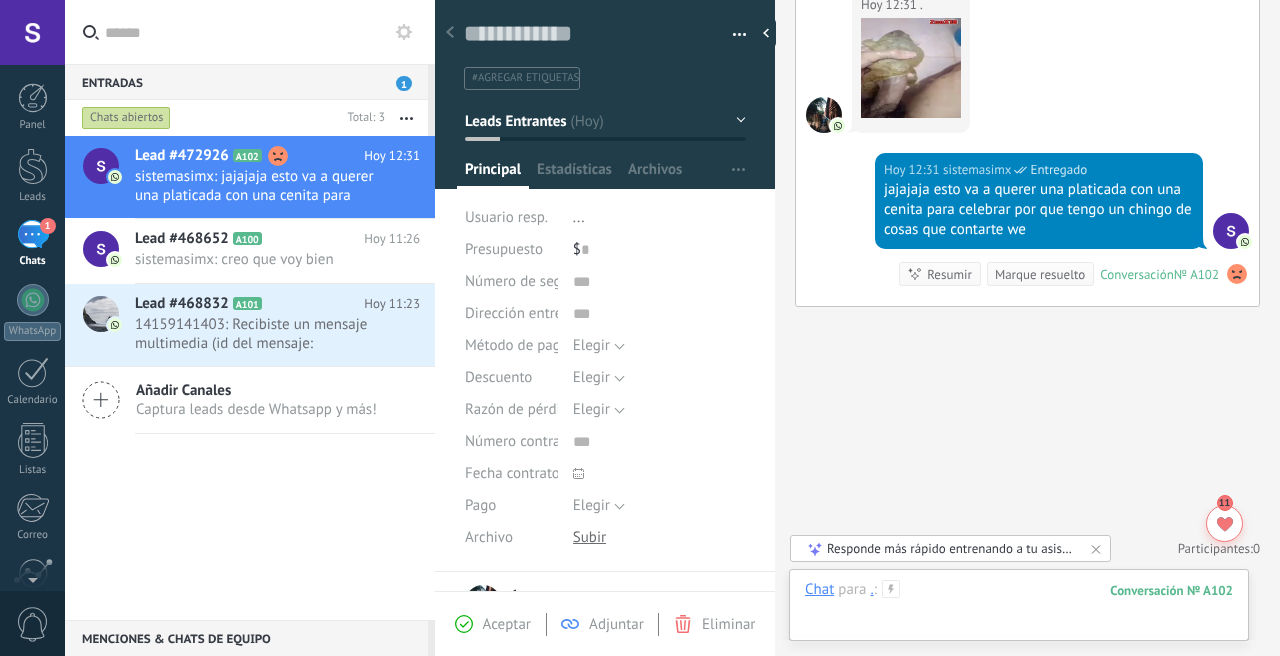 click at bounding box center [1019, 610] 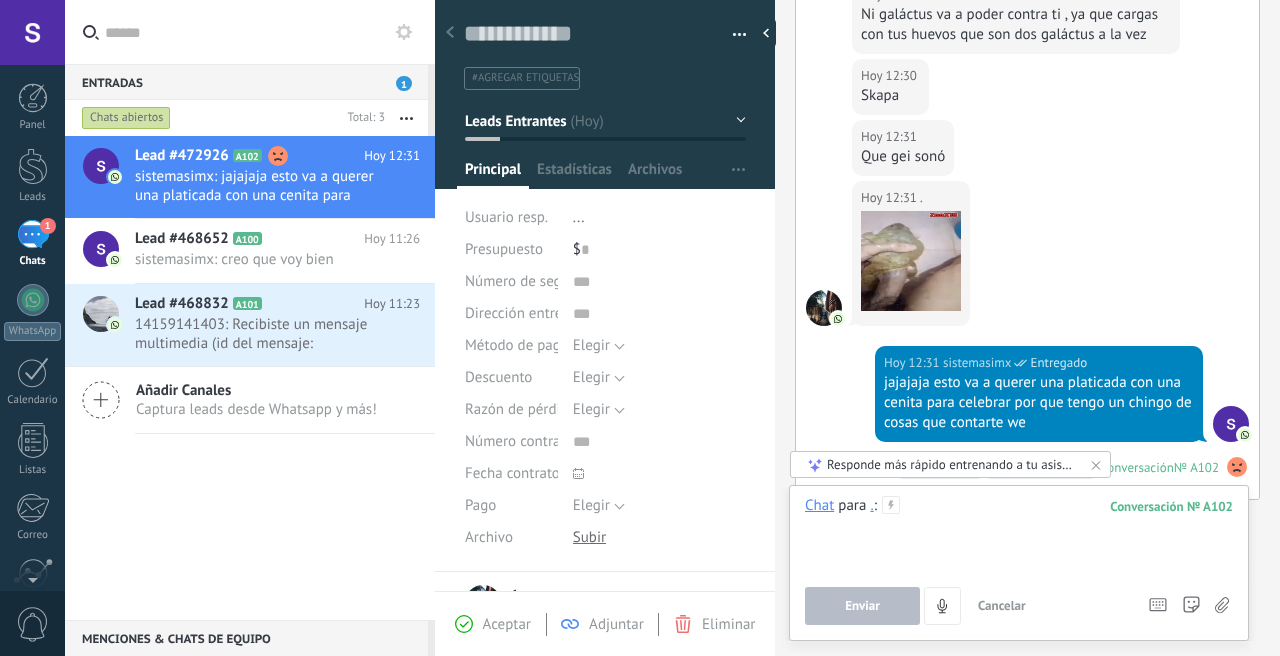scroll, scrollTop: 6058, scrollLeft: 0, axis: vertical 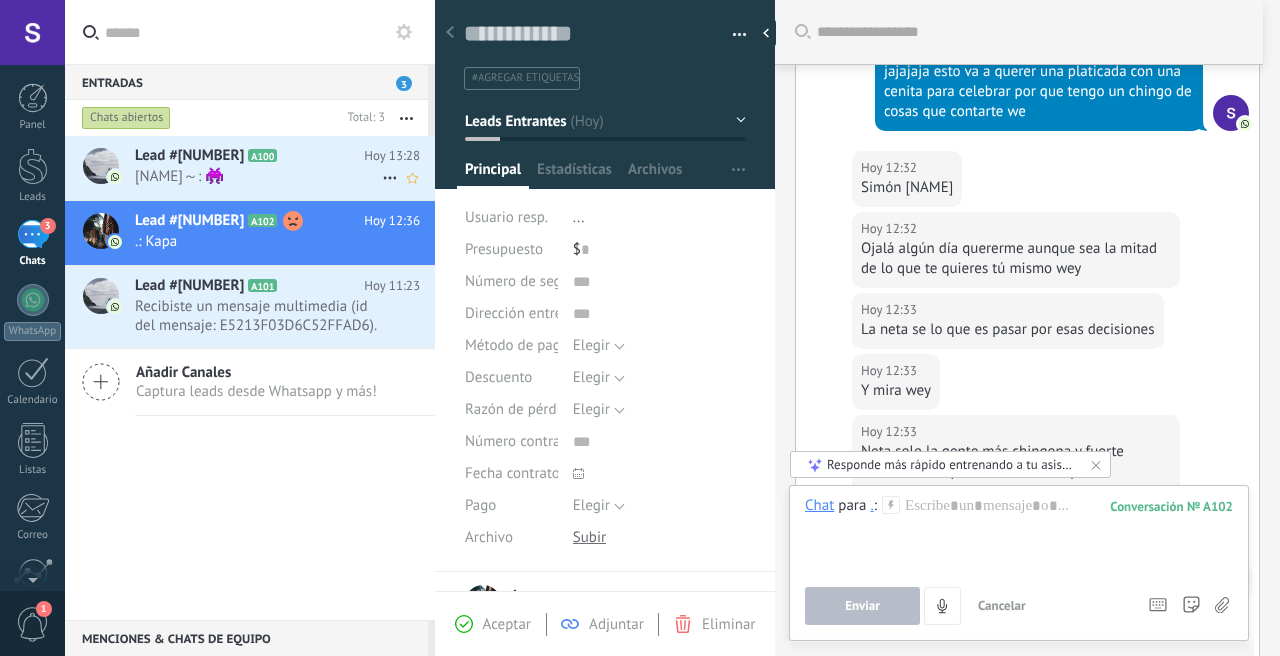 click on "Rocío Anahí～: 👾" at bounding box center (258, 176) 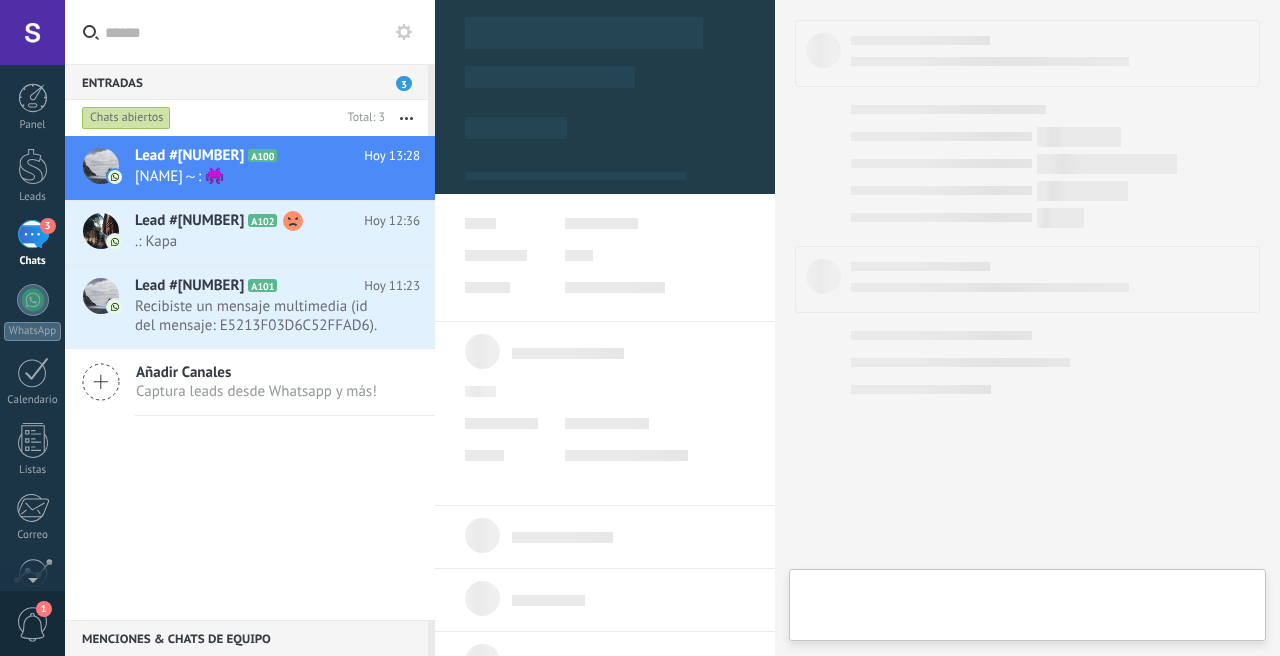 type on "**********" 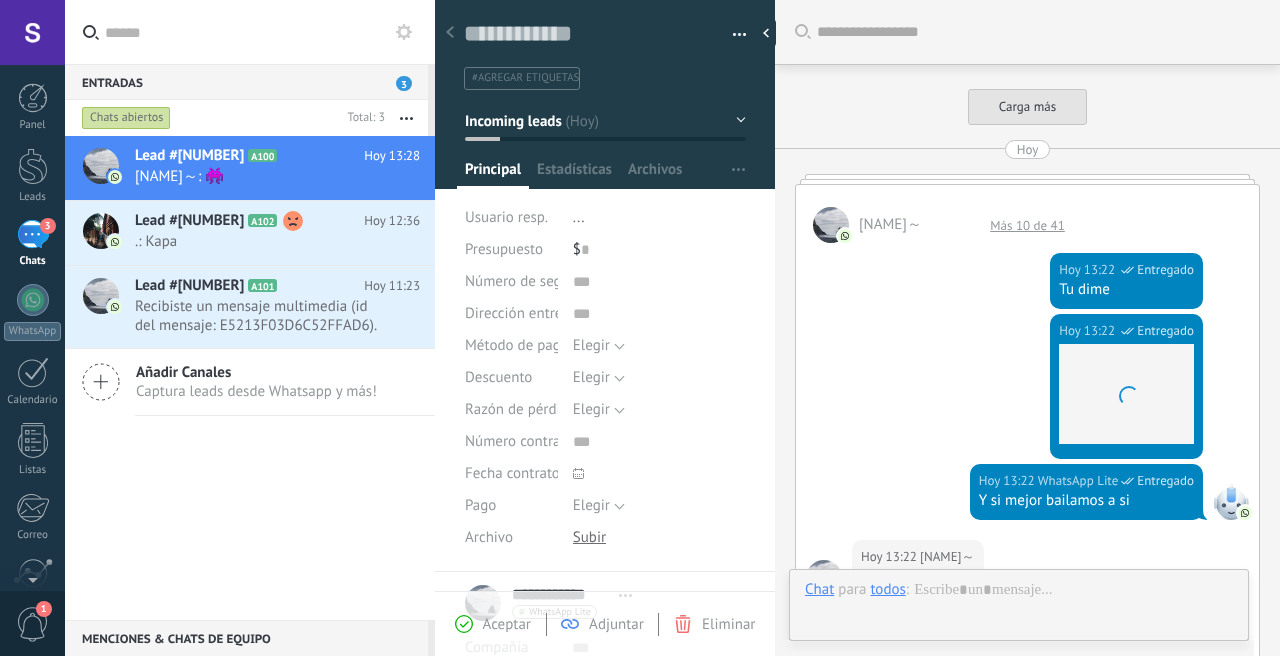 scroll, scrollTop: 30, scrollLeft: 0, axis: vertical 